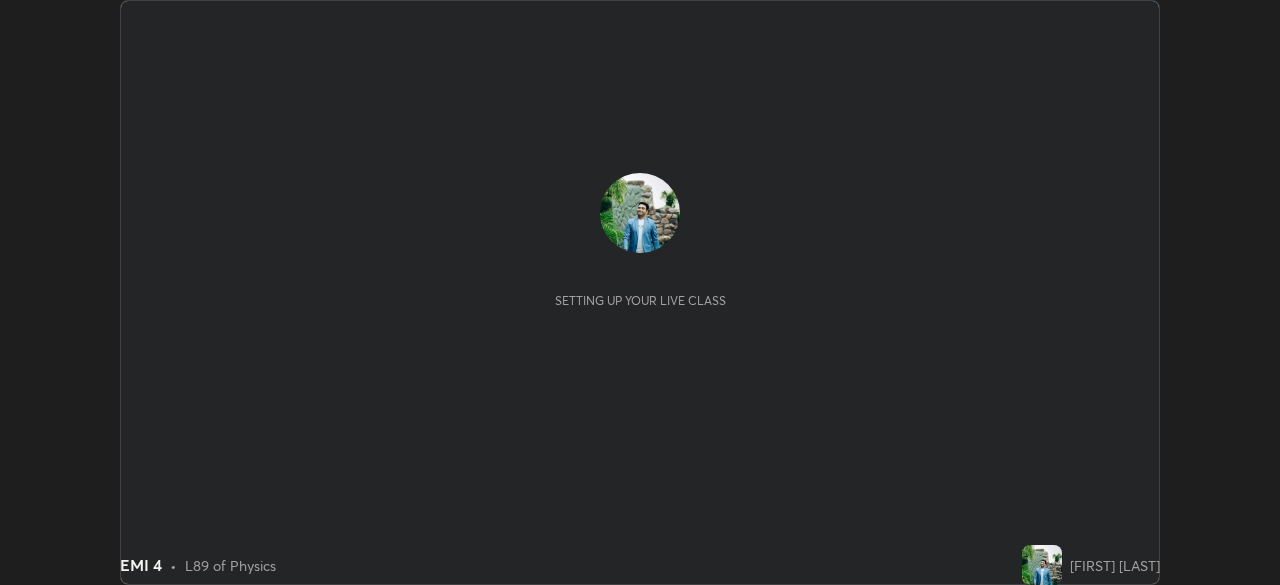 scroll, scrollTop: 0, scrollLeft: 0, axis: both 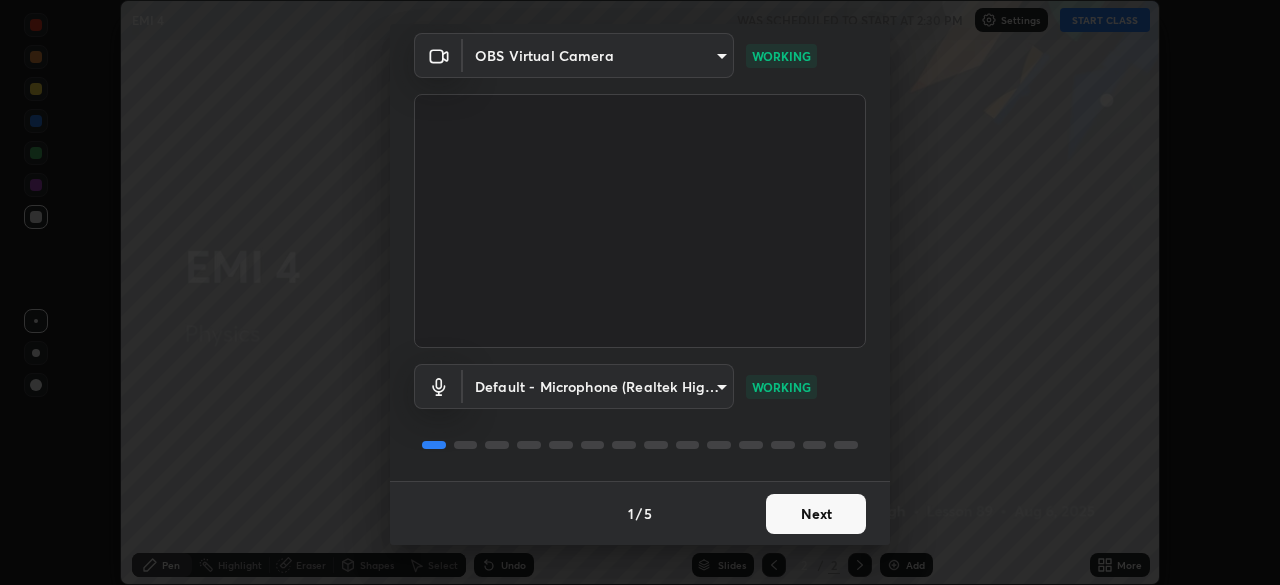 click on "Next" at bounding box center (816, 514) 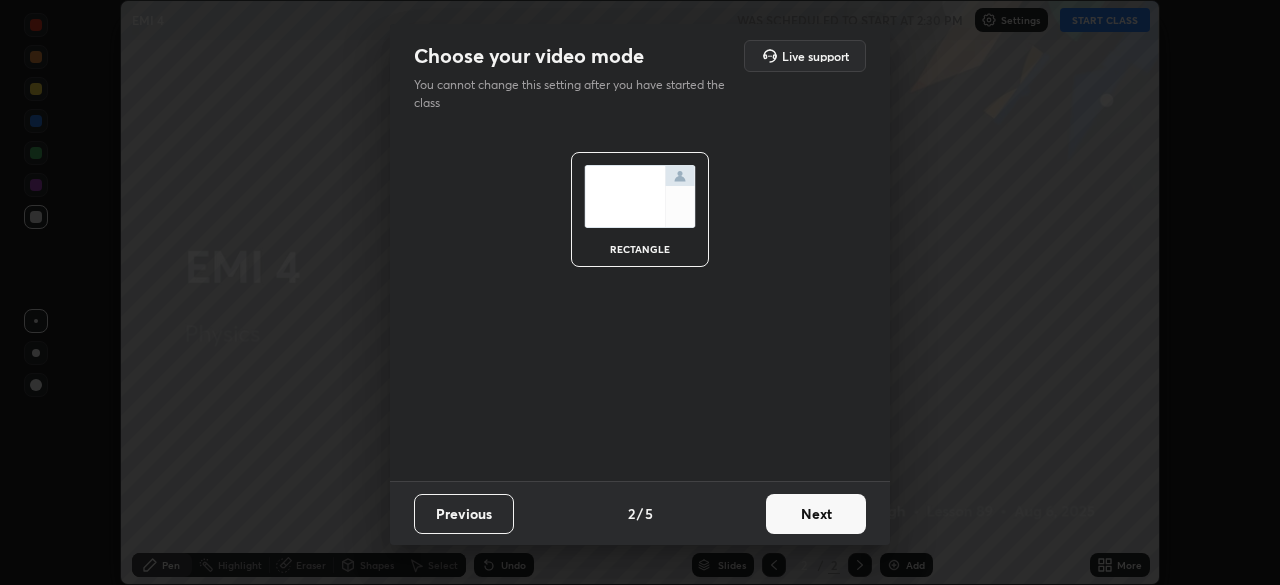 scroll, scrollTop: 0, scrollLeft: 0, axis: both 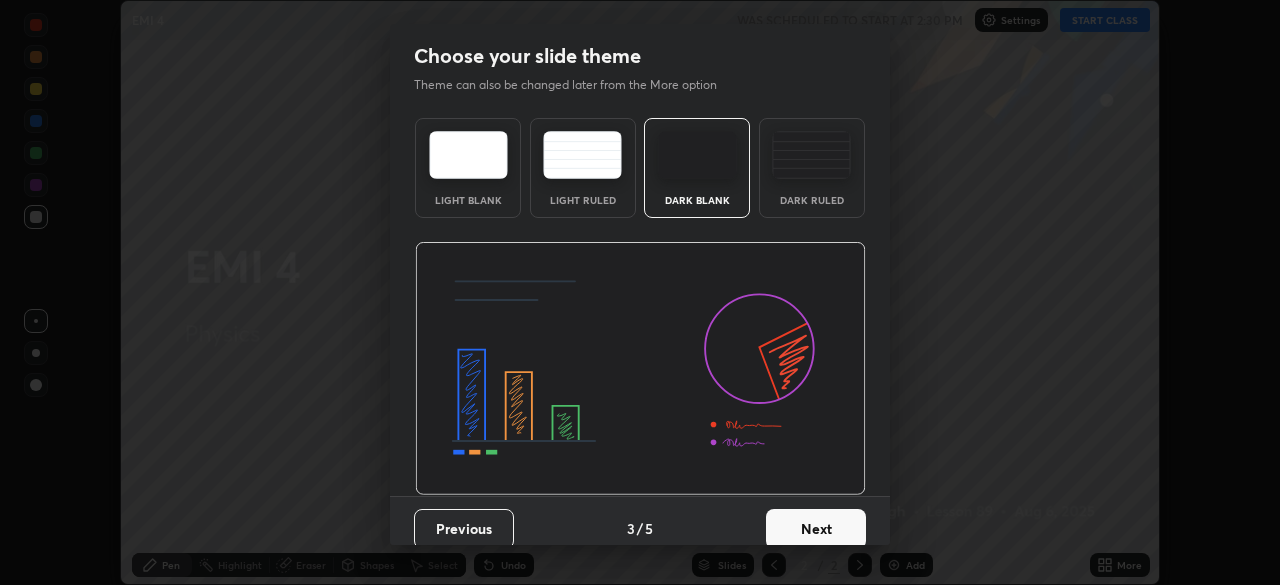 click on "Next" at bounding box center (816, 529) 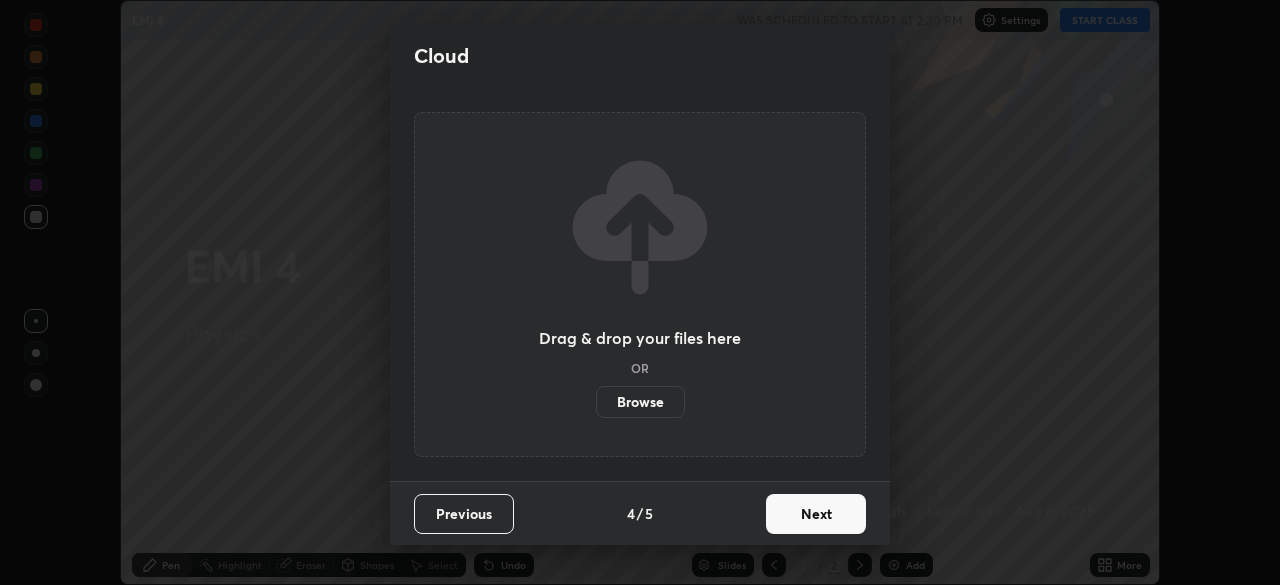 click on "Next" at bounding box center [816, 514] 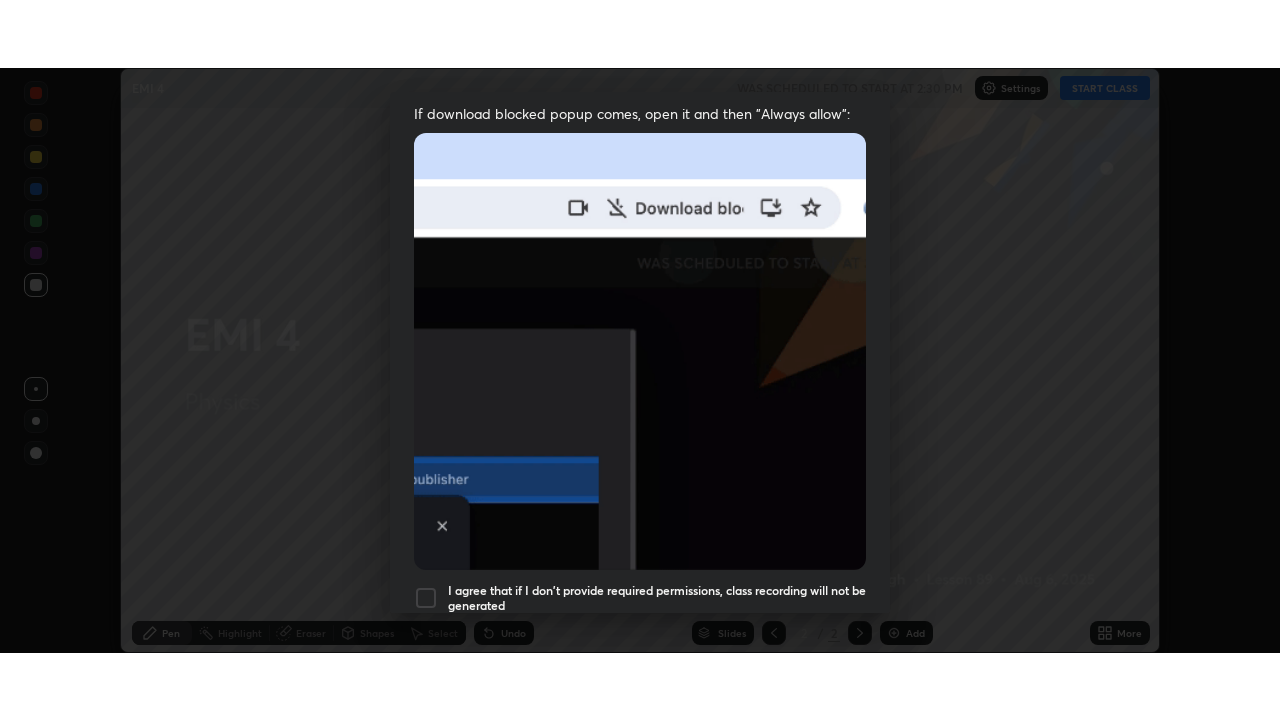 scroll, scrollTop: 479, scrollLeft: 0, axis: vertical 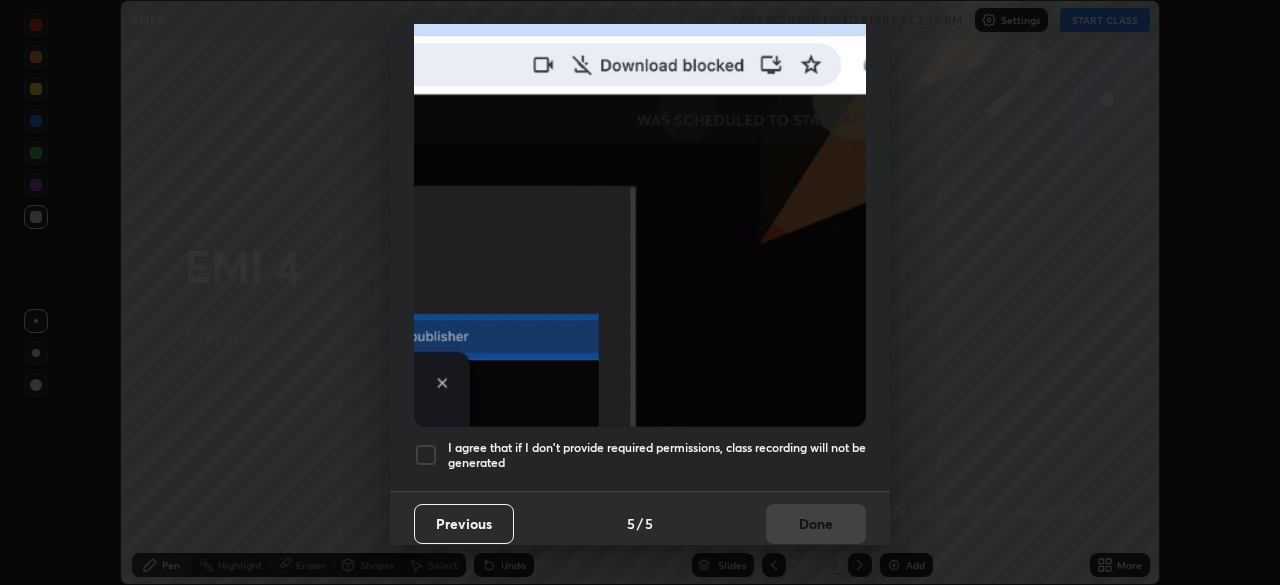 click at bounding box center [426, 455] 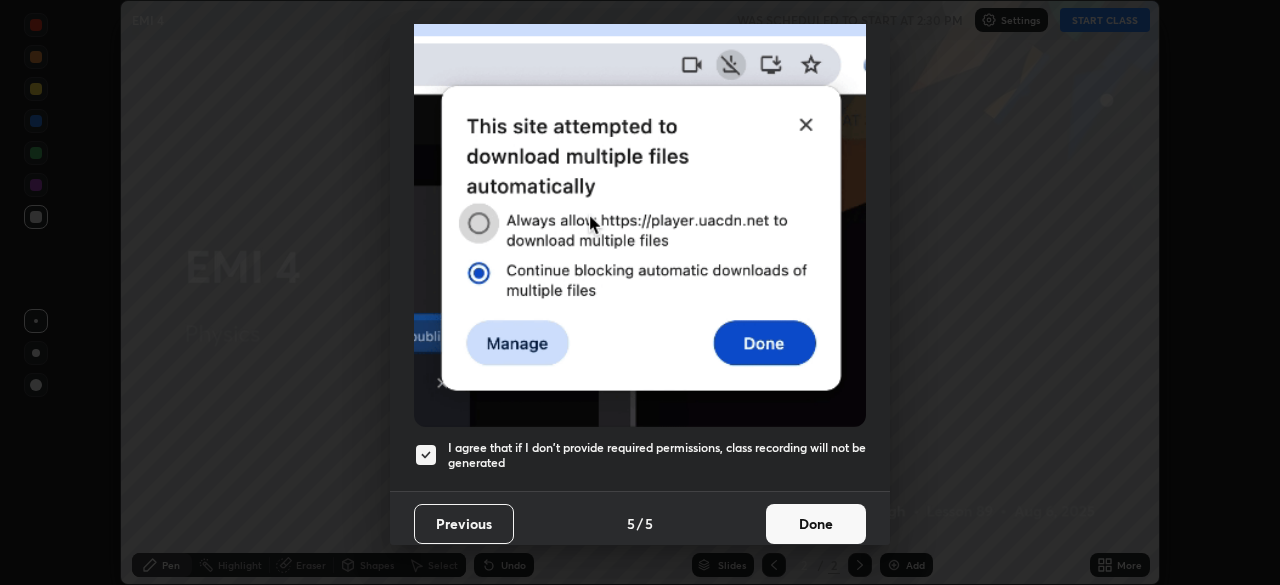 click on "Done" at bounding box center (816, 524) 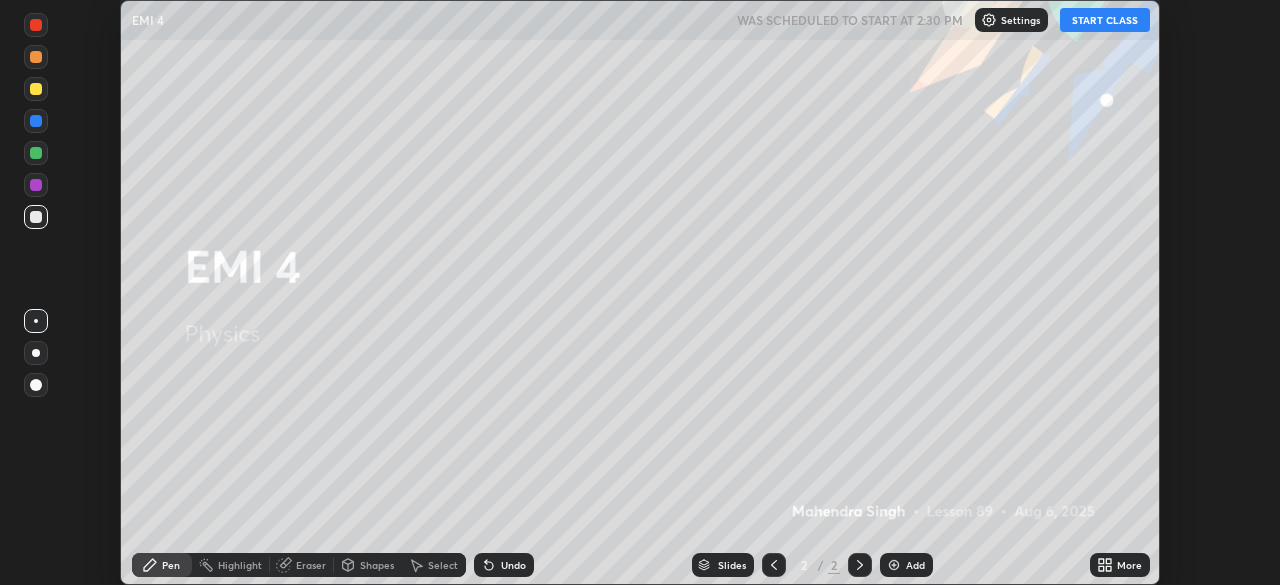 click on "START CLASS" at bounding box center [1105, 20] 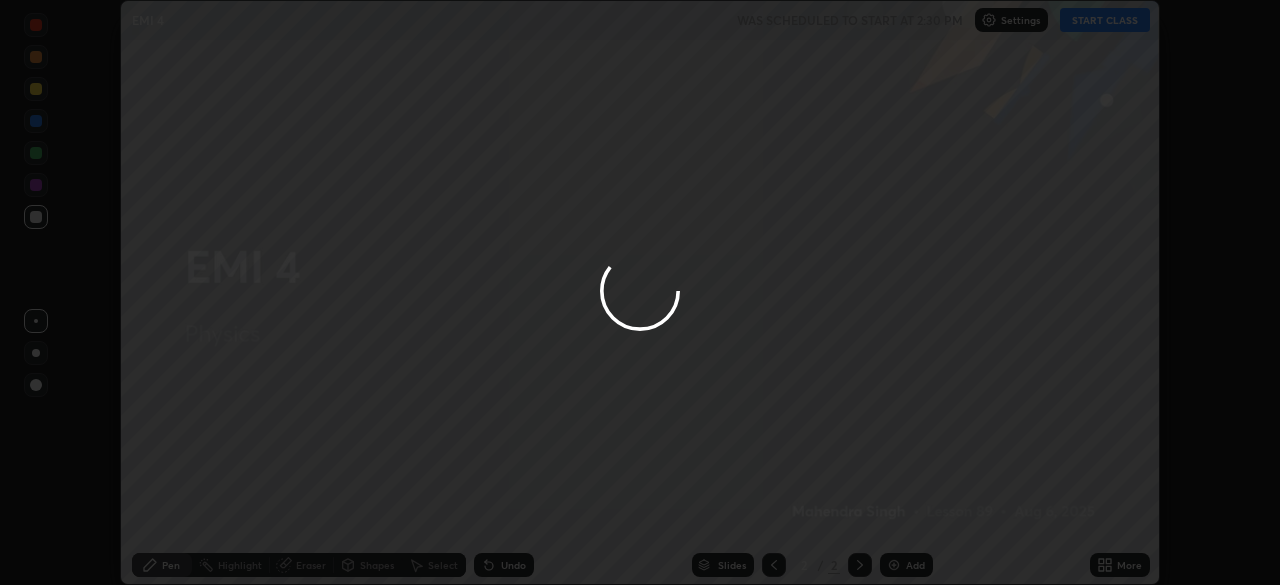 click on "More" at bounding box center [1120, 565] 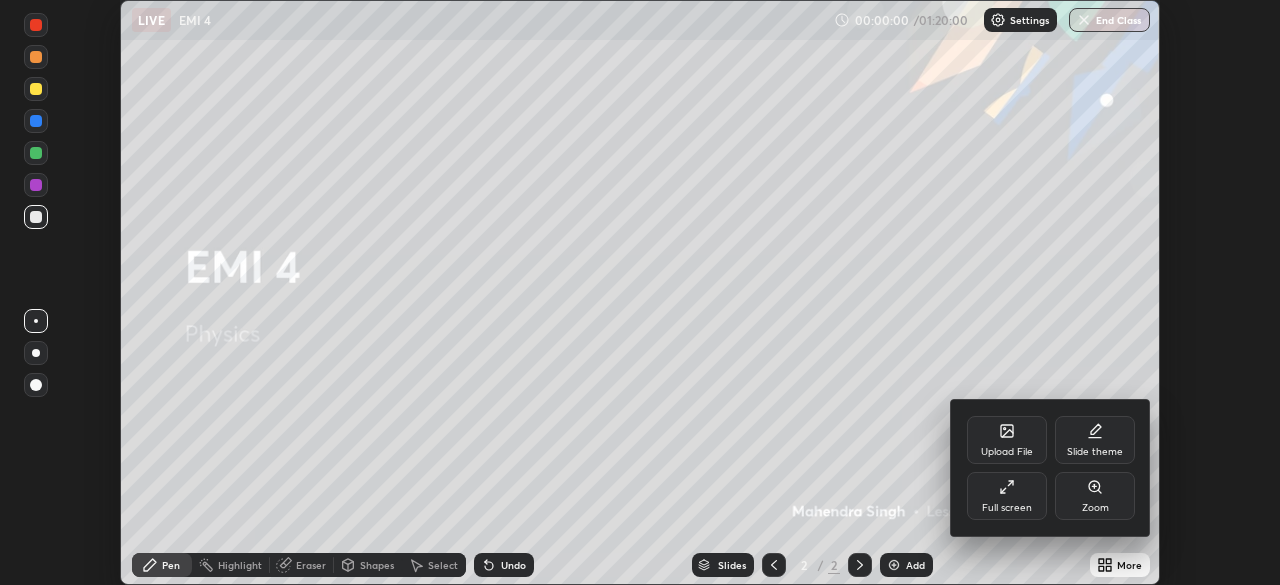 click 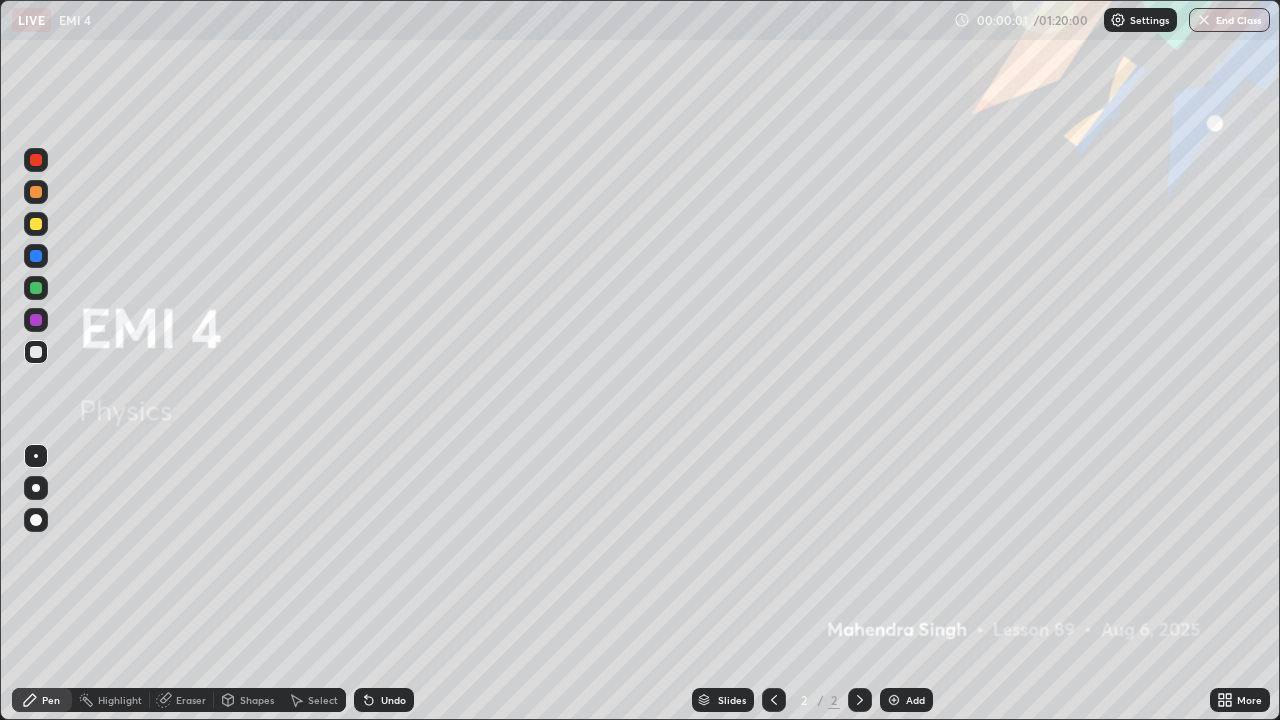 scroll, scrollTop: 99280, scrollLeft: 98720, axis: both 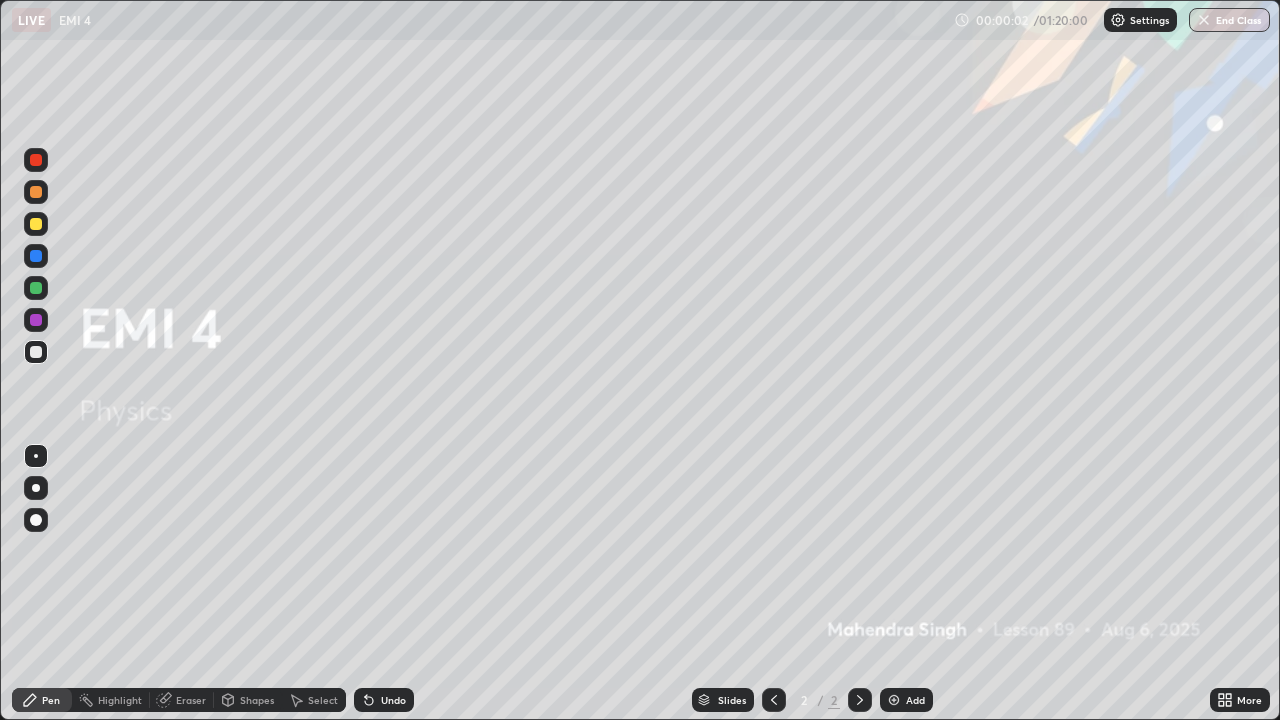 click on "Add" at bounding box center (915, 700) 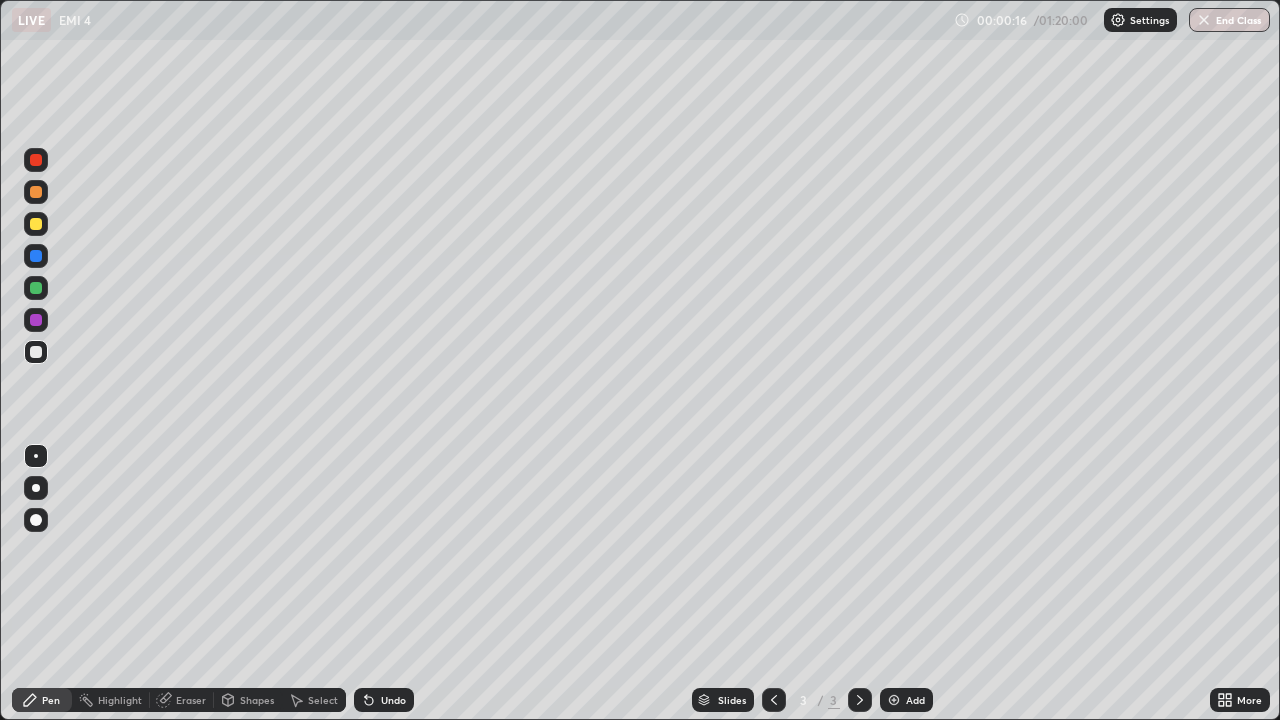 click on "Pen" at bounding box center [42, 700] 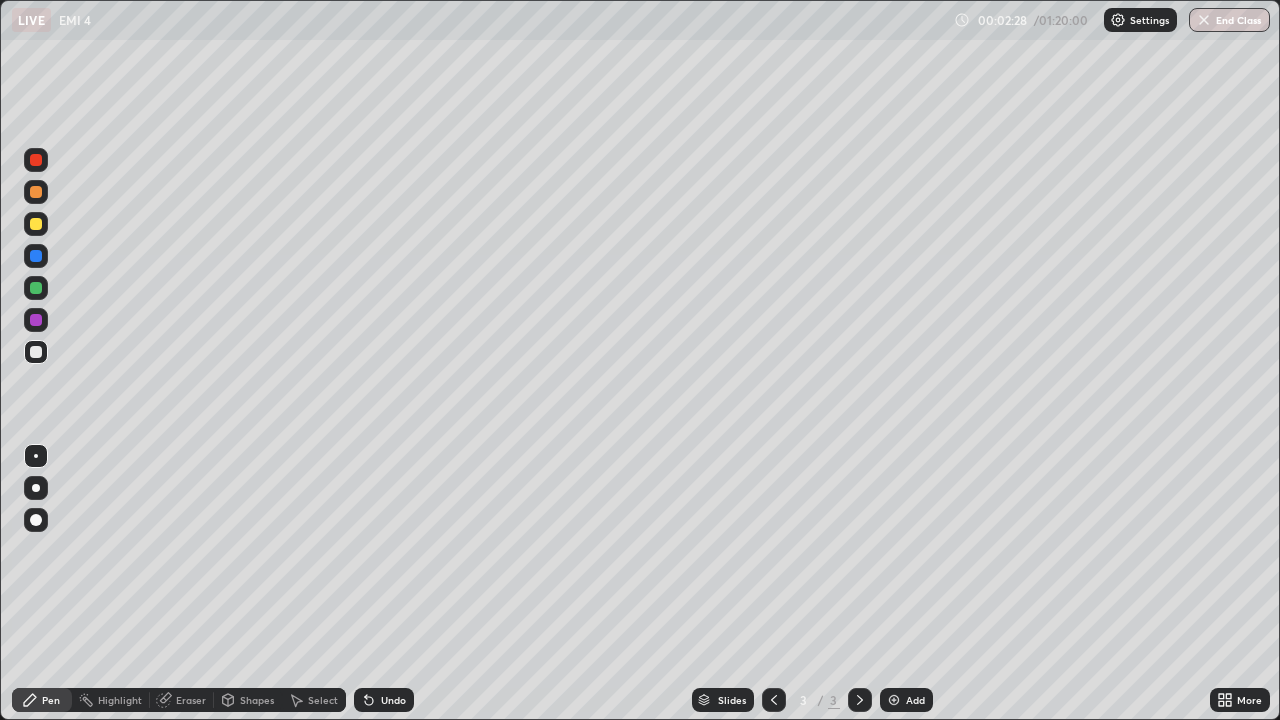 click on "Shapes" at bounding box center (257, 700) 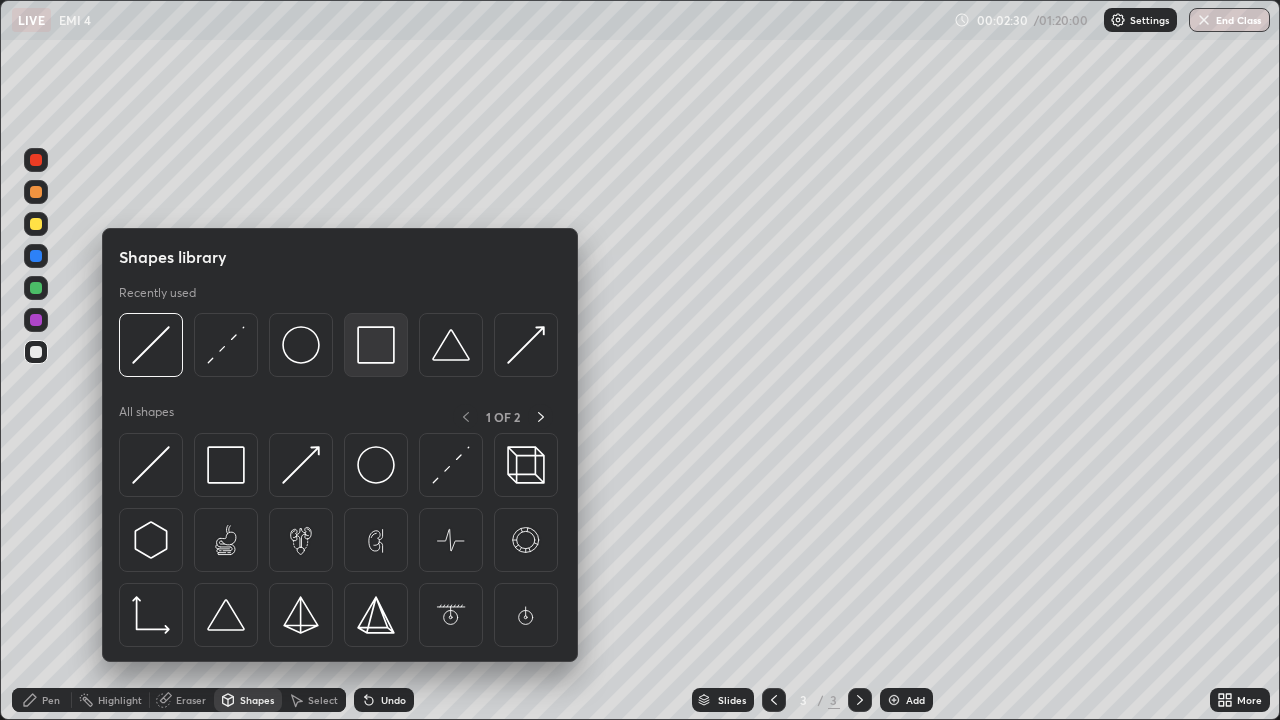 click at bounding box center (376, 345) 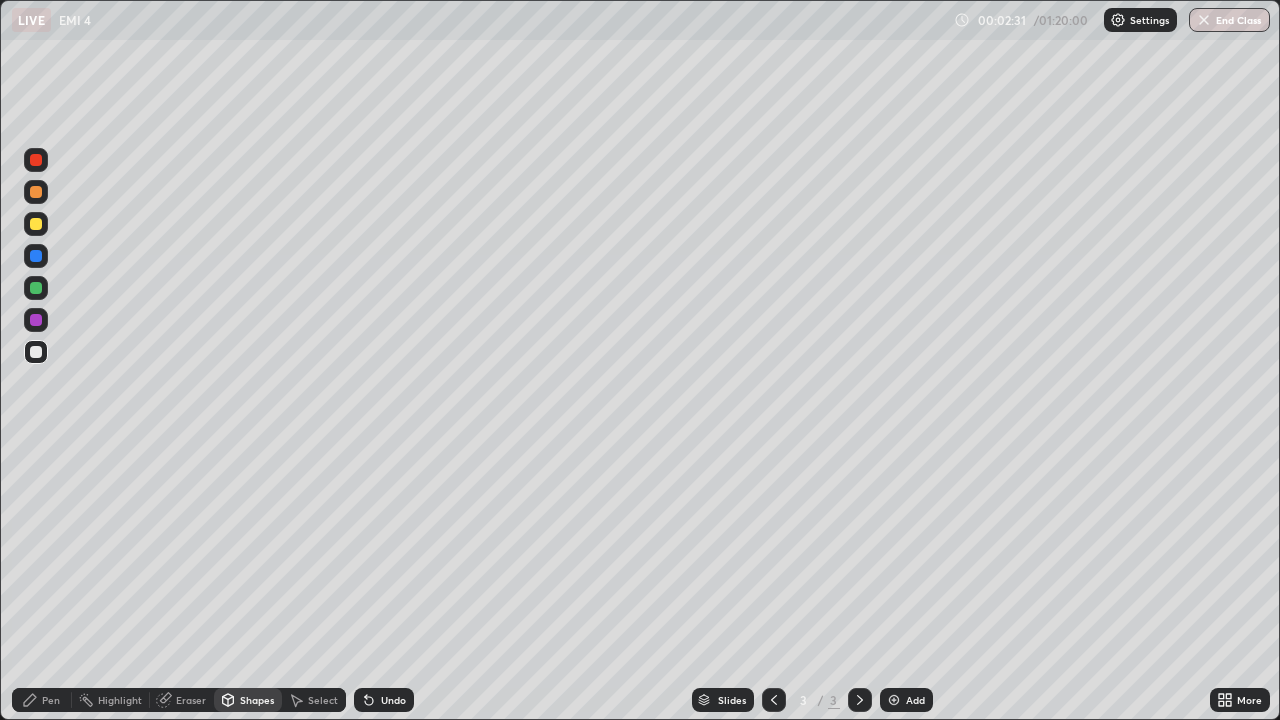 click at bounding box center [36, 352] 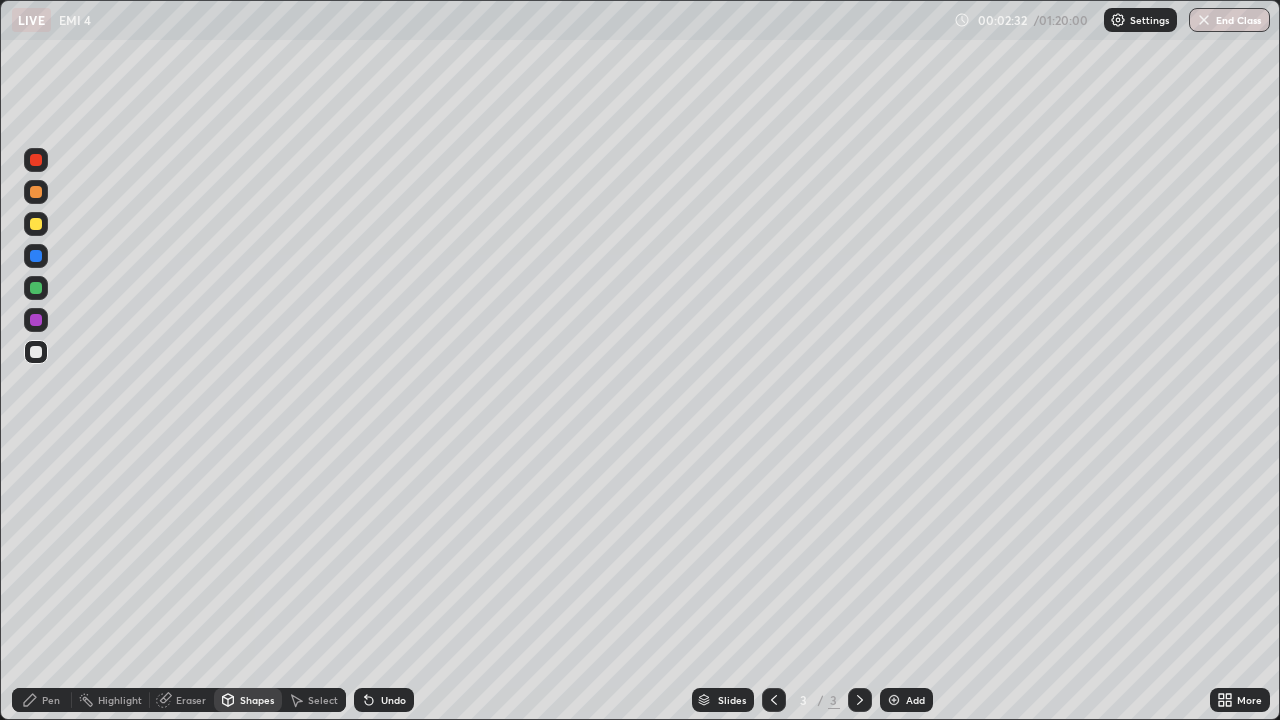 click at bounding box center [36, 224] 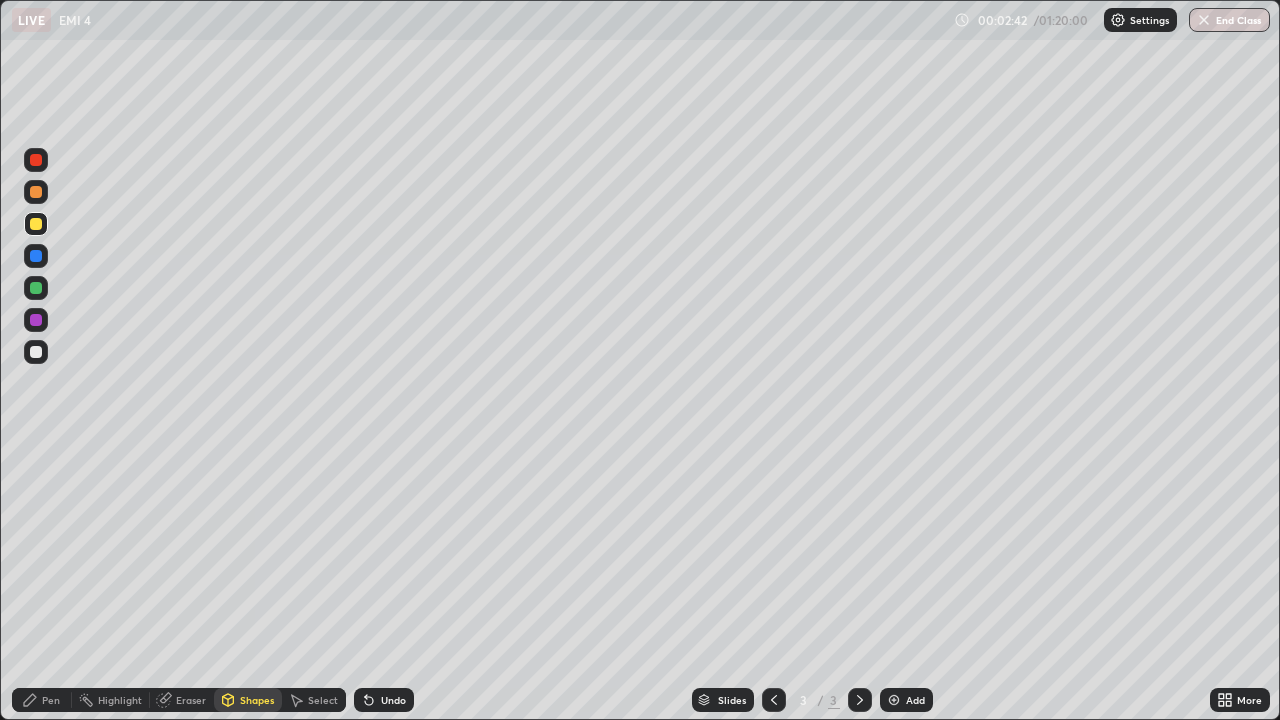 click on "Pen" at bounding box center [51, 700] 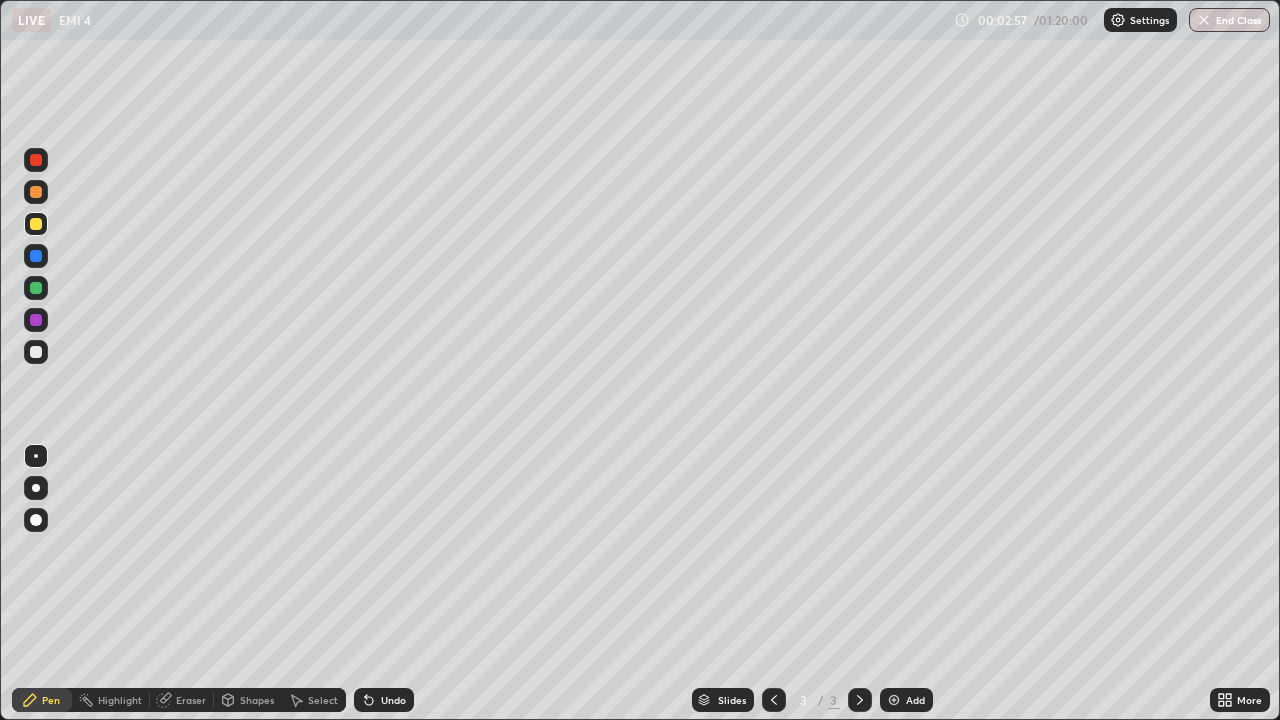 click at bounding box center (36, 352) 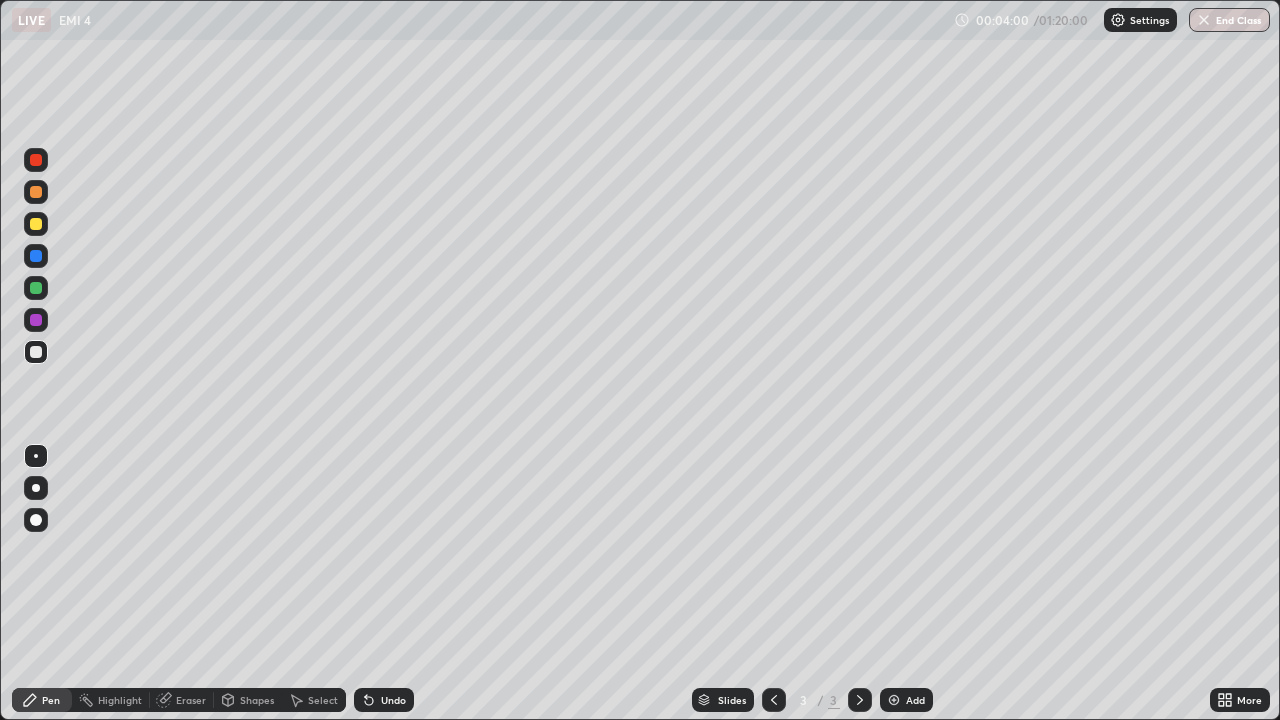 click on "Highlight" at bounding box center (120, 700) 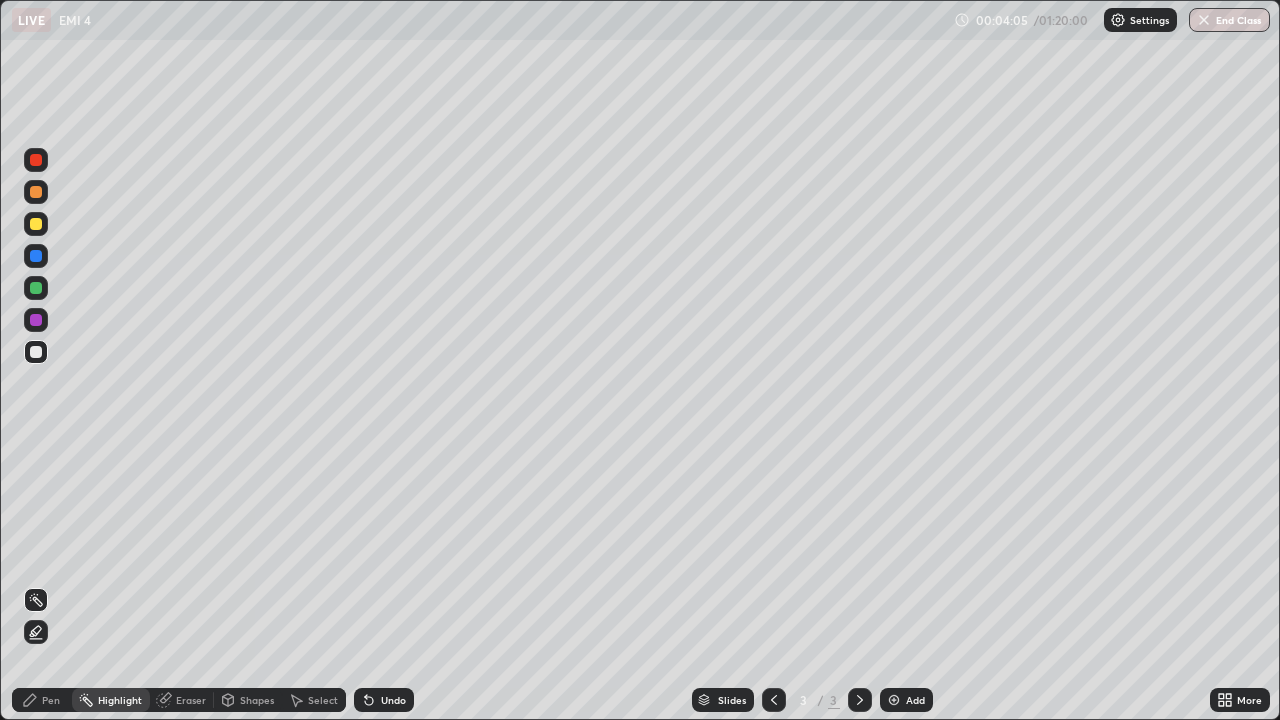 click at bounding box center (36, 320) 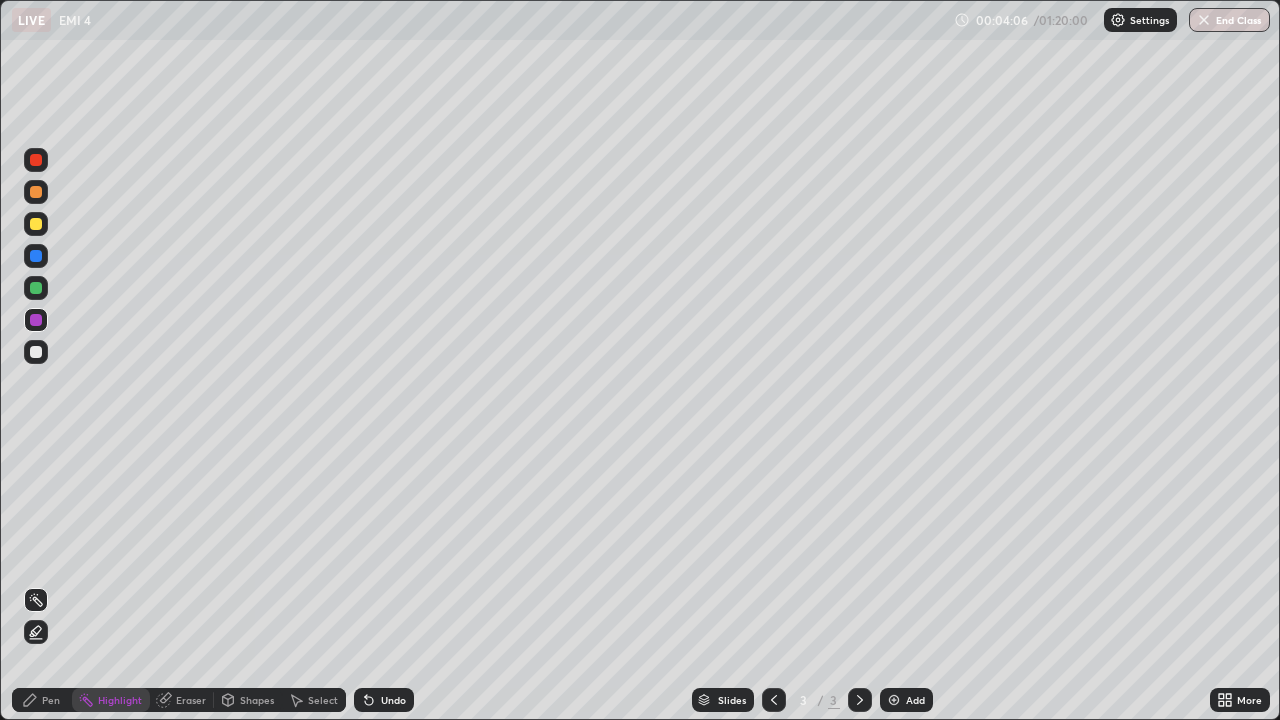 click 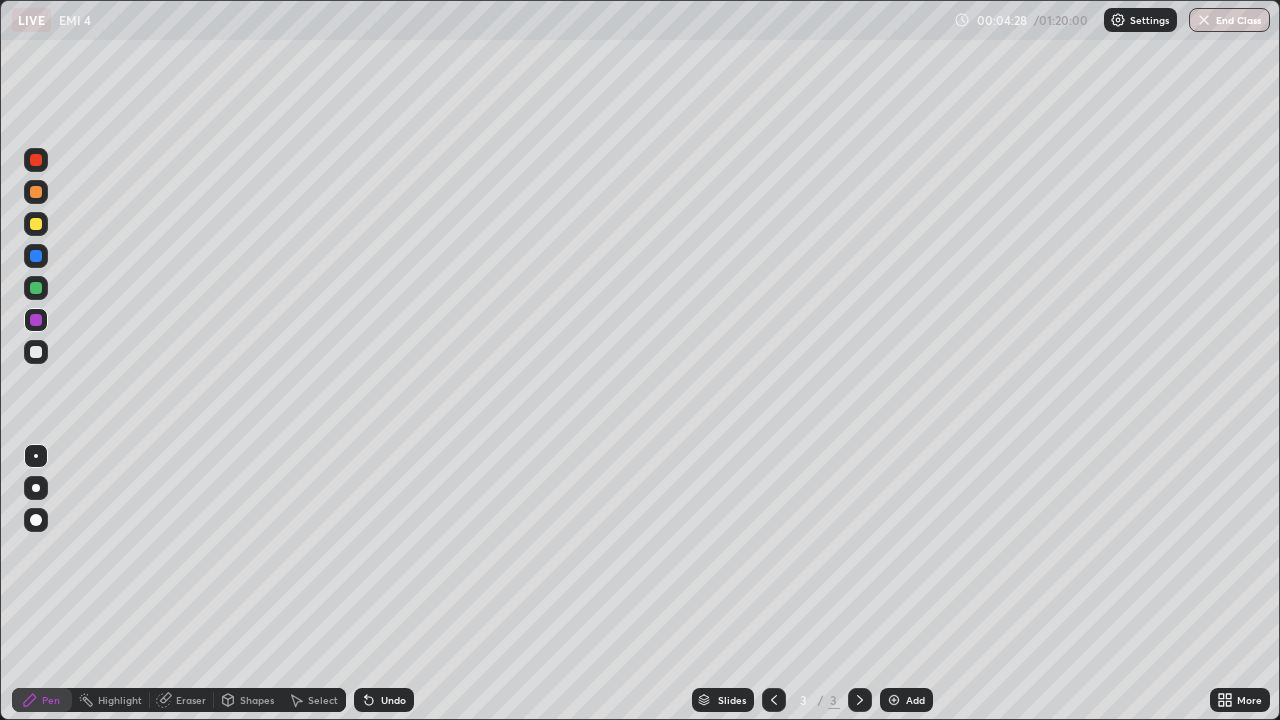 click at bounding box center (36, 288) 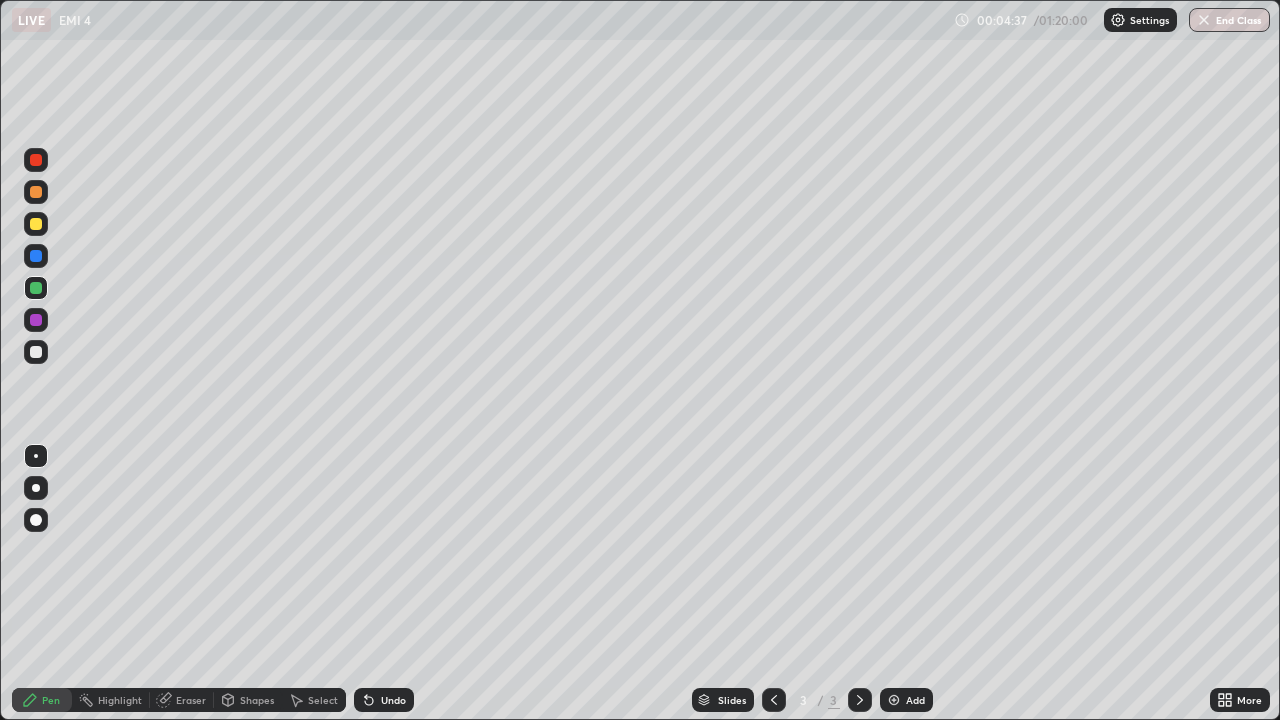 click at bounding box center (36, 352) 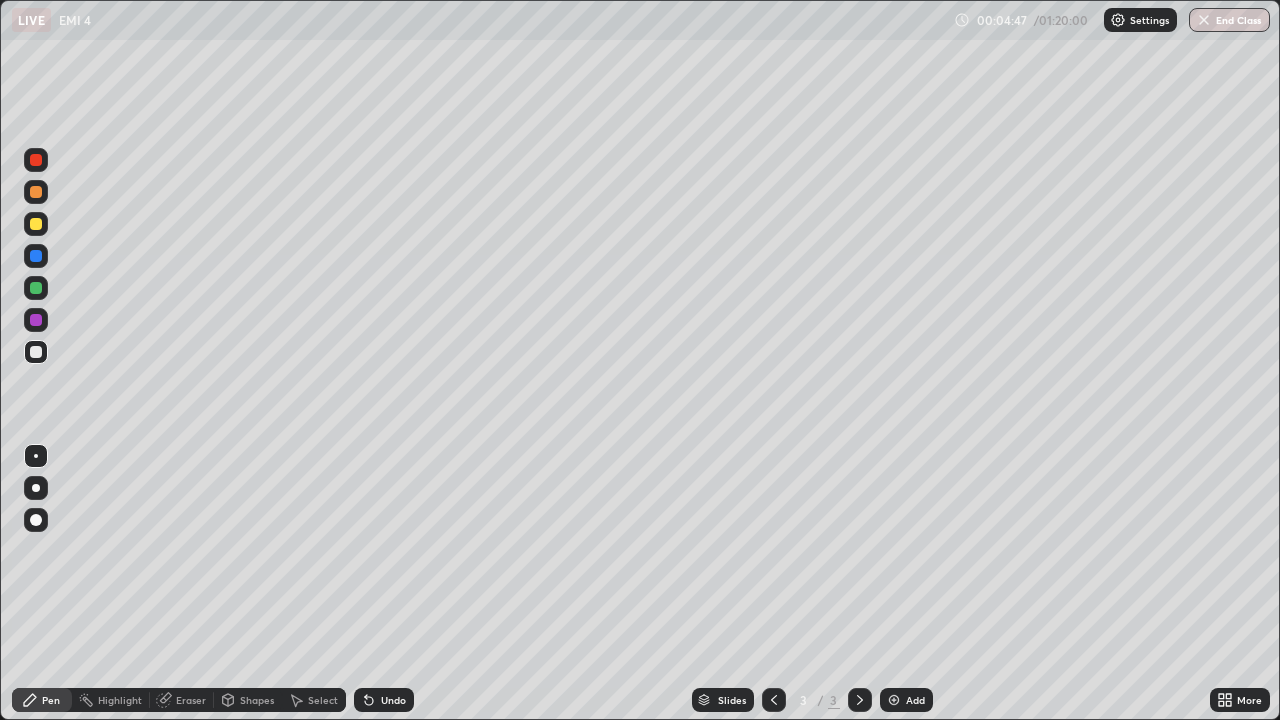 click 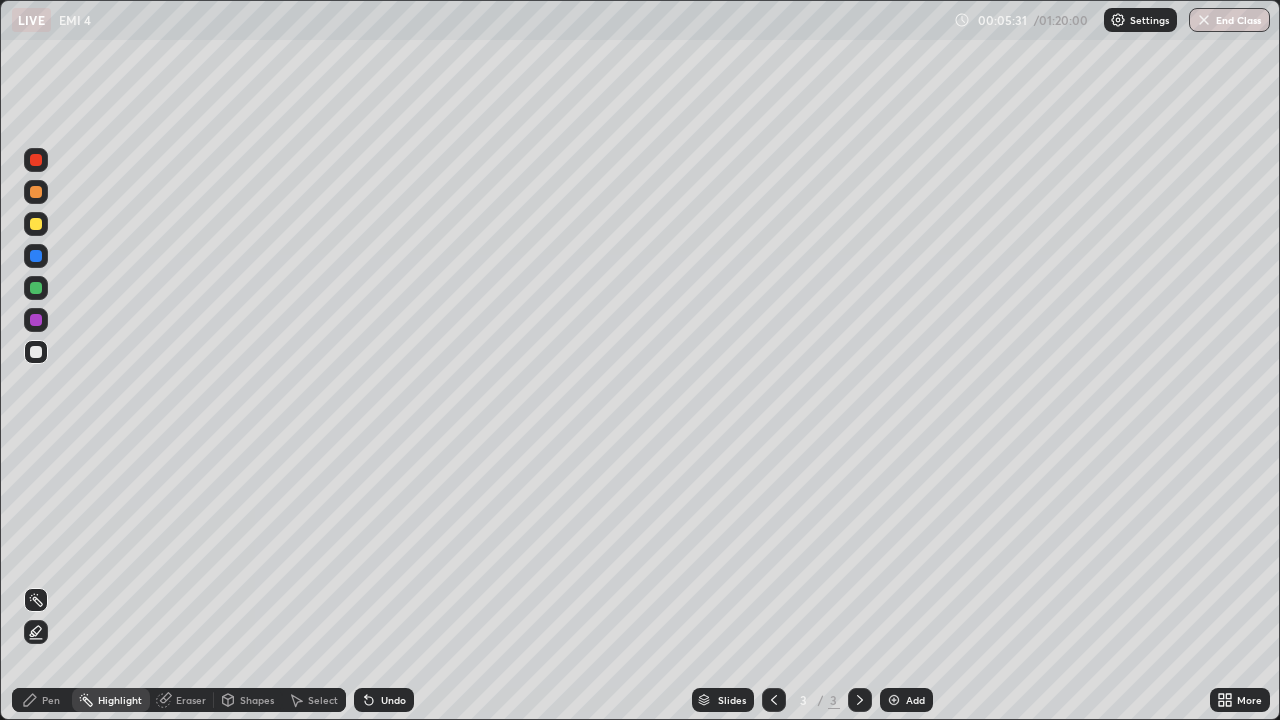 click on "Pen" at bounding box center [51, 700] 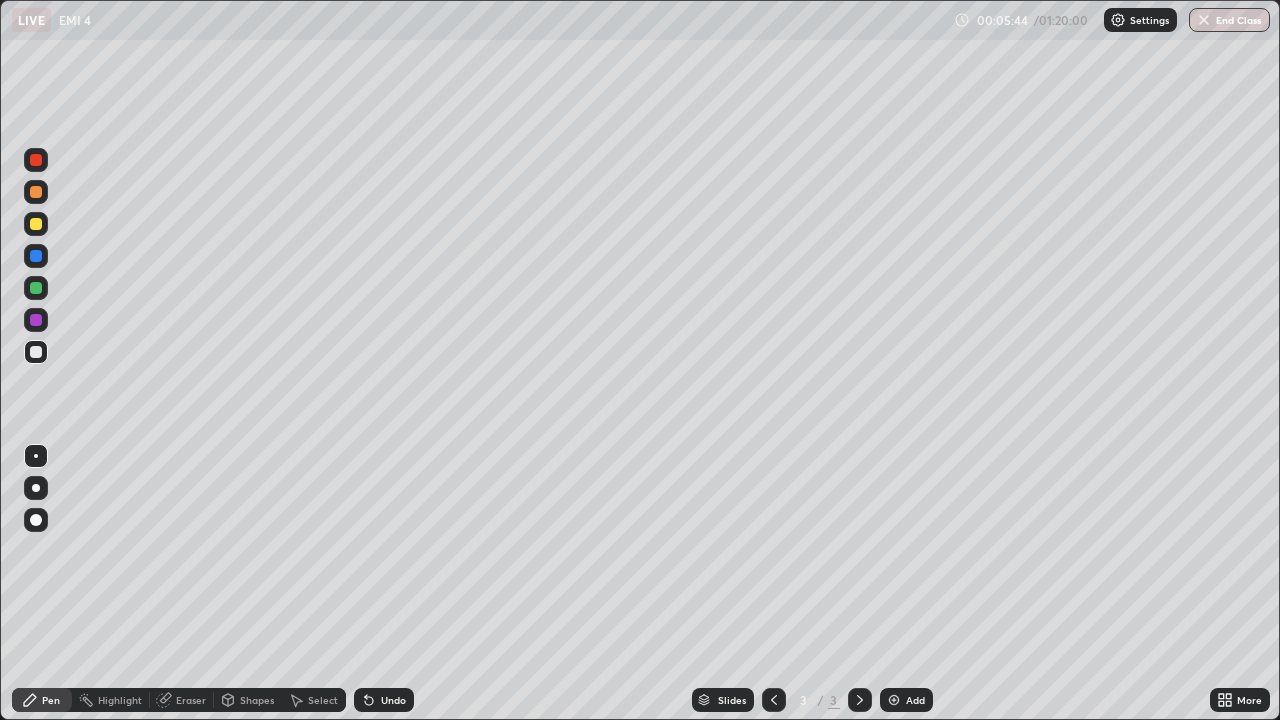 click at bounding box center [36, 256] 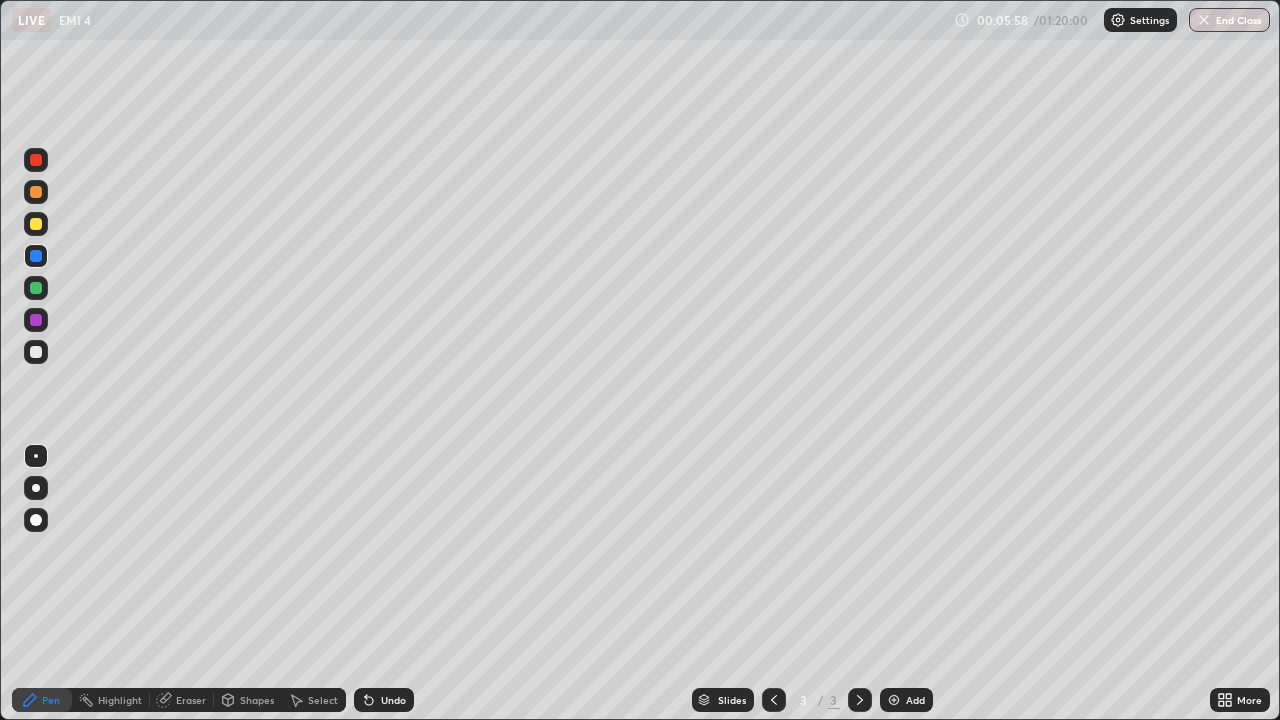 click at bounding box center (36, 352) 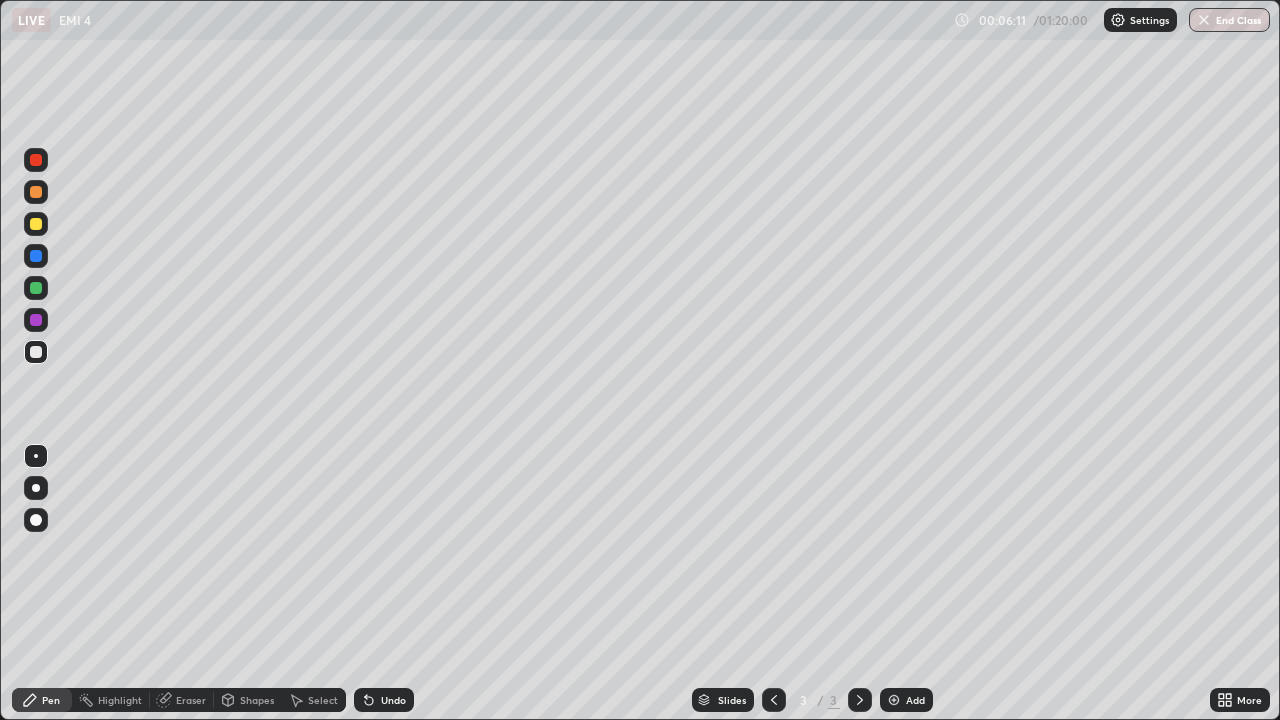 click on "Shapes" at bounding box center (257, 700) 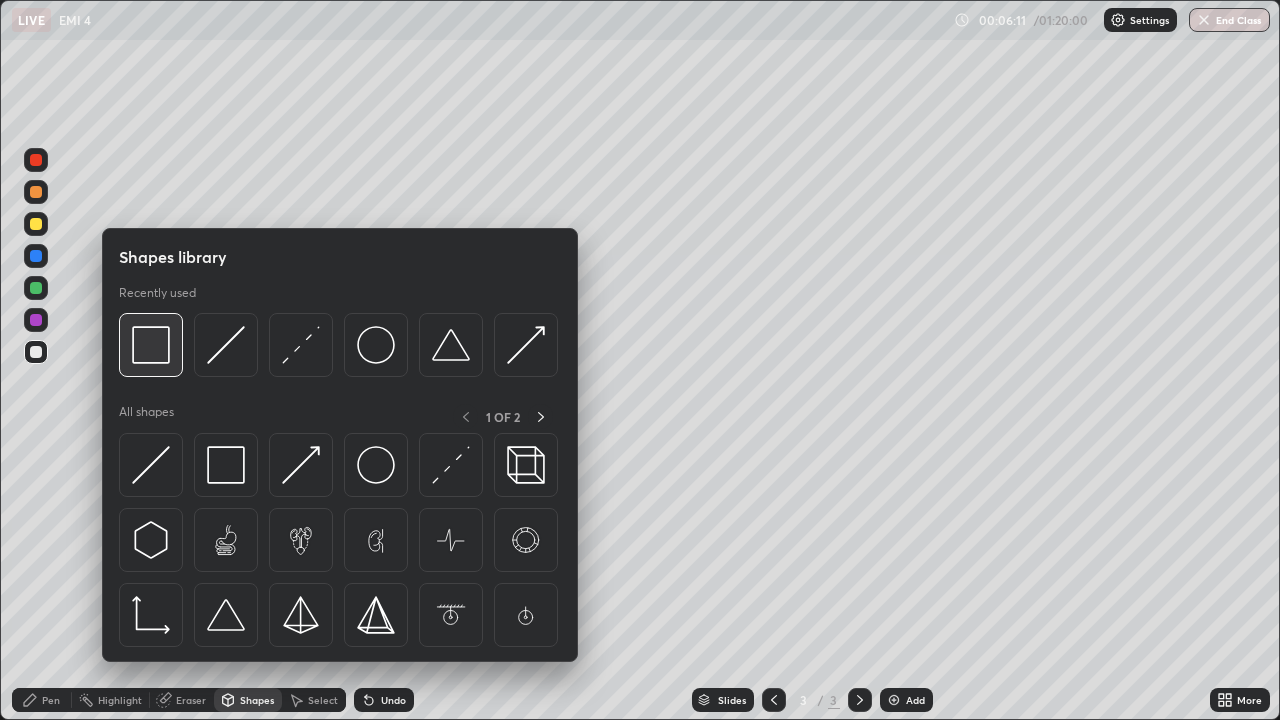 click at bounding box center [151, 345] 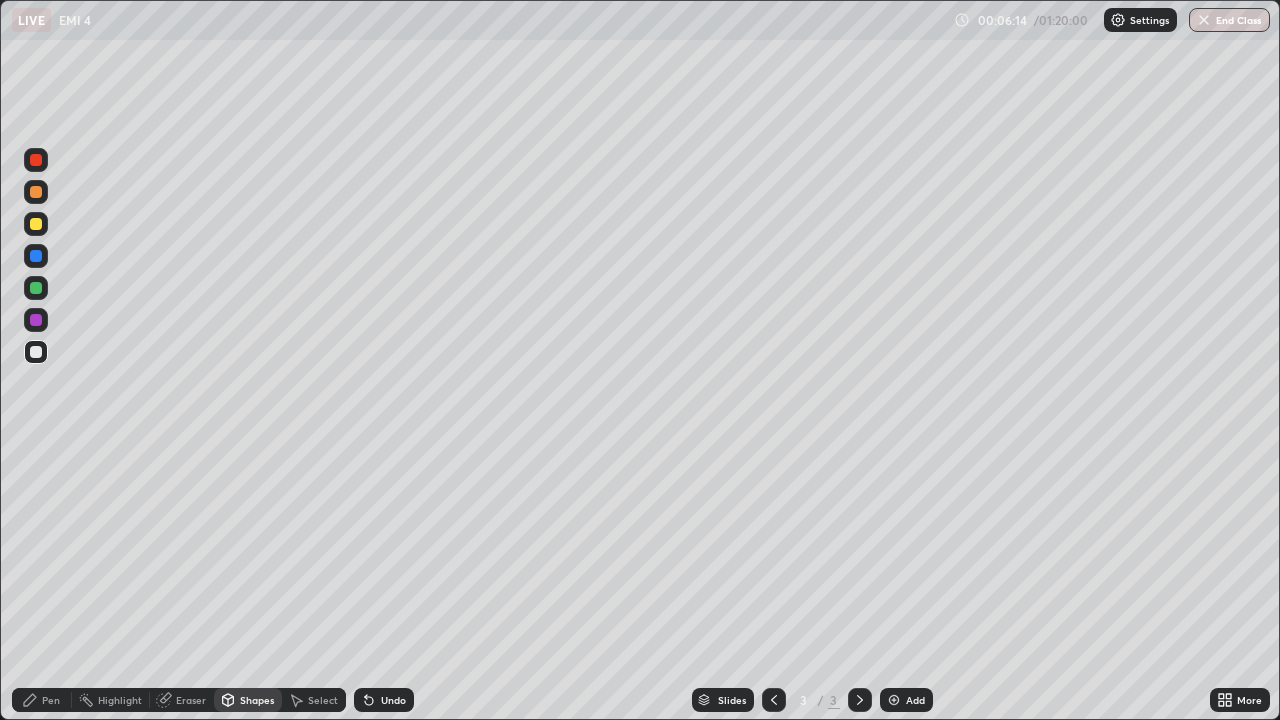 click on "Pen" at bounding box center (51, 700) 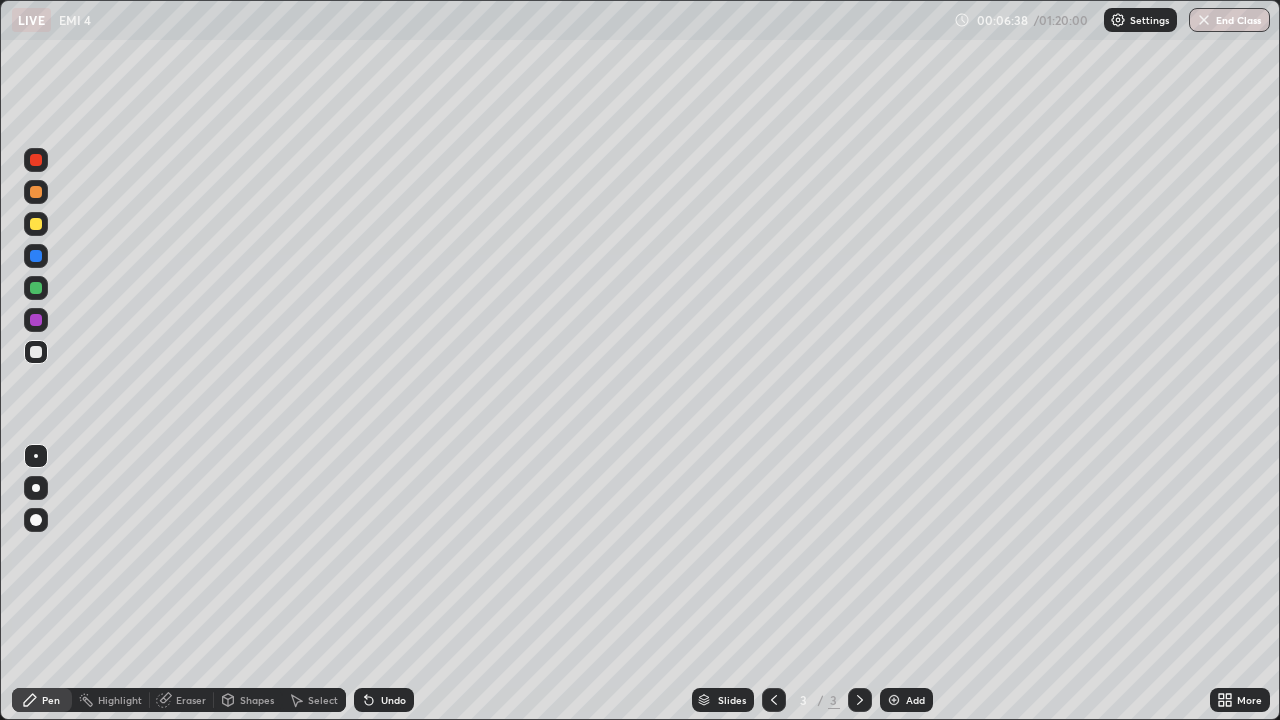 click 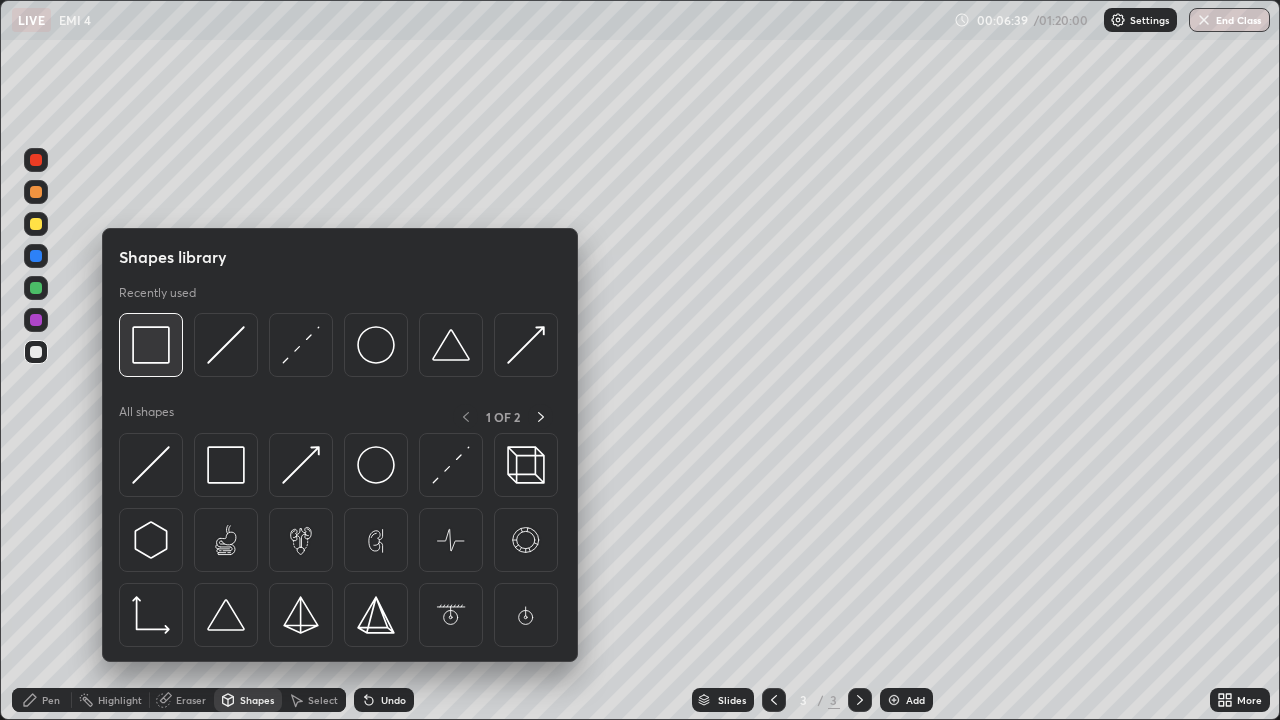 click at bounding box center (151, 345) 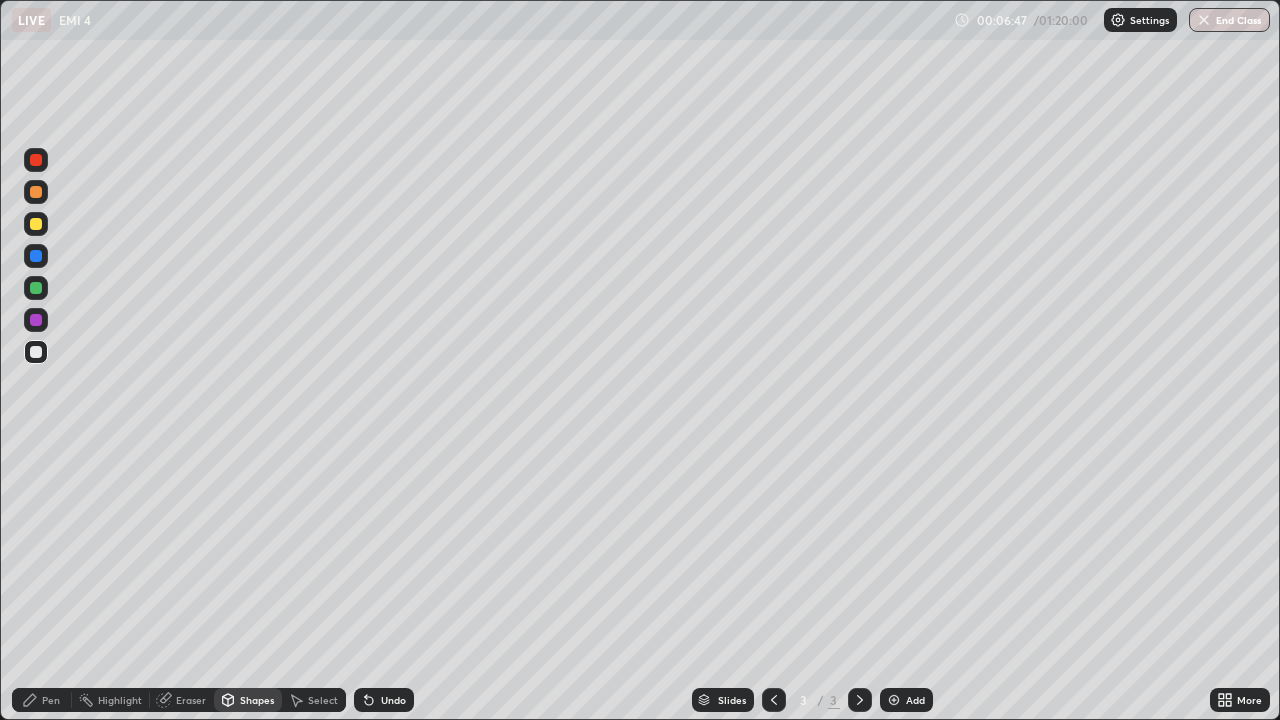 click 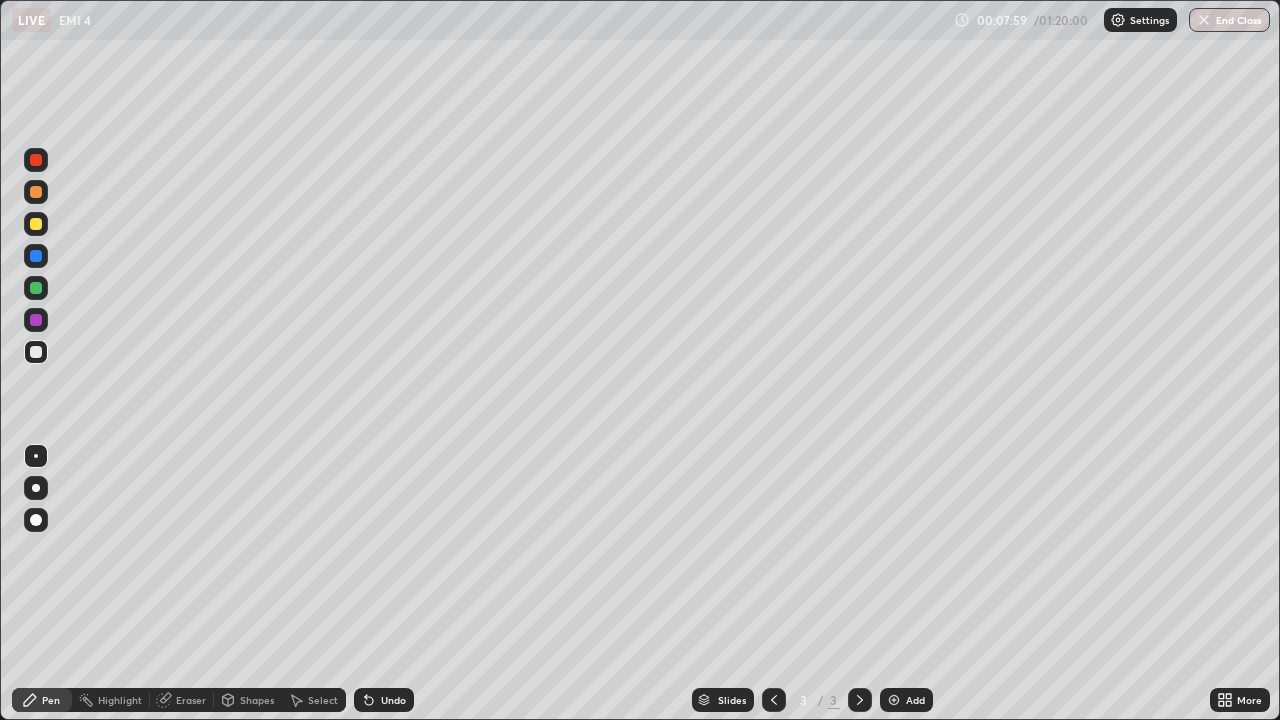 click on "Highlight" at bounding box center (120, 700) 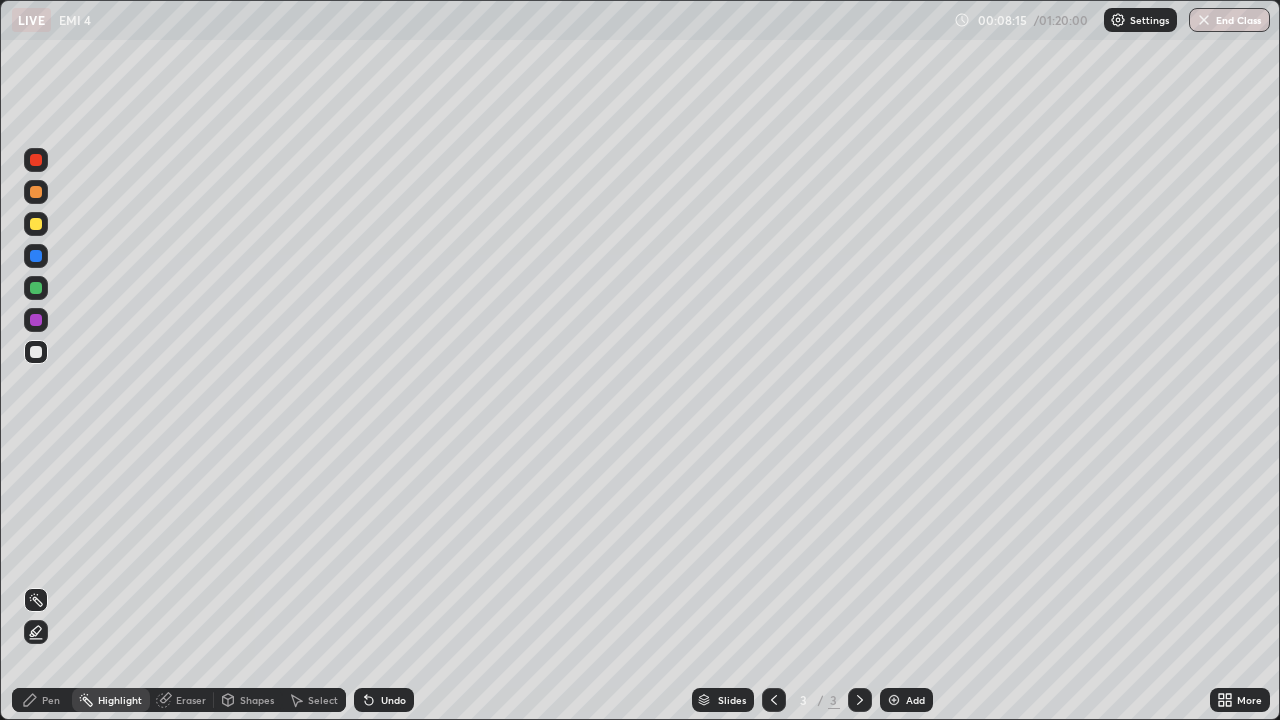 click on "Pen" at bounding box center (51, 700) 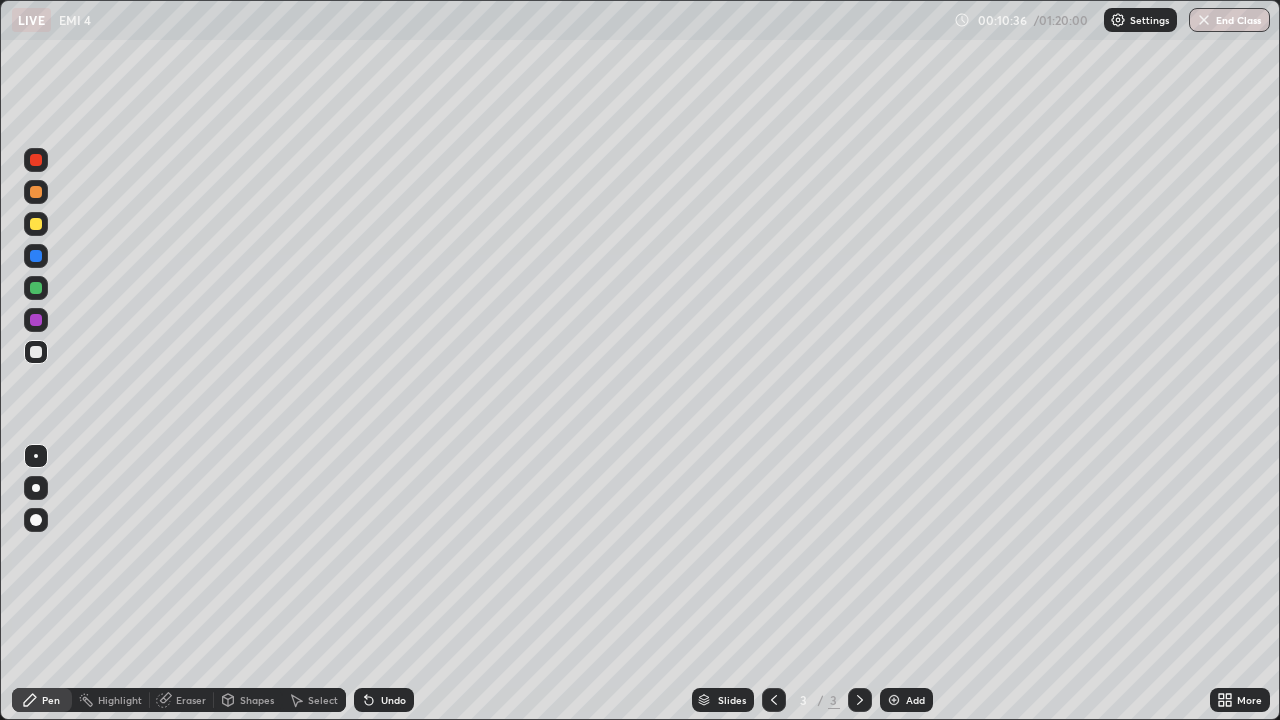 click on "Highlight" at bounding box center (120, 700) 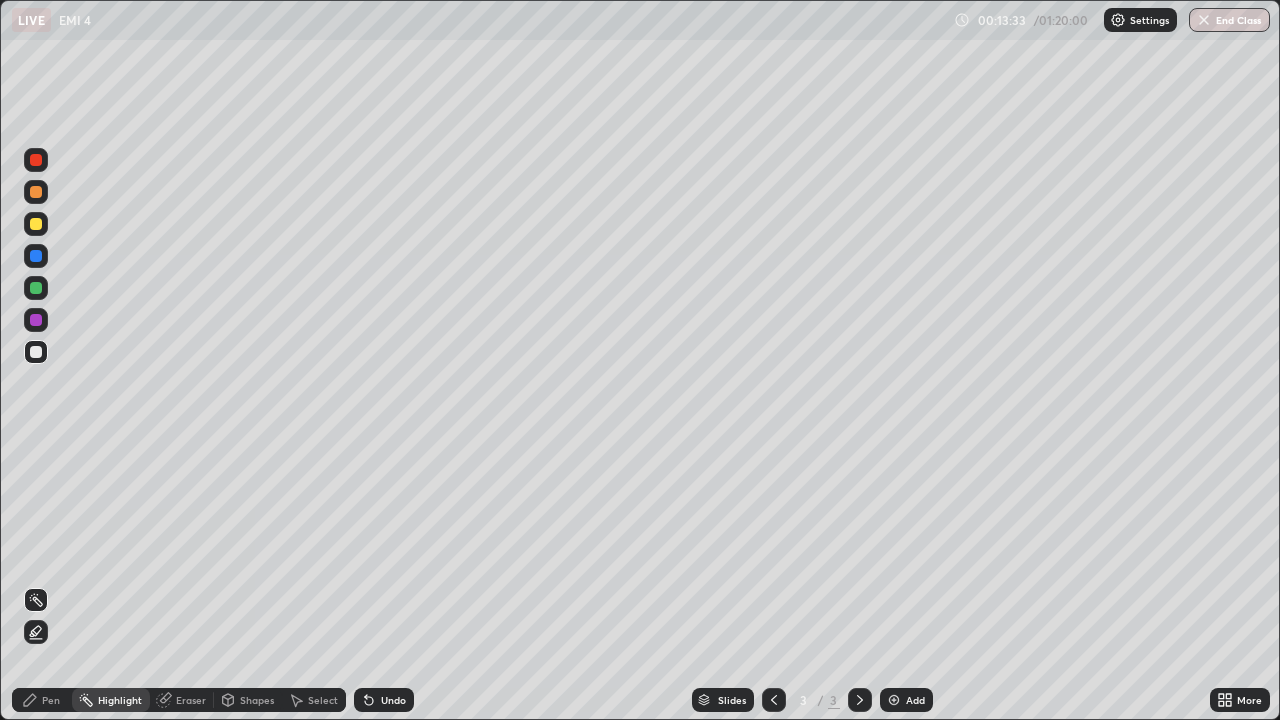 click on "Add" at bounding box center (906, 700) 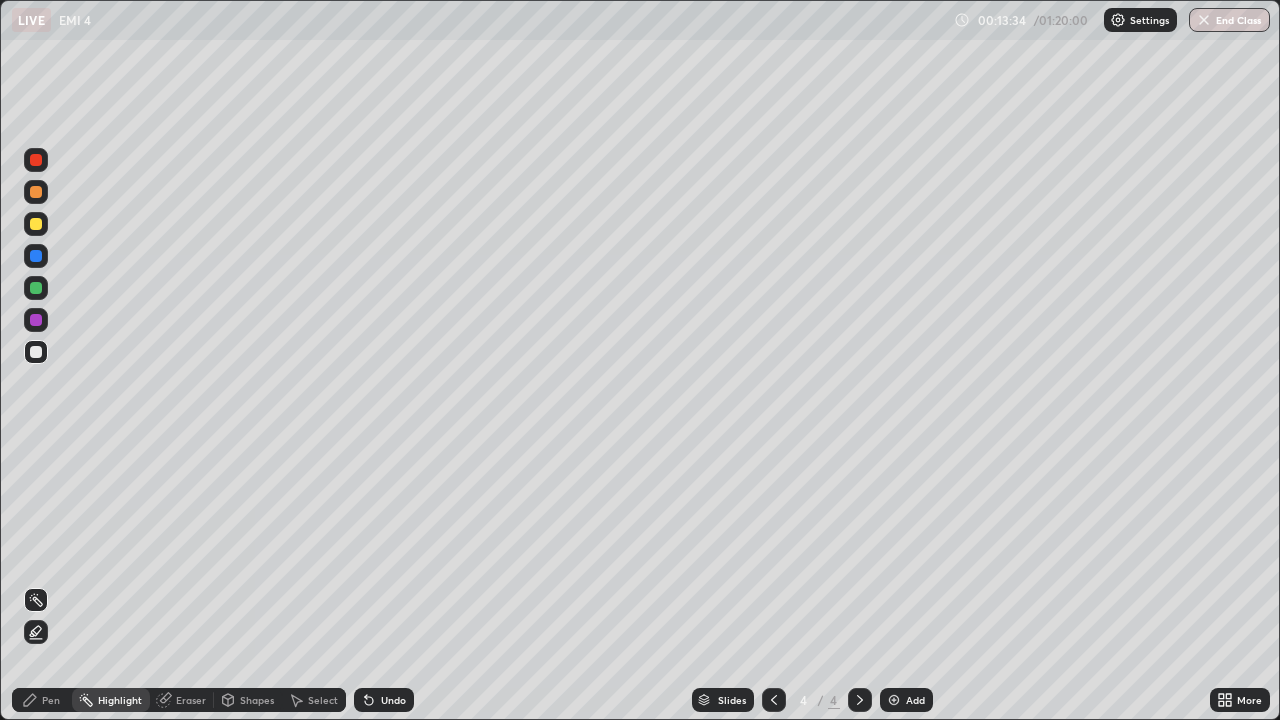 click on "Pen" at bounding box center [42, 700] 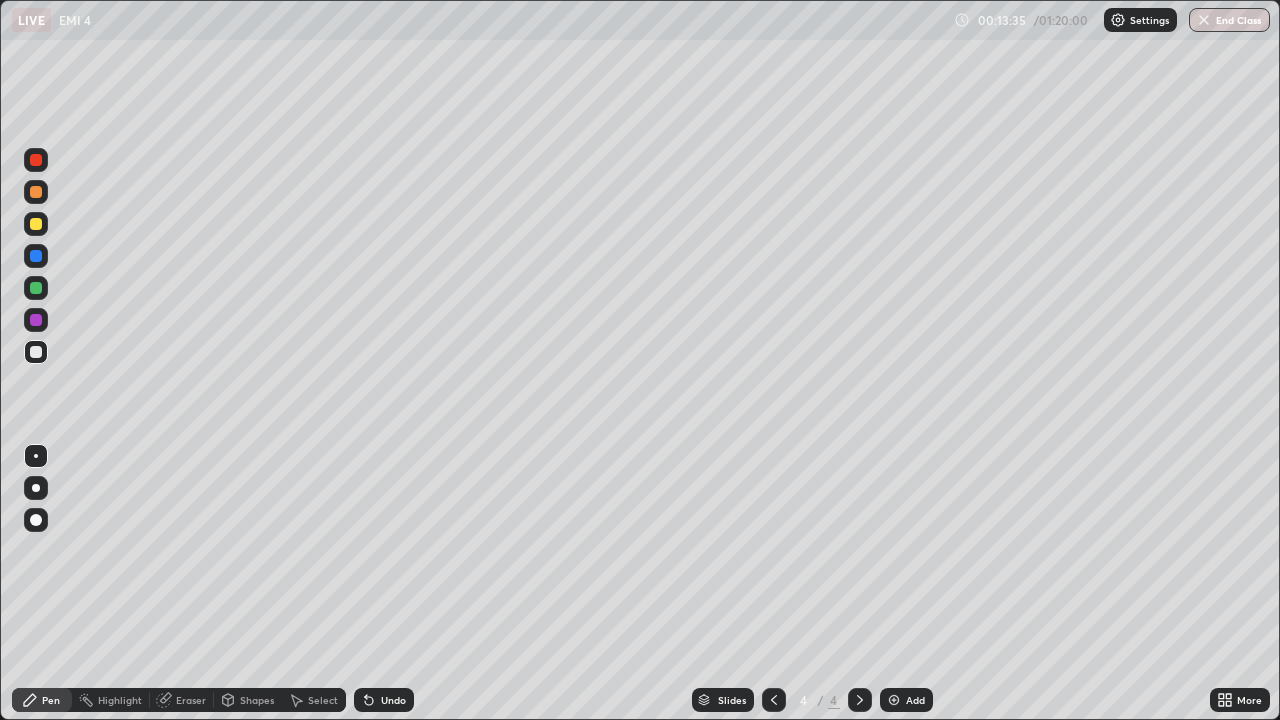 click at bounding box center [36, 352] 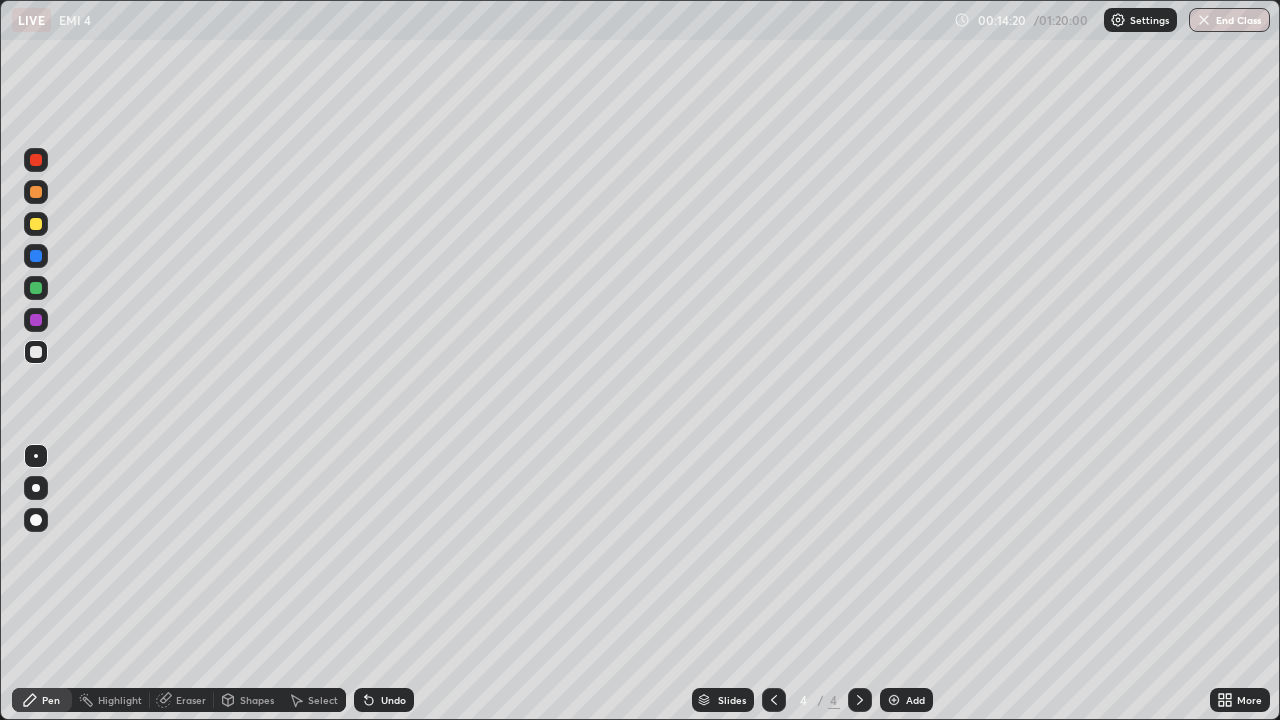 click at bounding box center [36, 352] 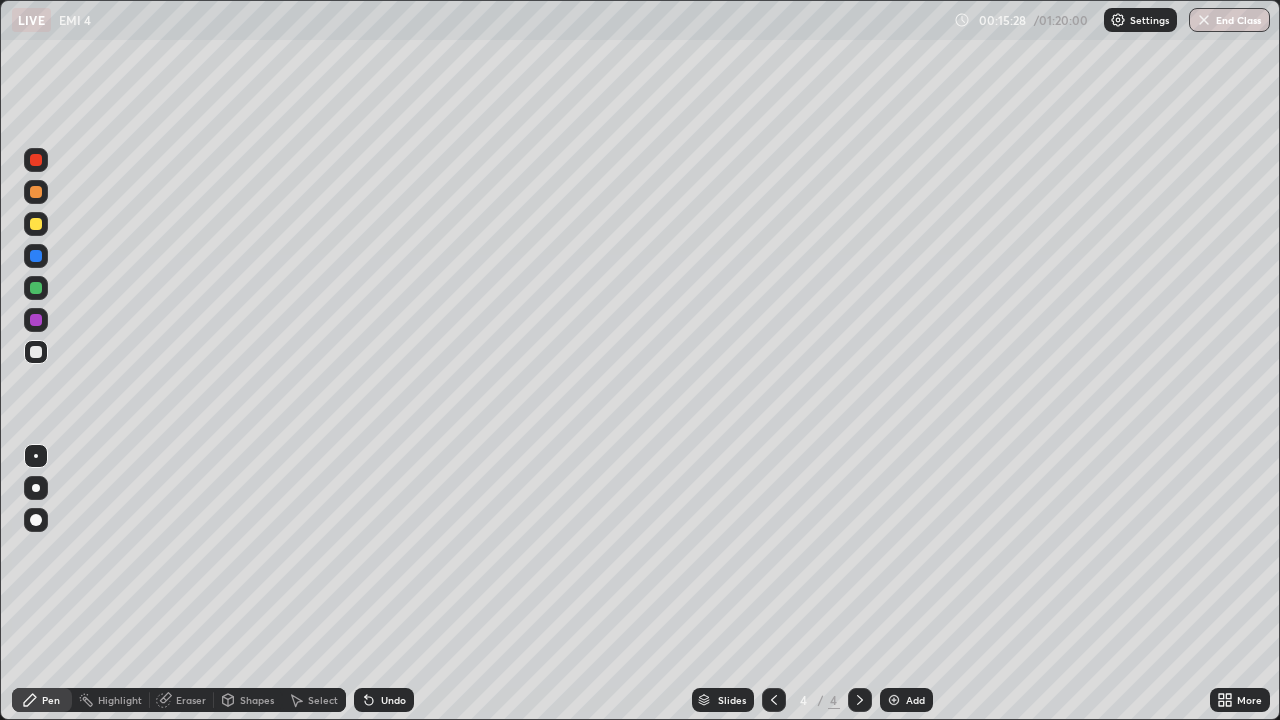click on "Add" at bounding box center [906, 700] 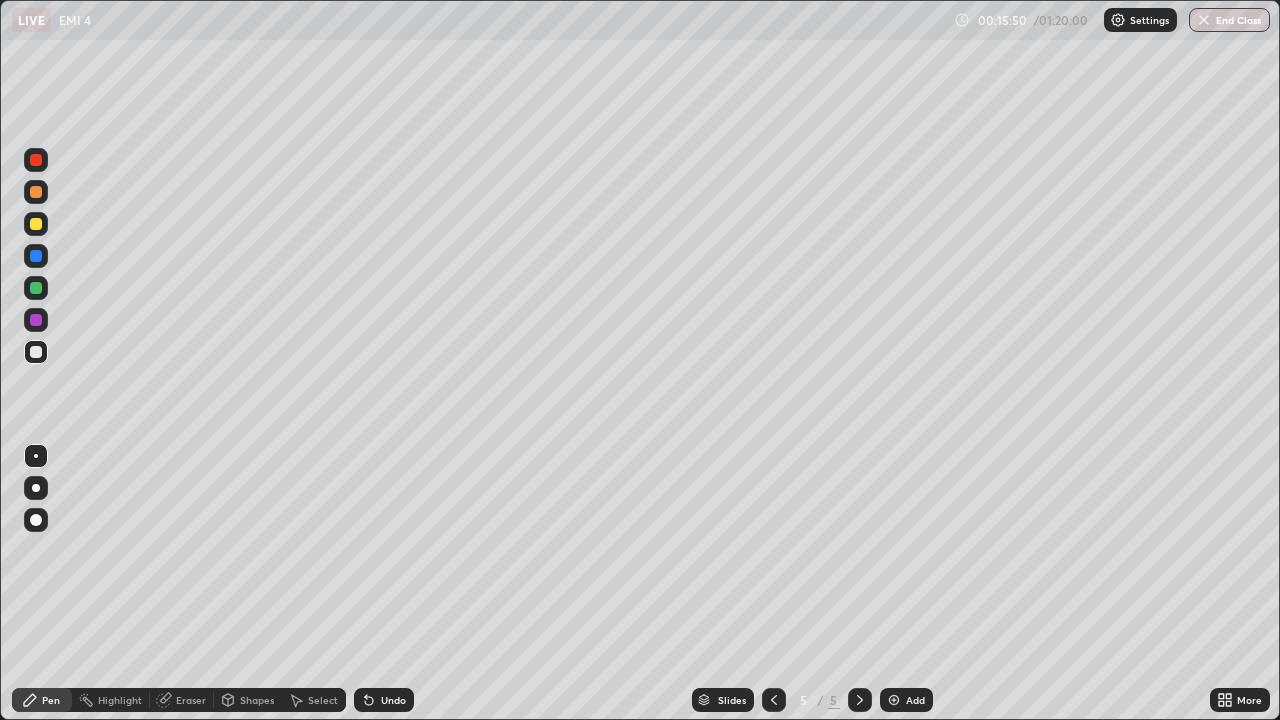 click at bounding box center [36, 192] 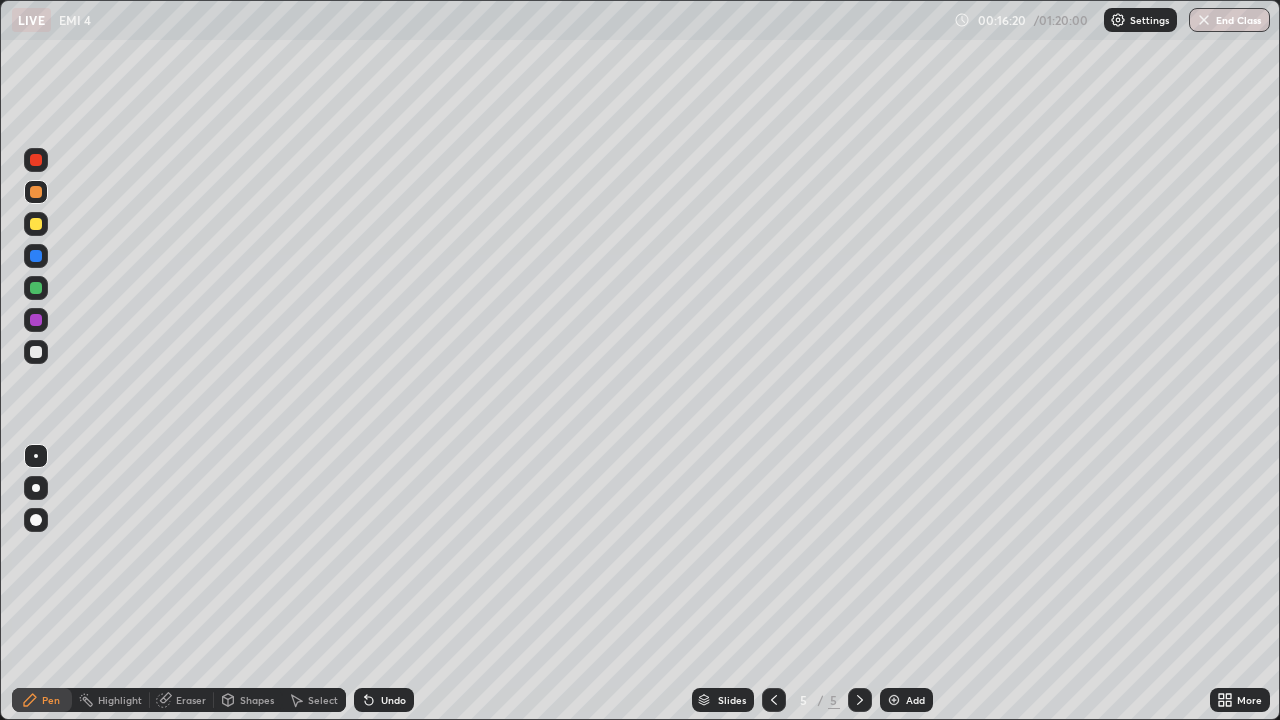 click on "Highlight" at bounding box center [111, 700] 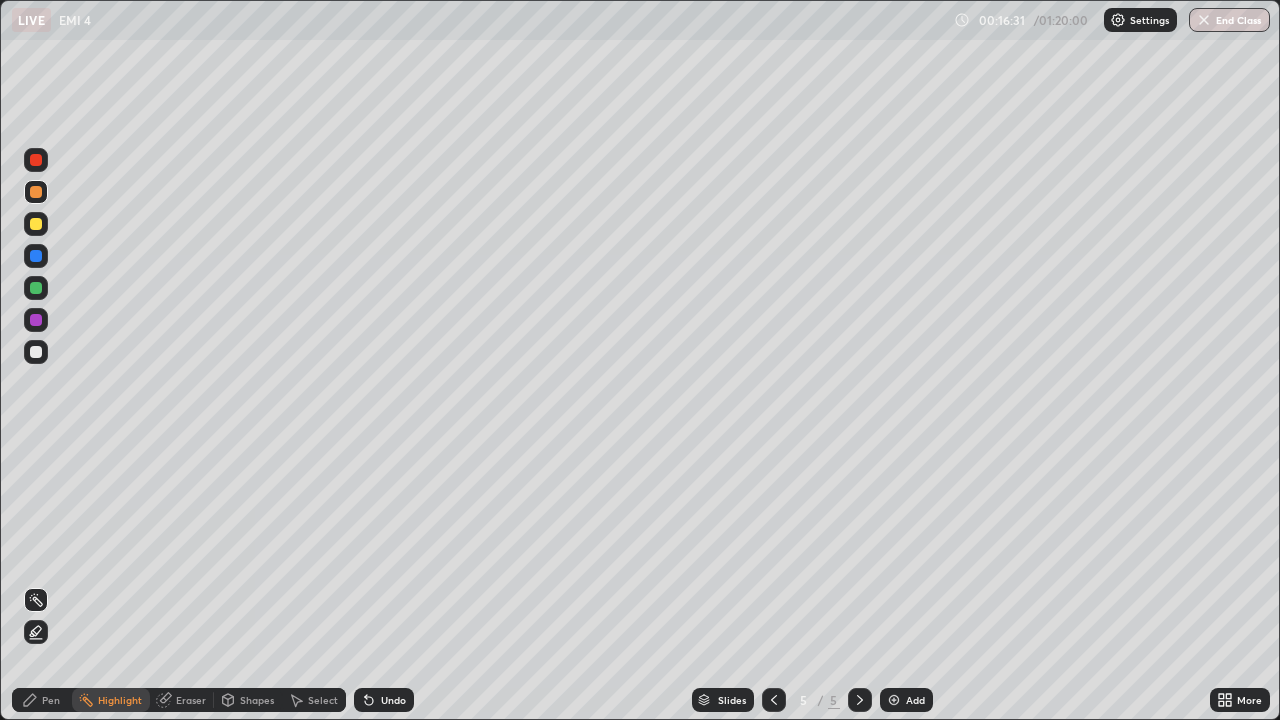 click on "Pen" at bounding box center (51, 700) 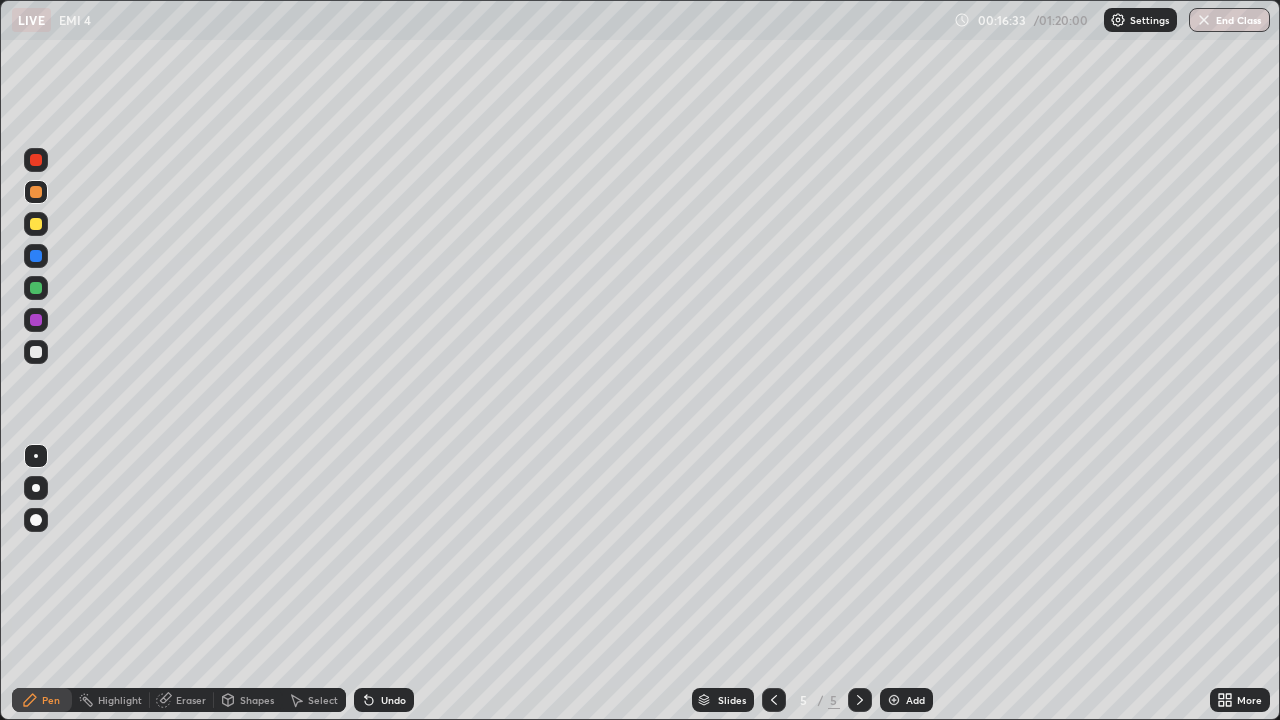 click on "Highlight" at bounding box center [120, 700] 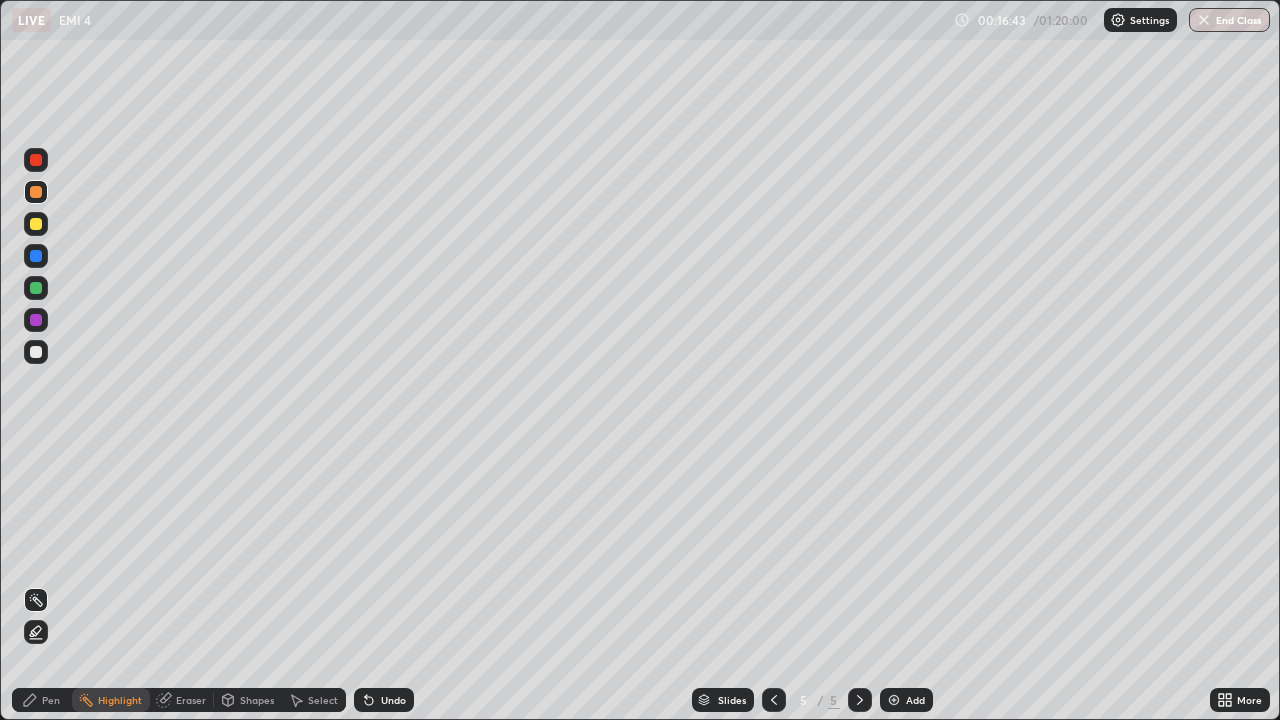 click on "Pen" at bounding box center [51, 700] 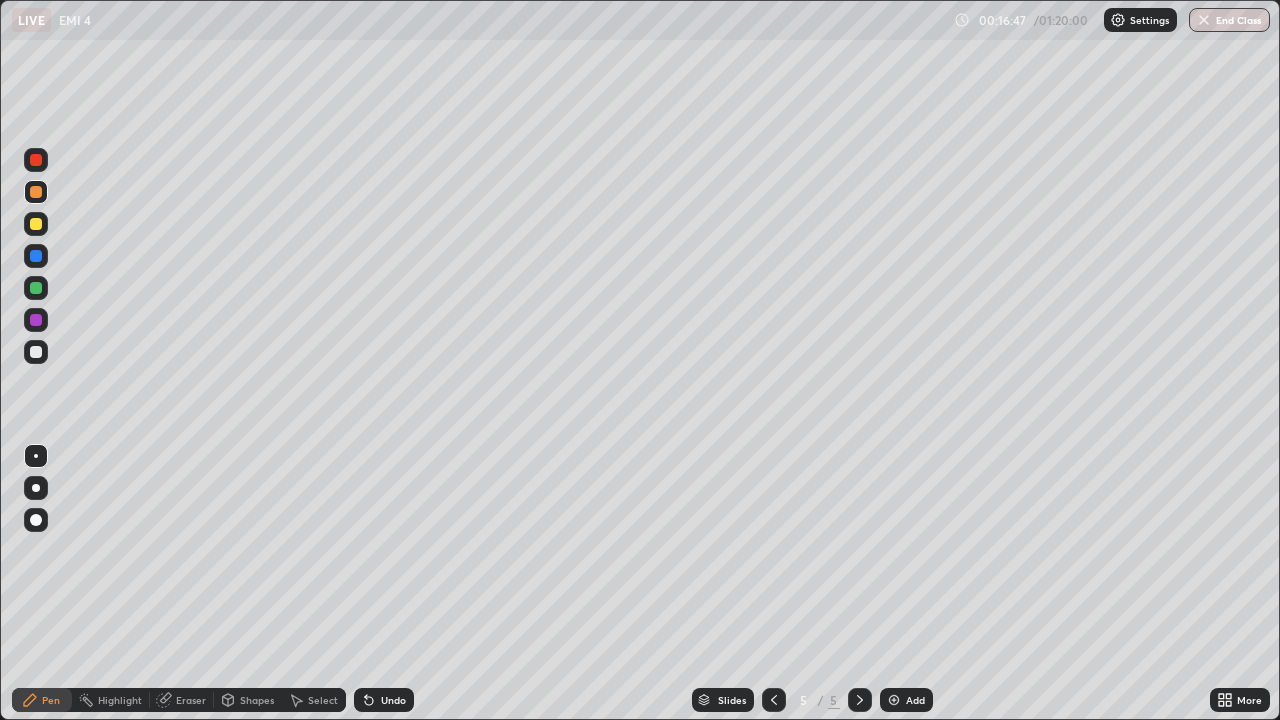 click at bounding box center [36, 224] 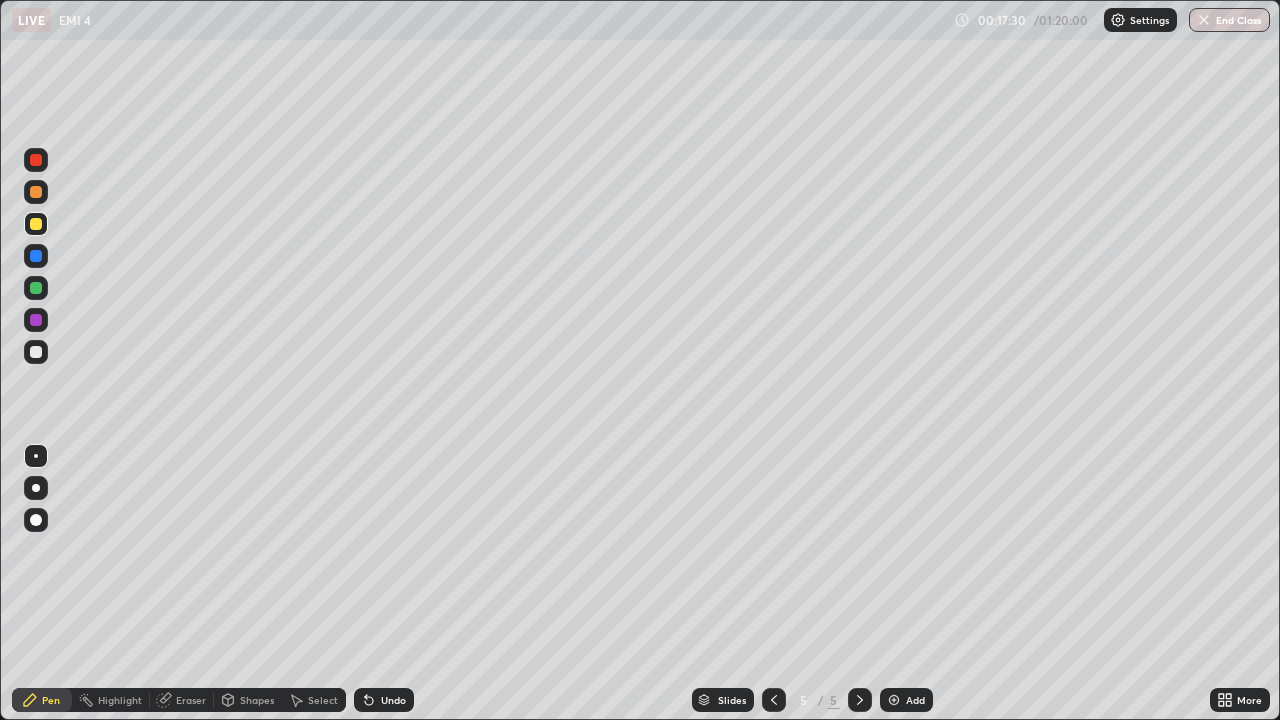 click on "Highlight" at bounding box center (120, 700) 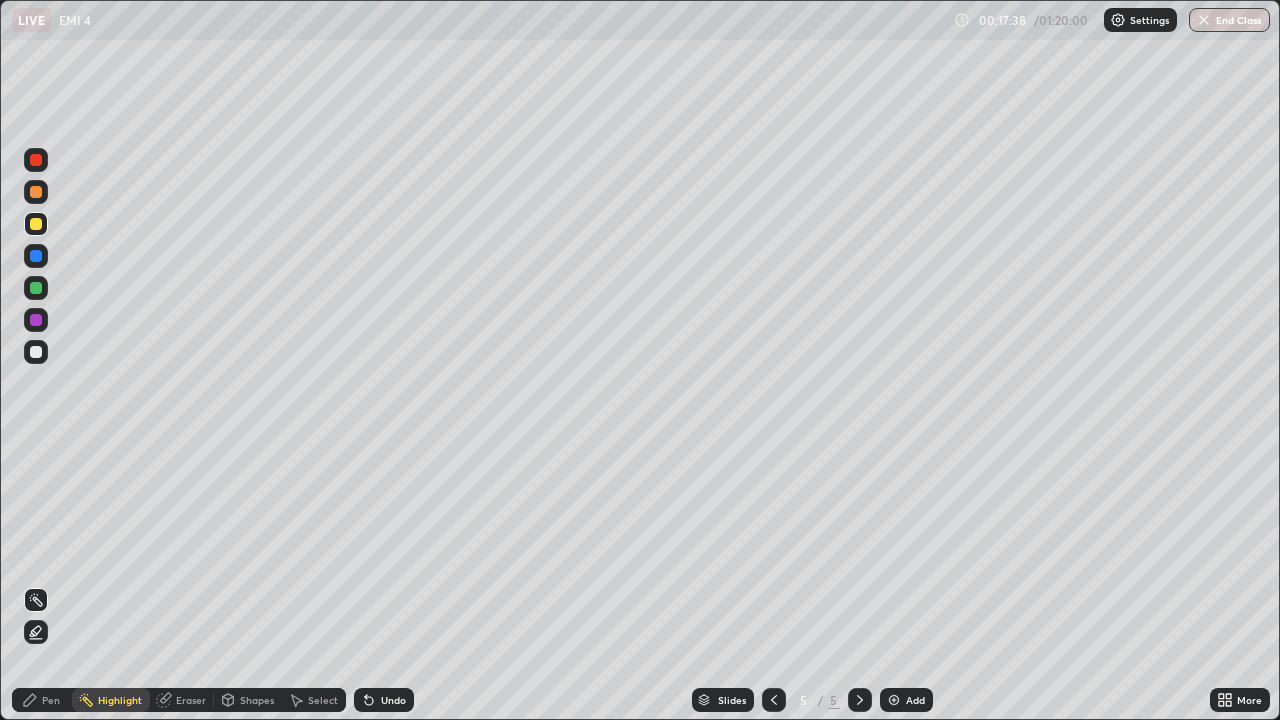 click on "Pen" at bounding box center (42, 700) 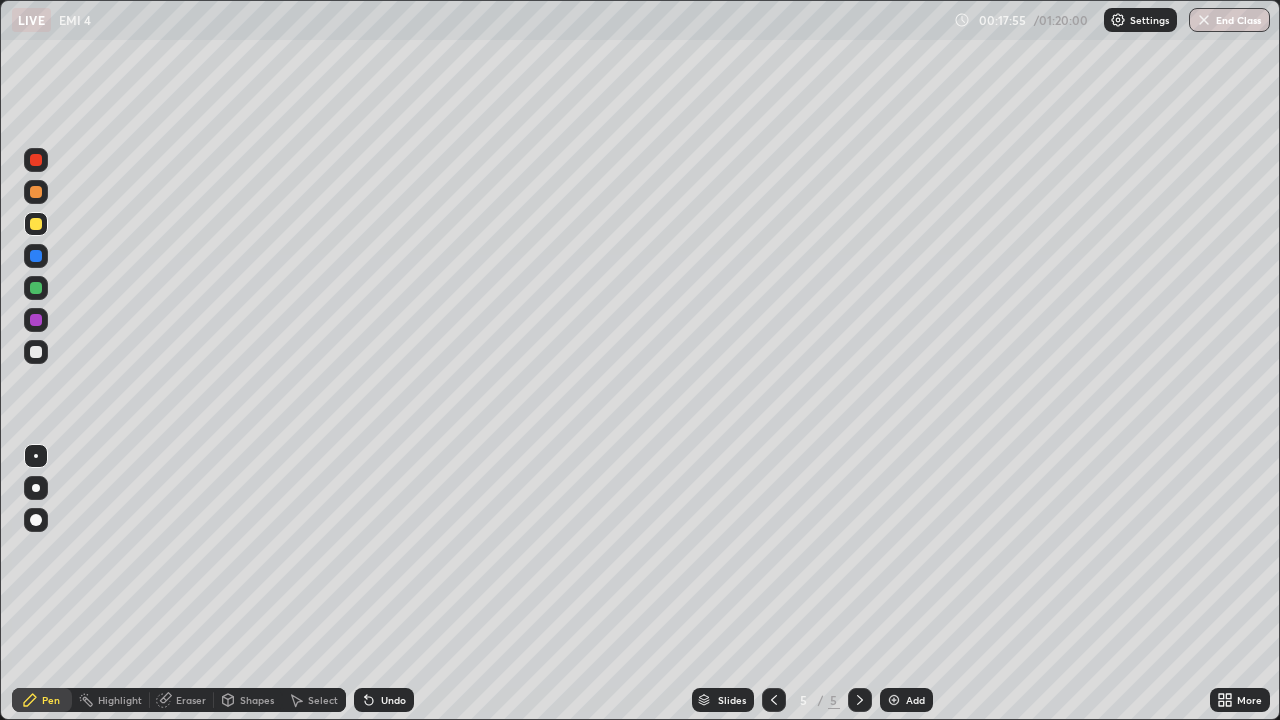 click 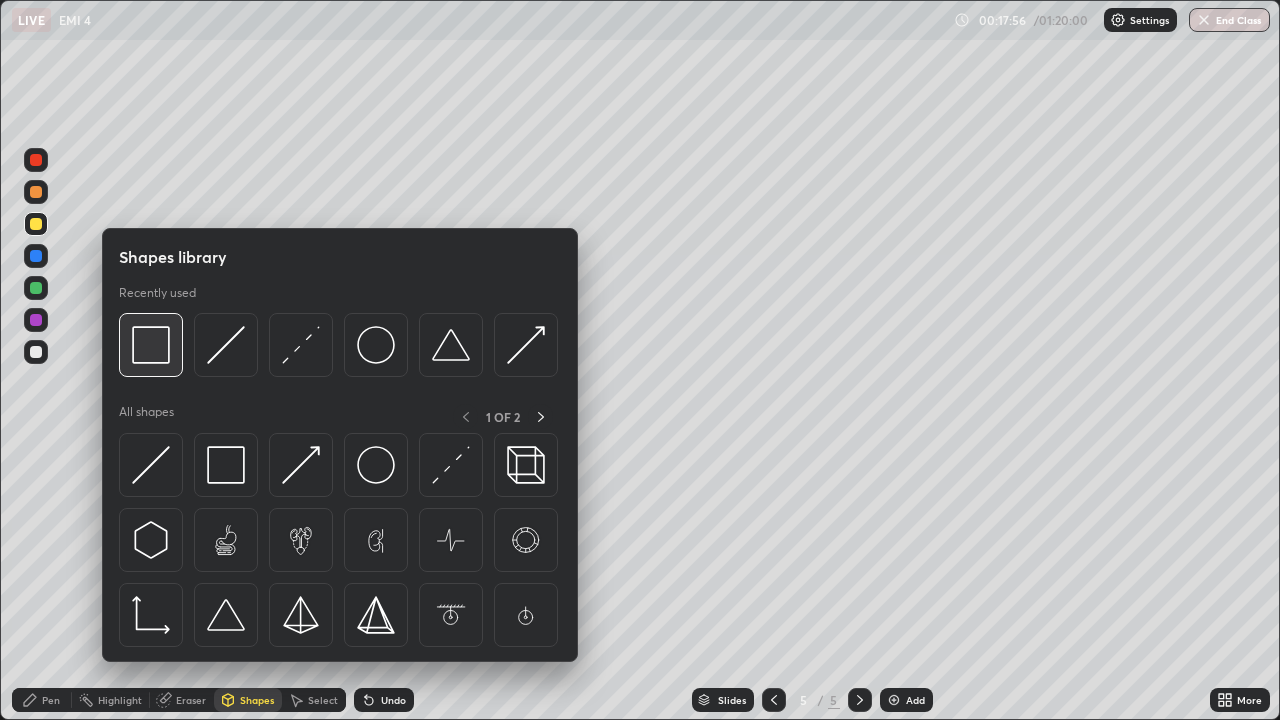 click at bounding box center [151, 345] 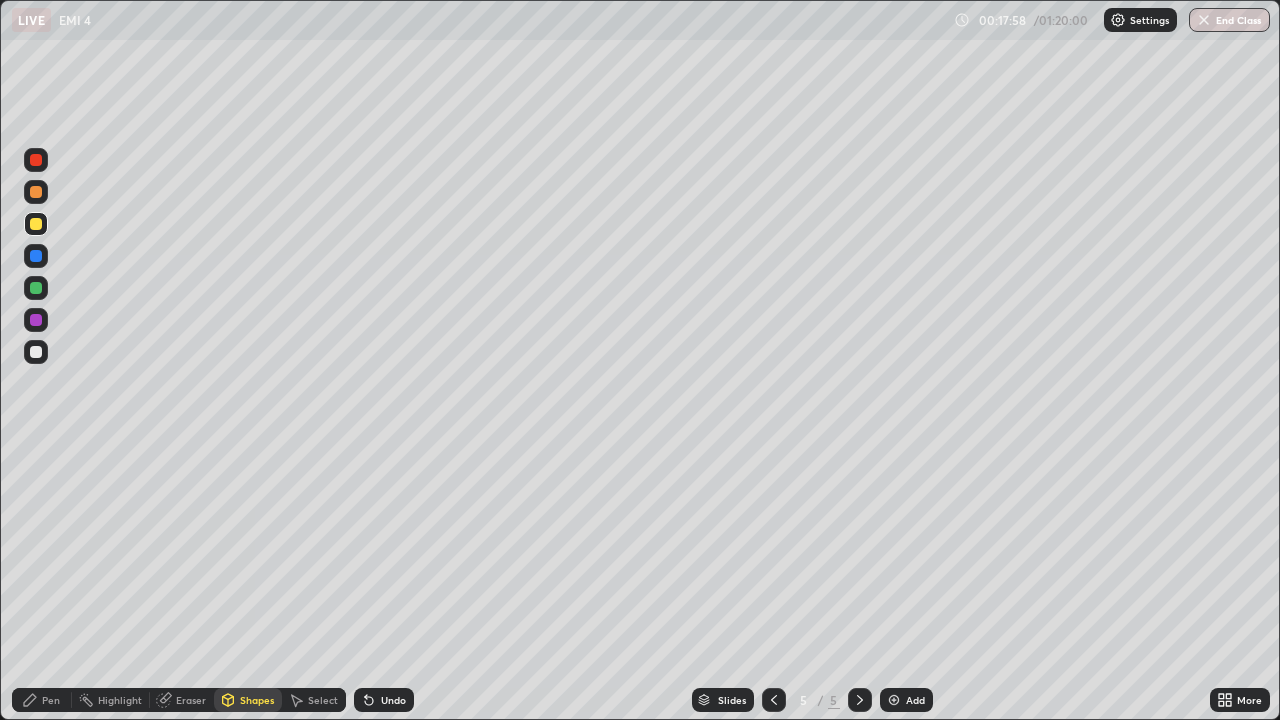 click on "Pen" at bounding box center (42, 700) 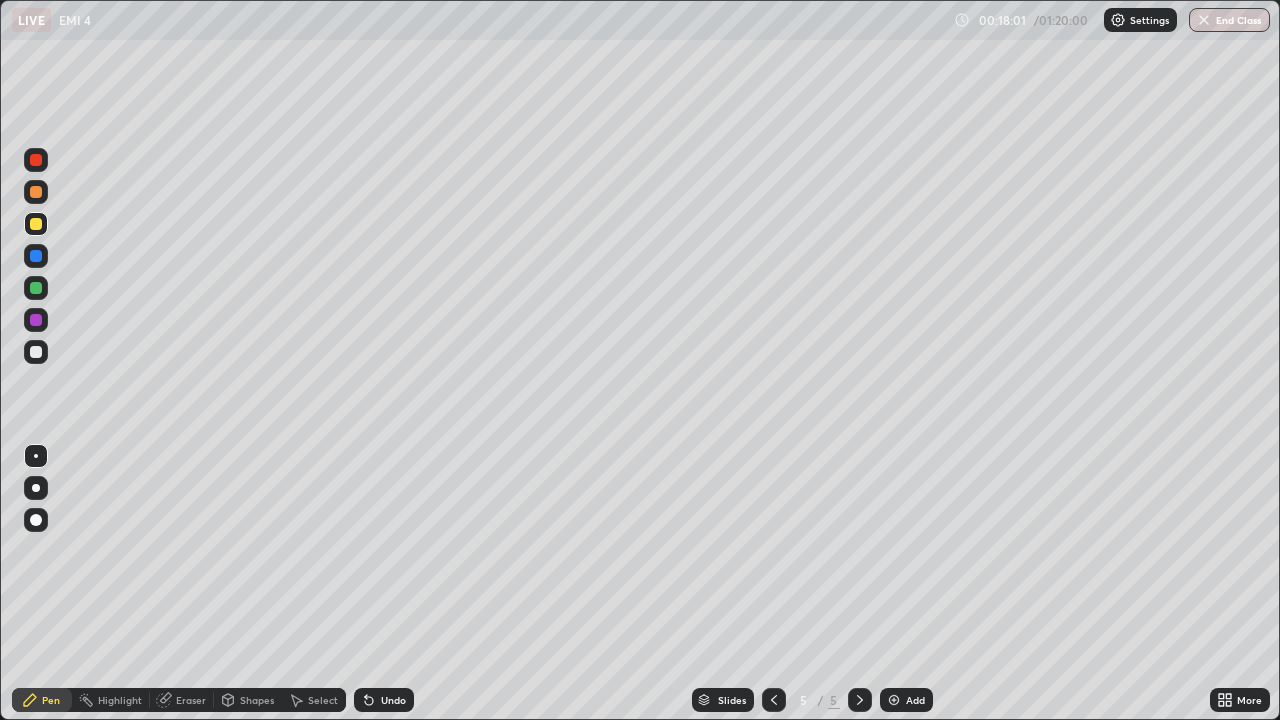 click at bounding box center (36, 288) 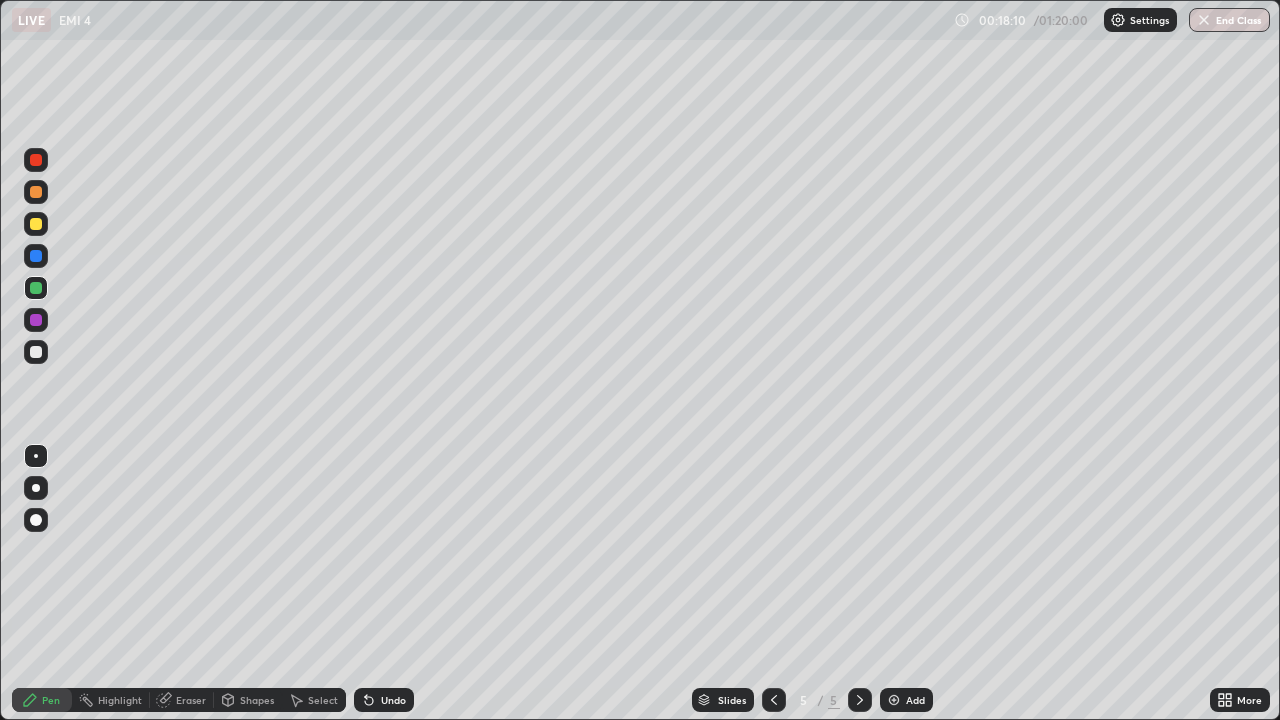 click on "Undo" at bounding box center (384, 700) 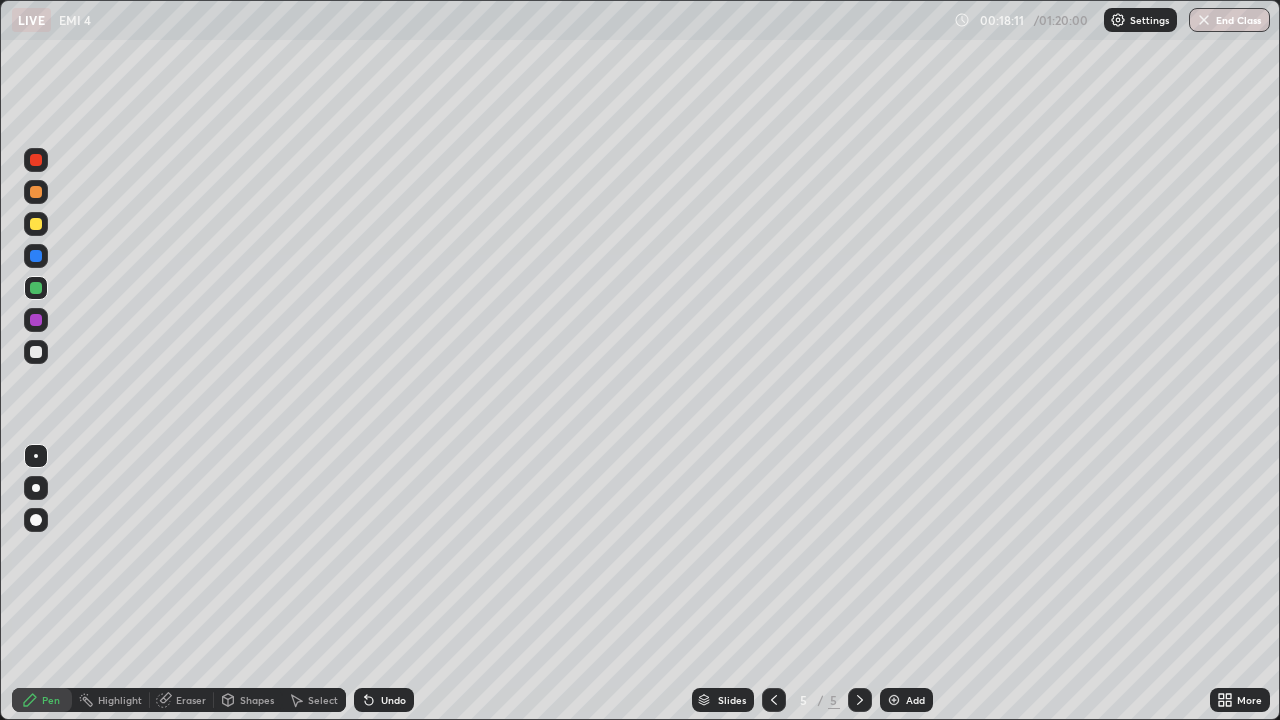 click on "Select" at bounding box center [323, 700] 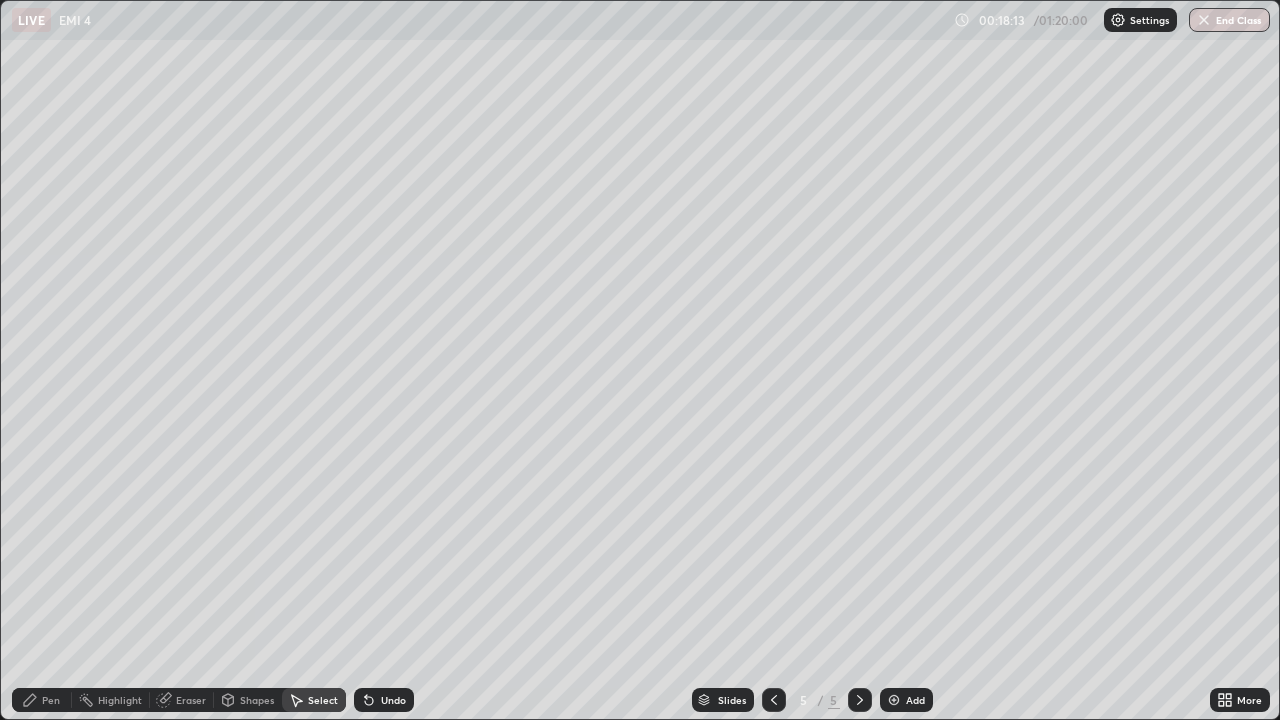 click on "Pen" at bounding box center (42, 700) 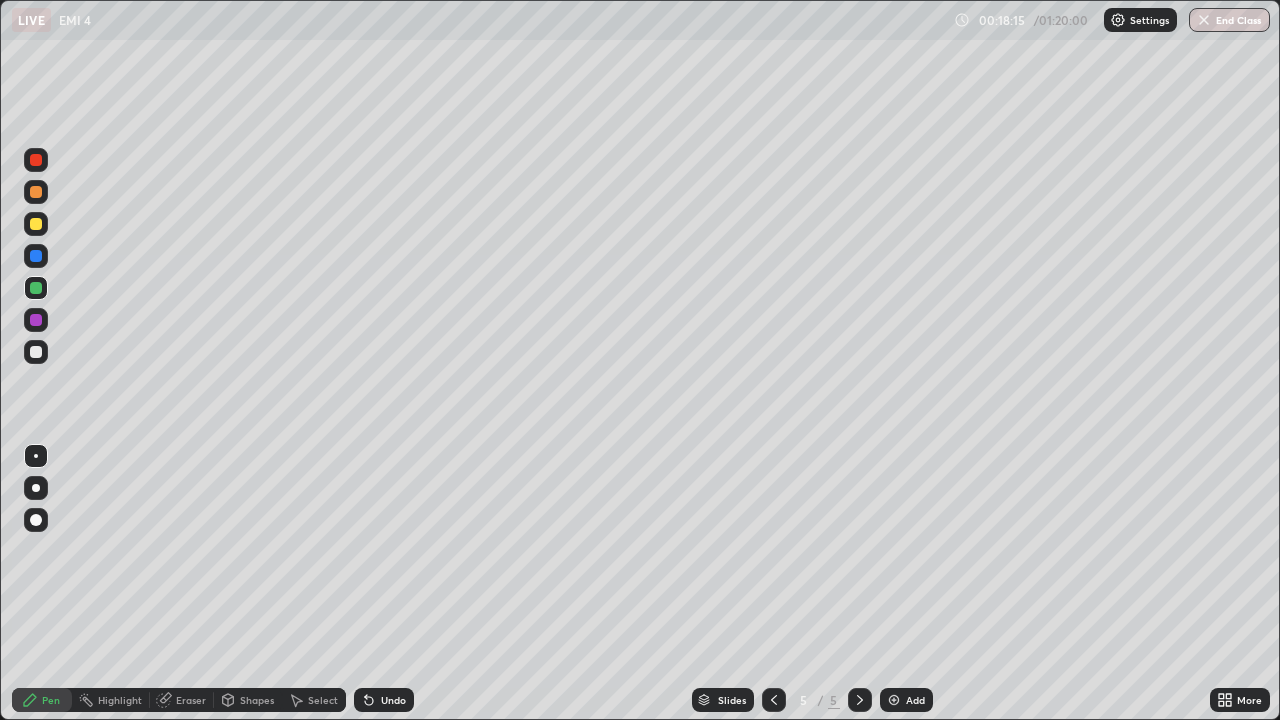 click on "Select" at bounding box center [323, 700] 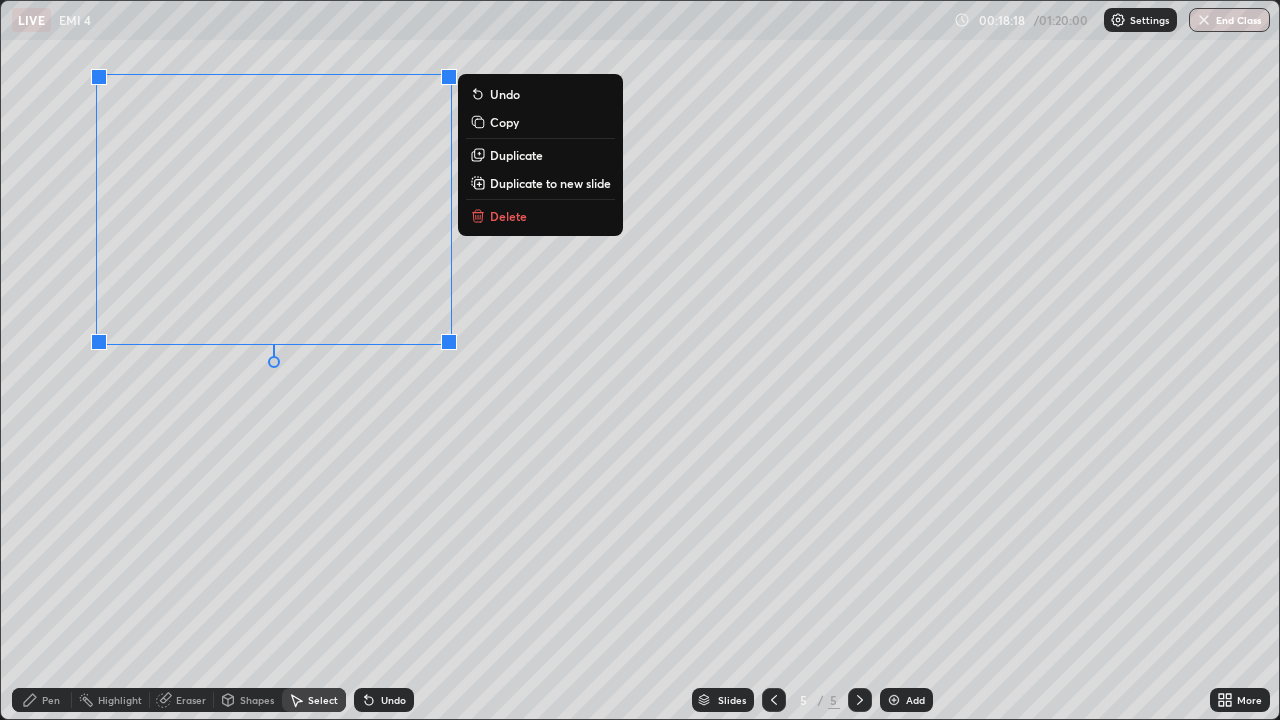 click on "Duplicate" at bounding box center (516, 155) 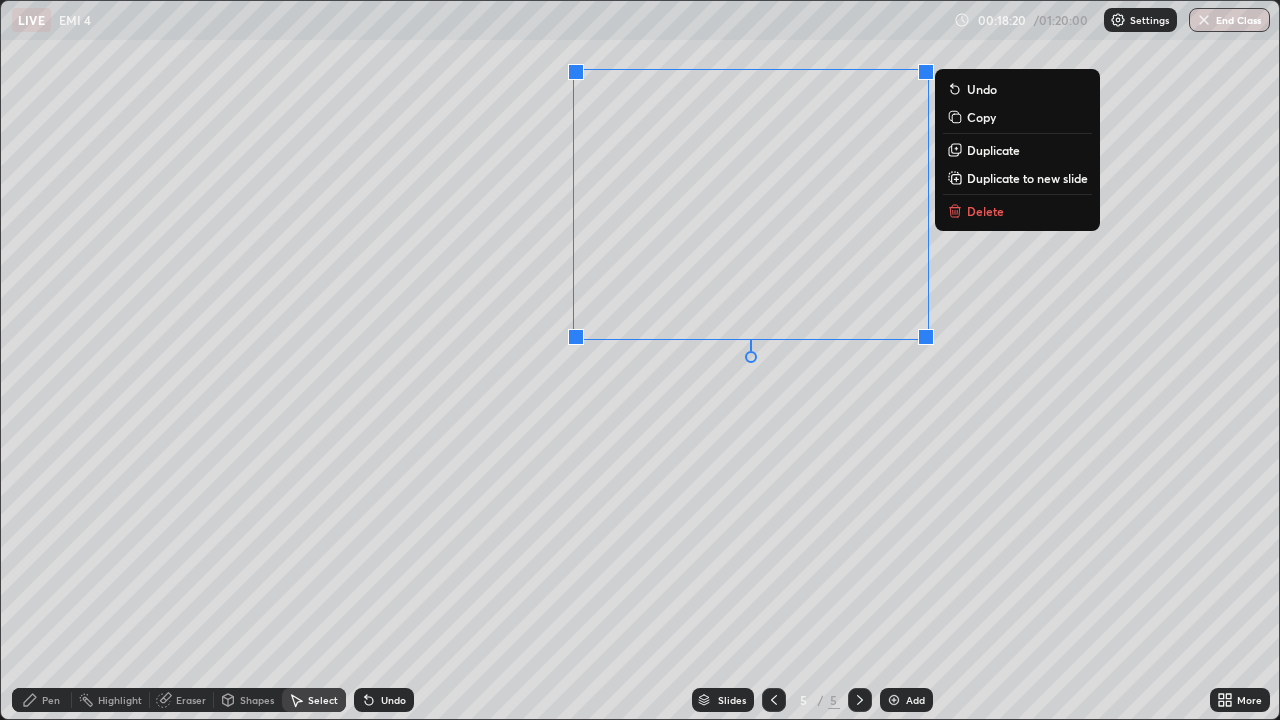 click on "0 ° Undo Copy Duplicate Duplicate to new slide Delete" at bounding box center (640, 360) 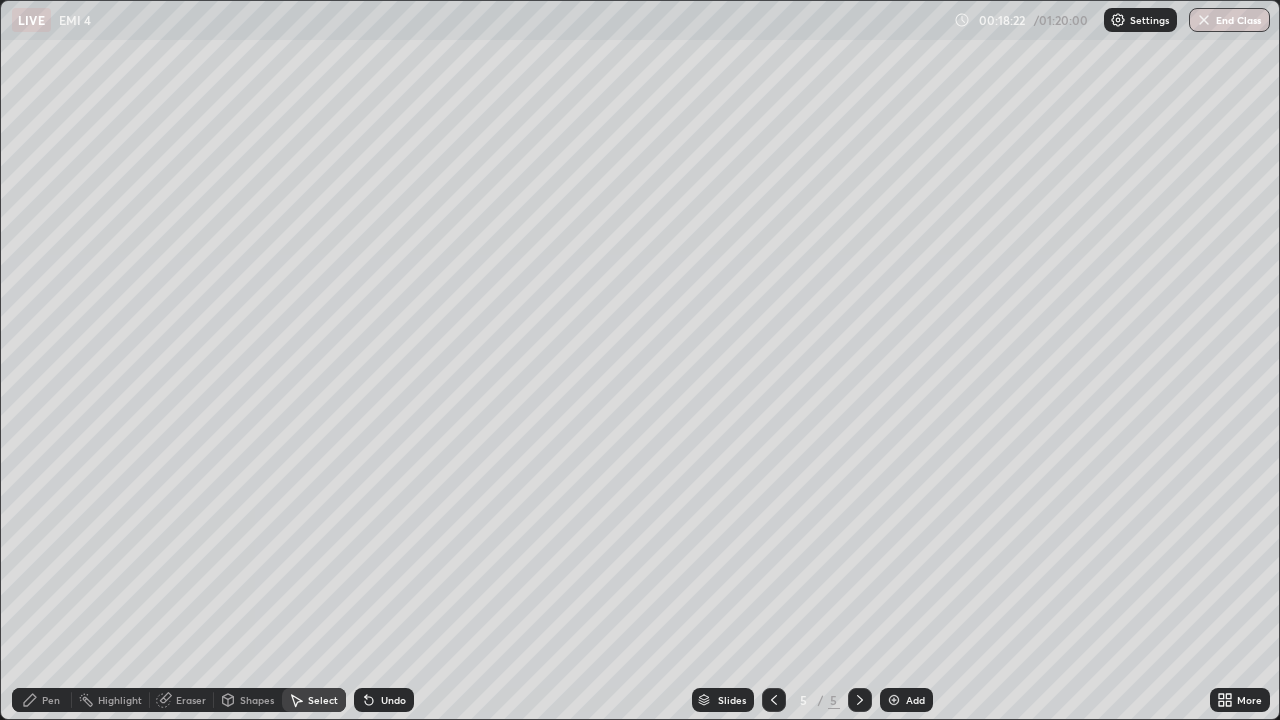 click on "Eraser" at bounding box center (191, 700) 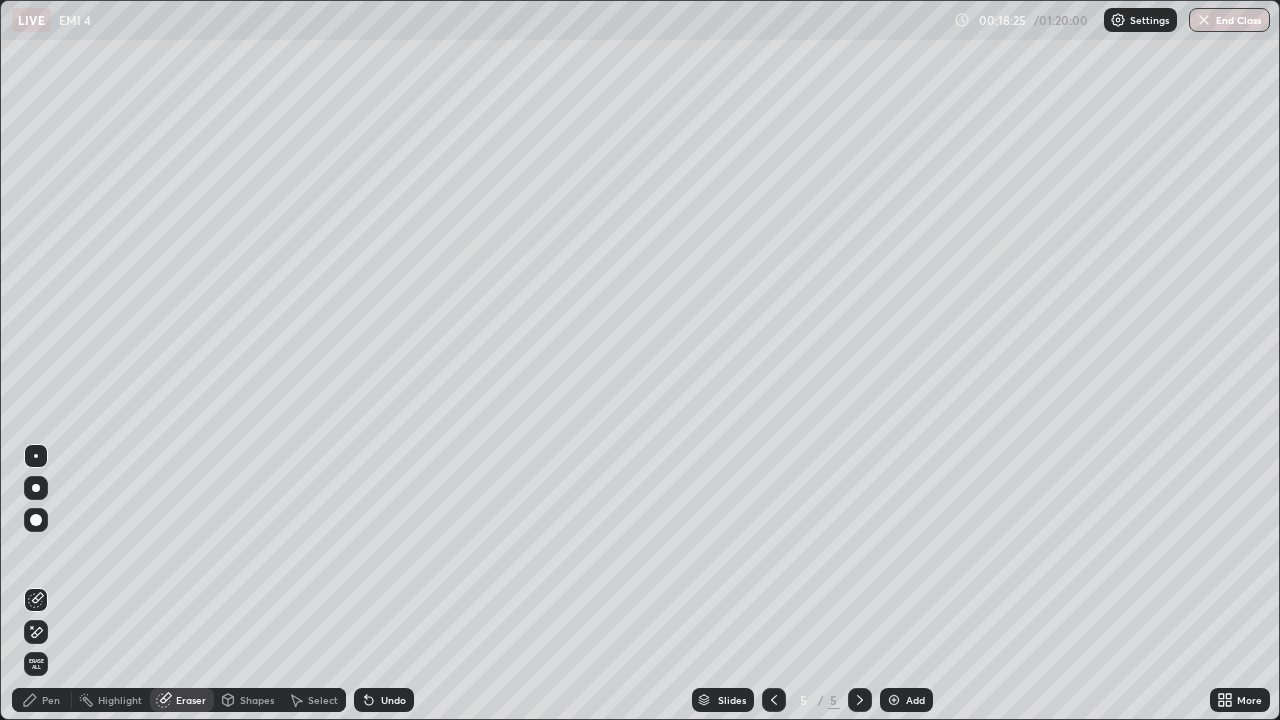 click on "Pen" at bounding box center [51, 700] 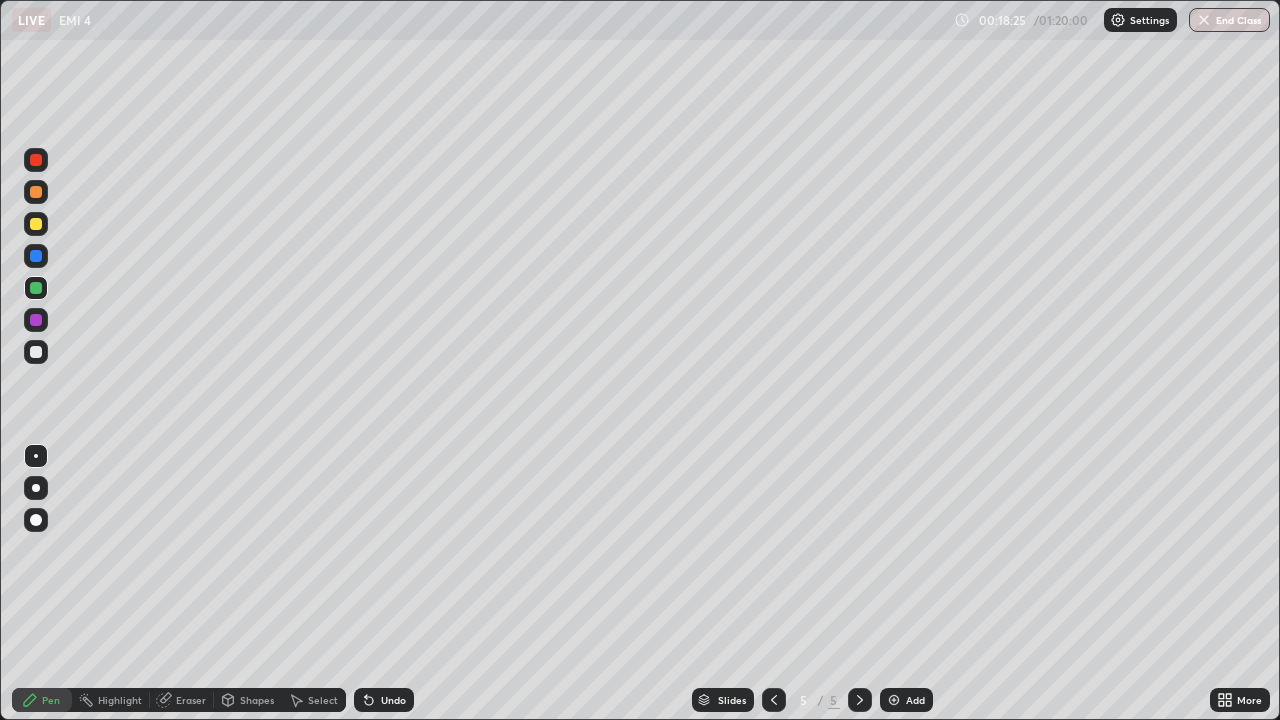 click at bounding box center (36, 320) 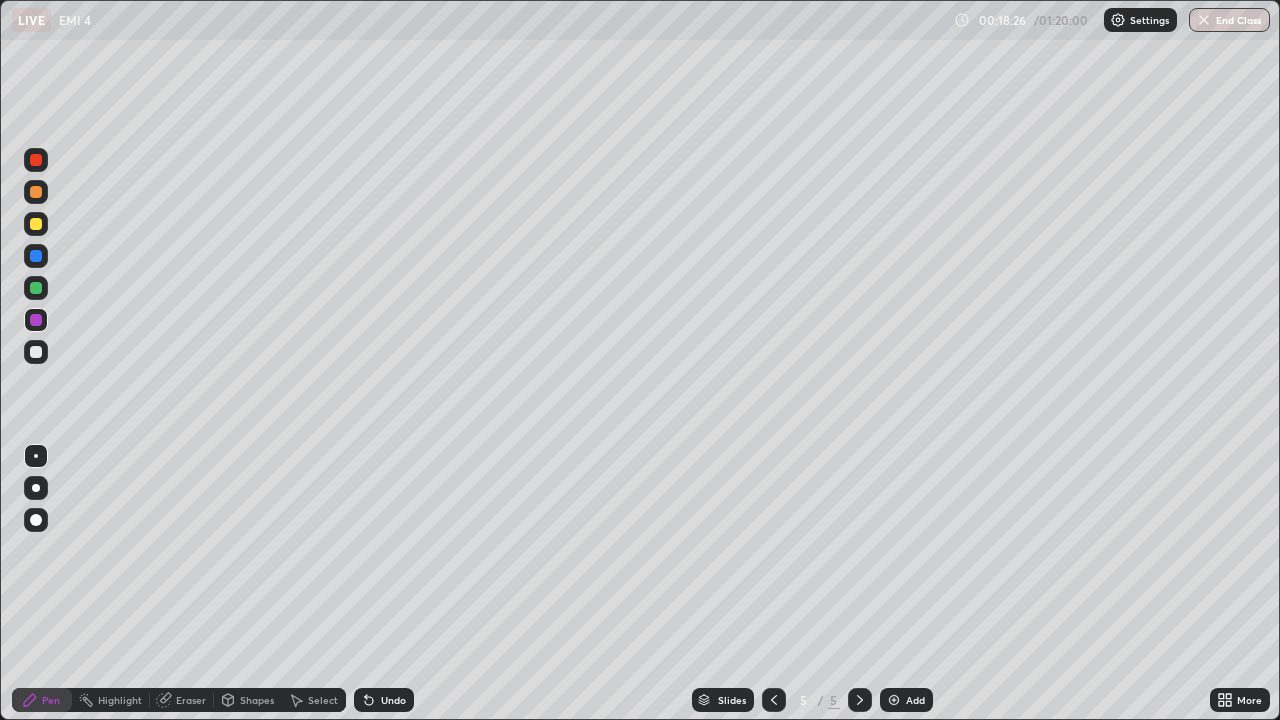 click at bounding box center (36, 288) 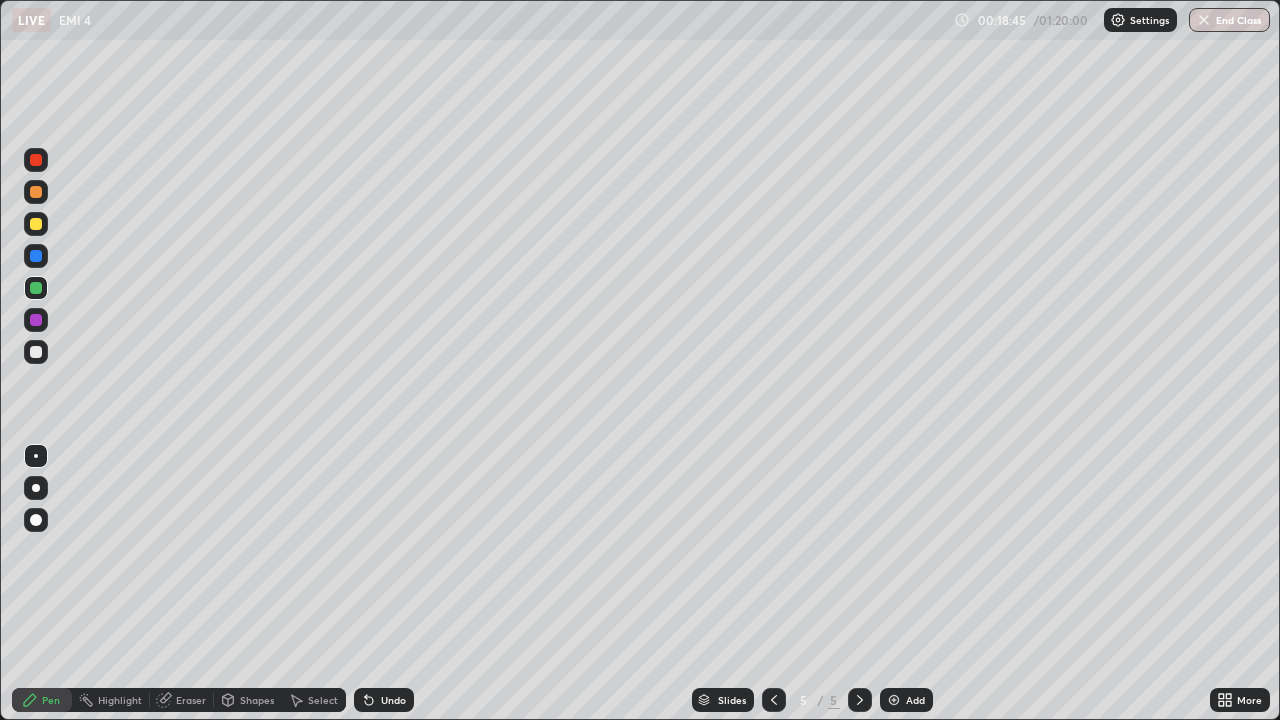 click at bounding box center (36, 256) 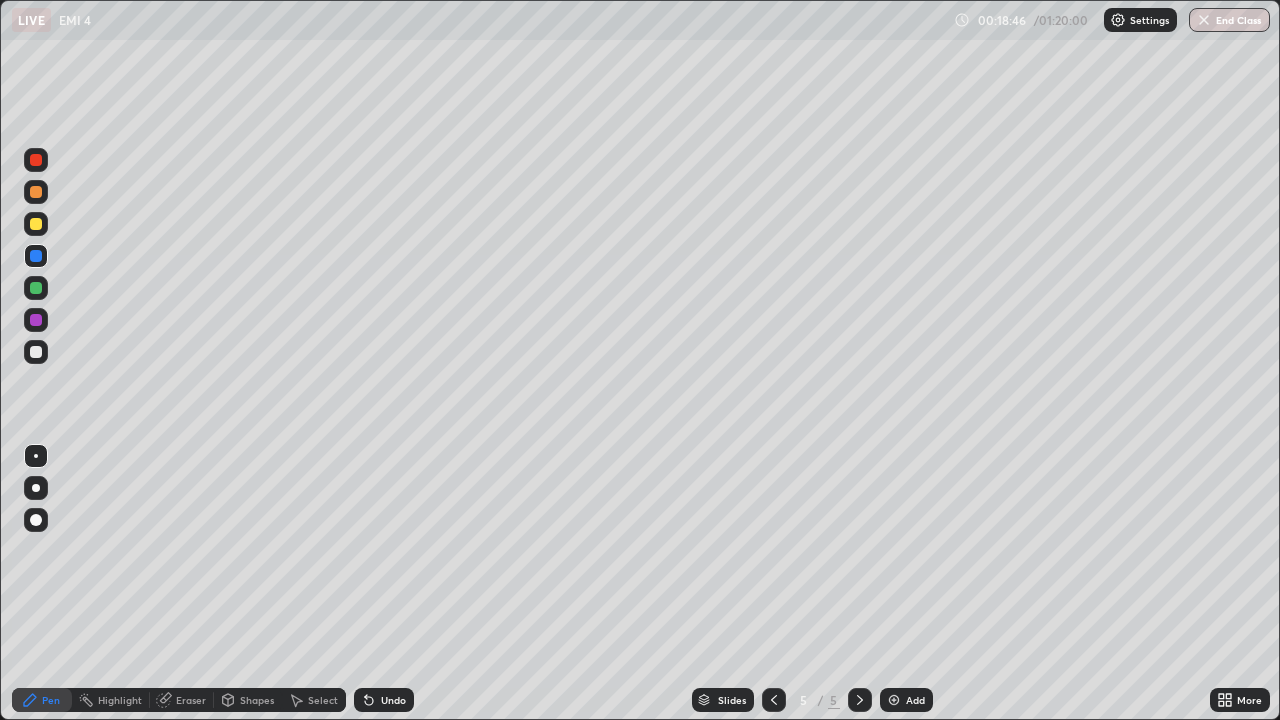 click on "Highlight" at bounding box center [111, 700] 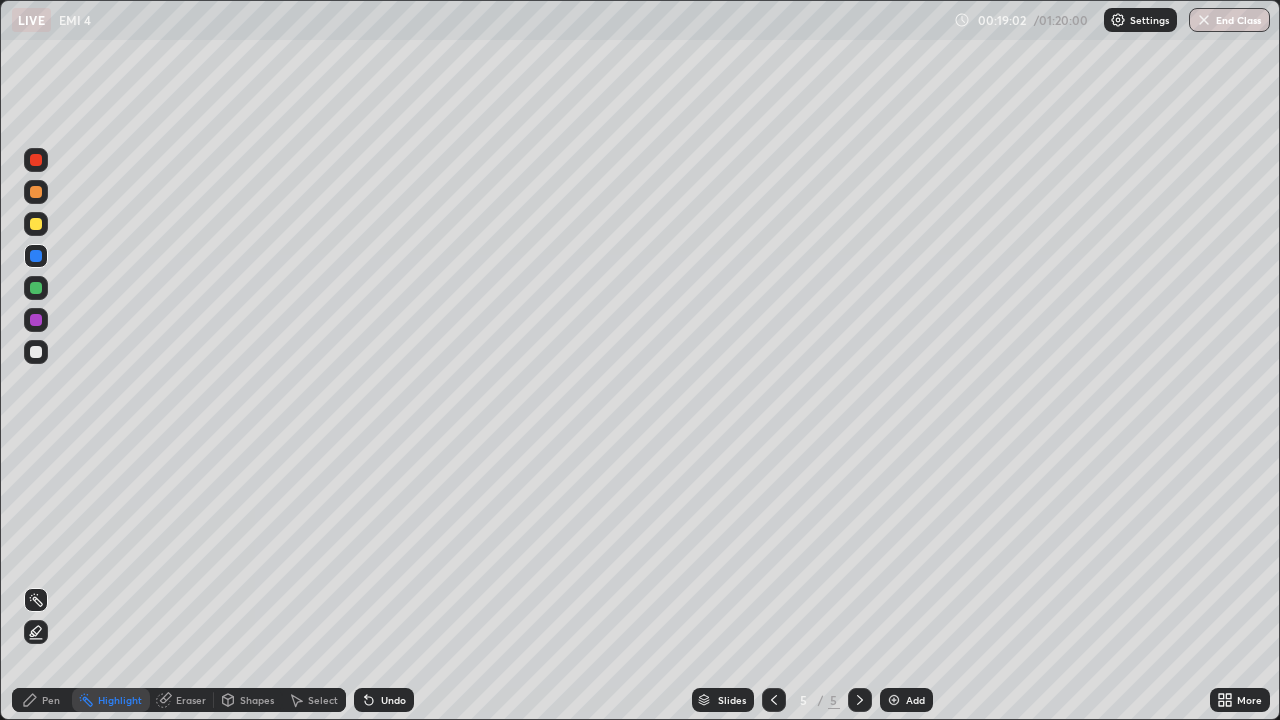 click on "Pen" at bounding box center (51, 700) 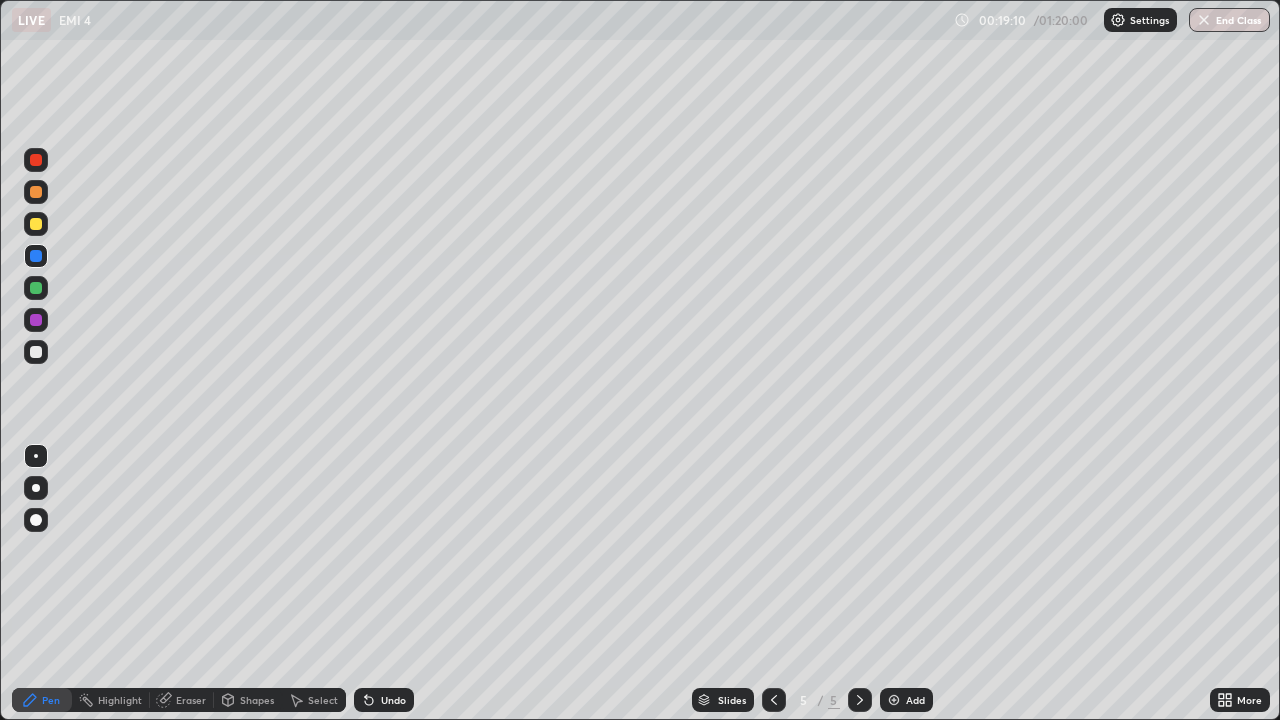 click on "Shapes" at bounding box center [248, 700] 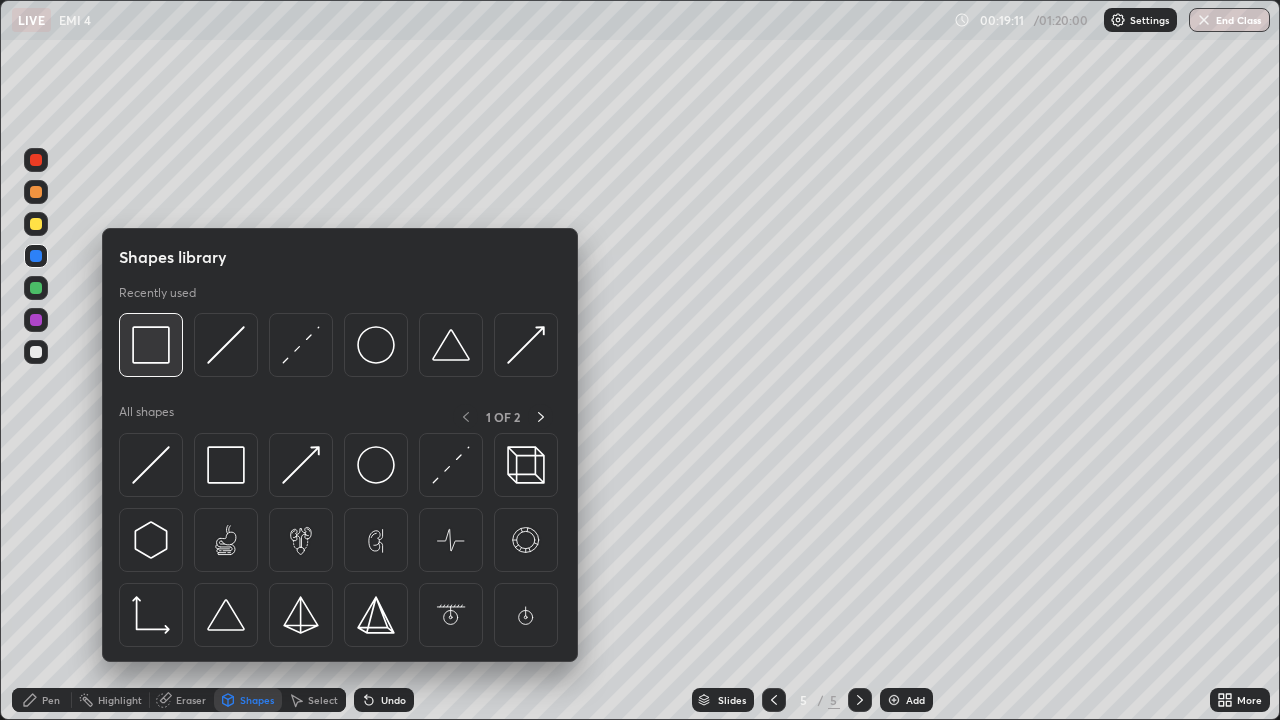 click at bounding box center [151, 345] 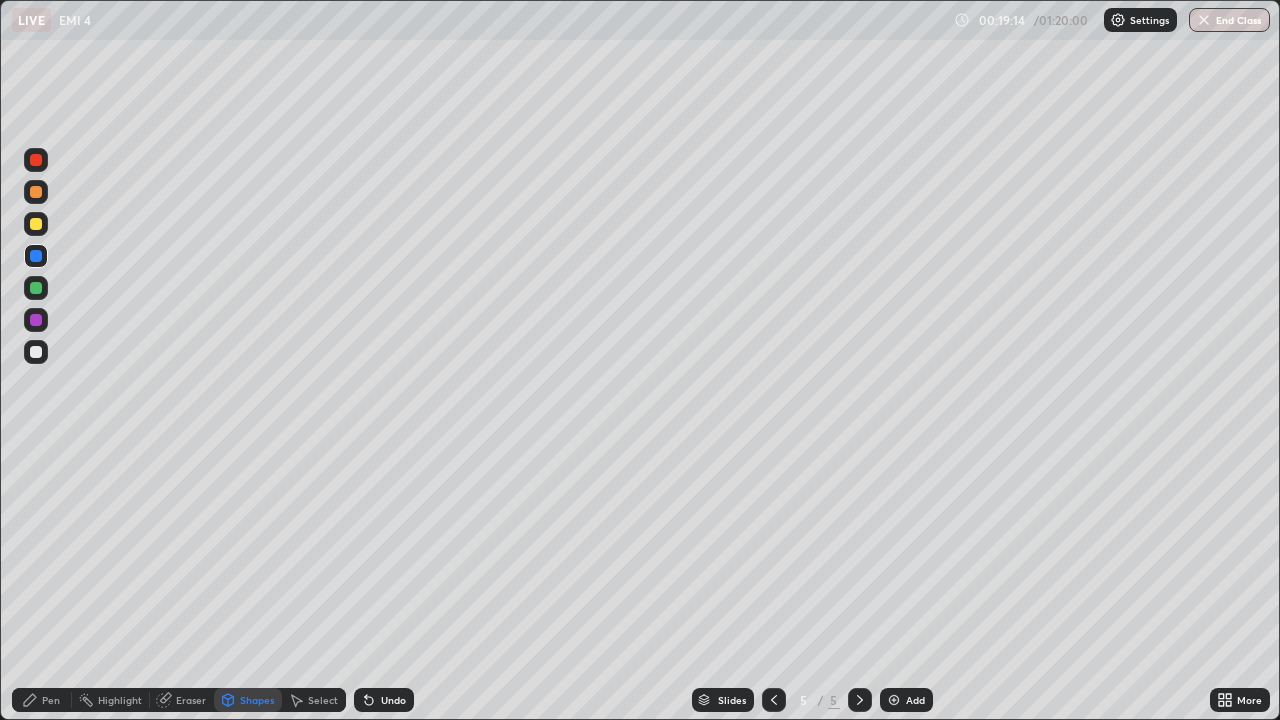 click 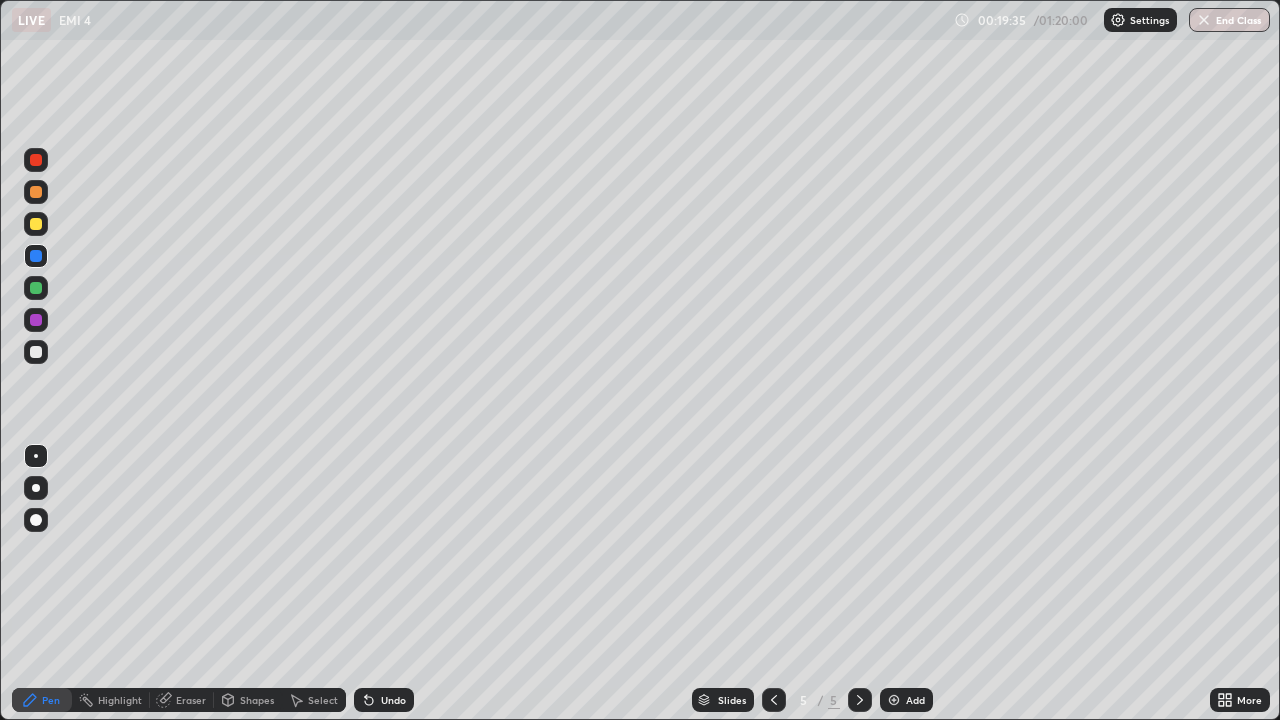 click at bounding box center [36, 352] 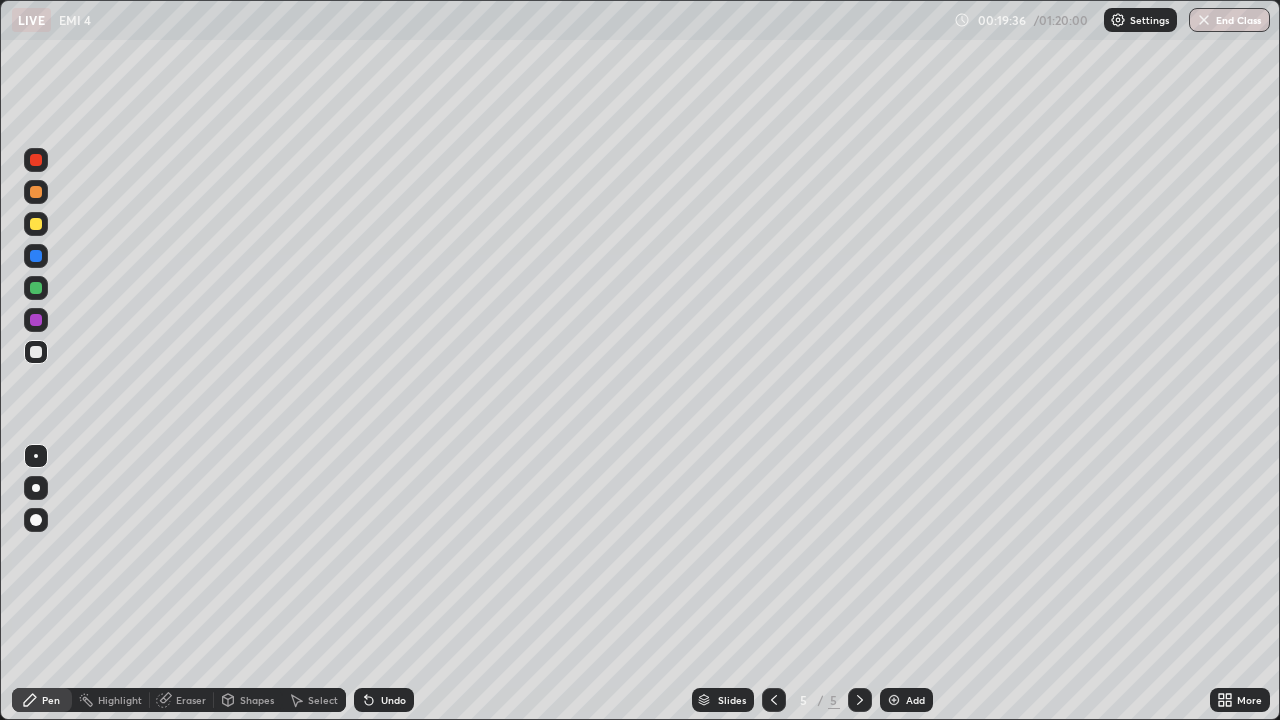 click on "Pen" at bounding box center (51, 700) 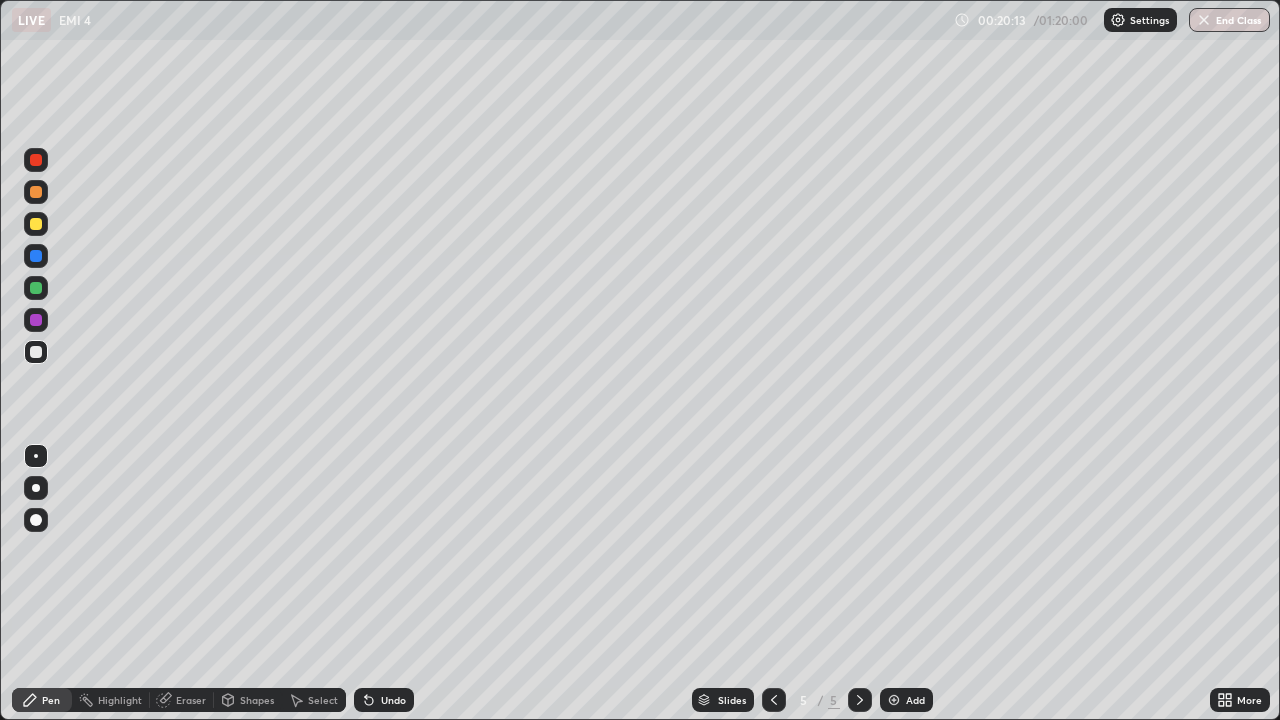 click 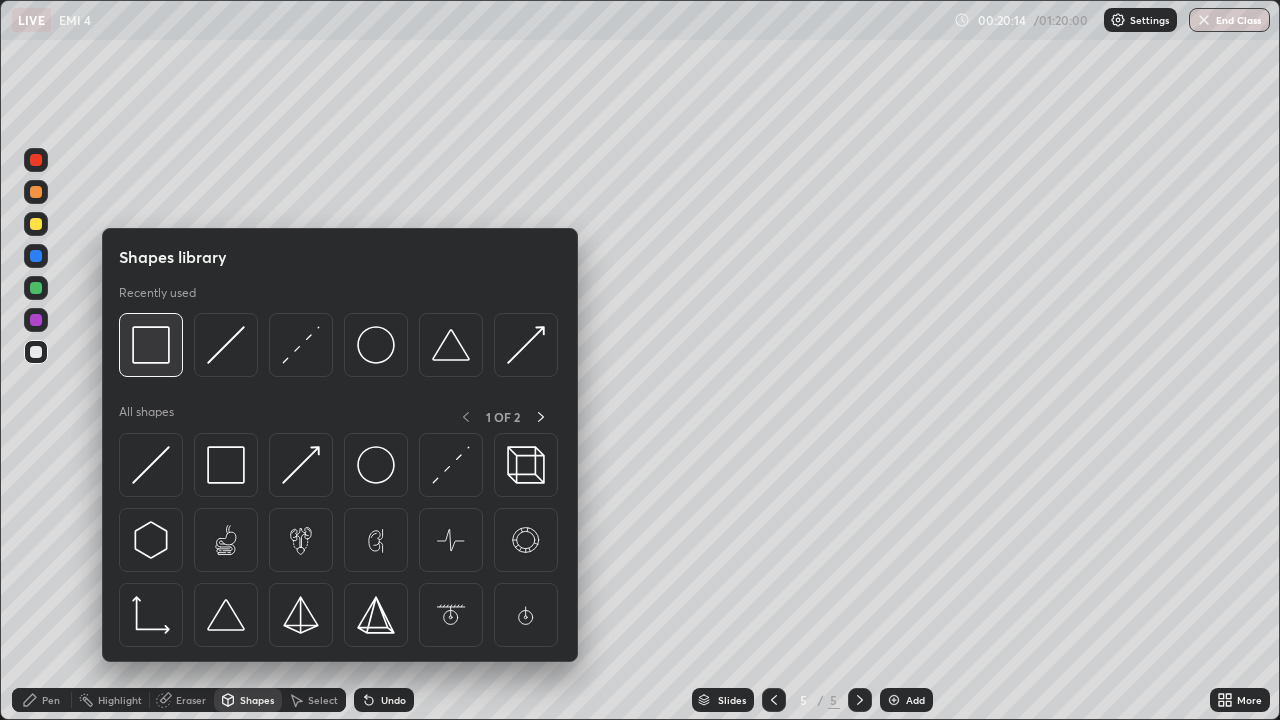 click at bounding box center [151, 345] 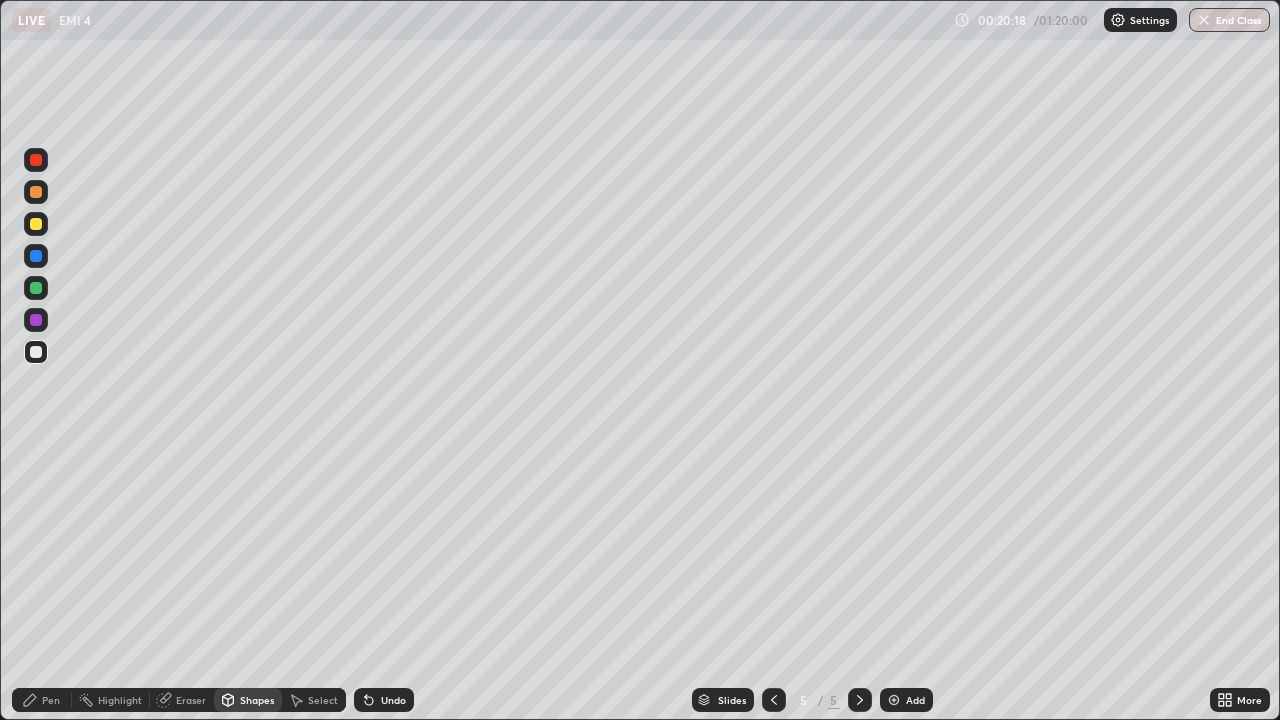 click on "Pen" at bounding box center [42, 700] 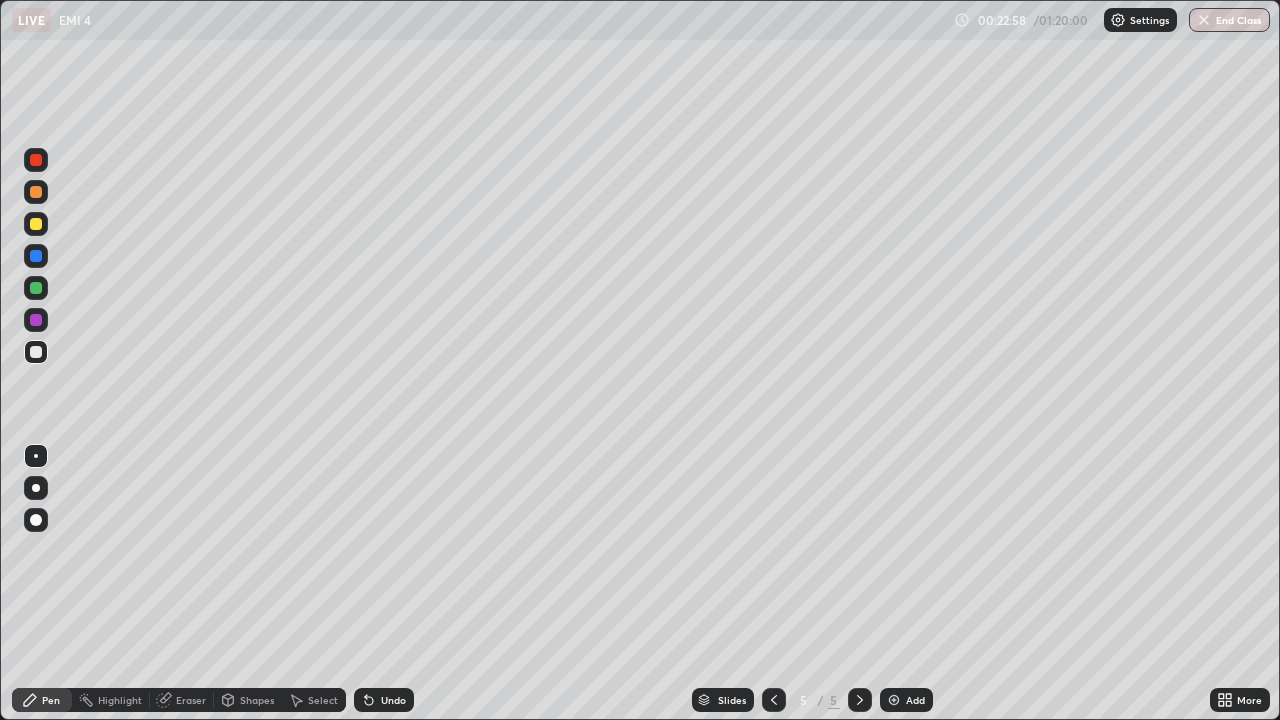 click on "Add" at bounding box center [915, 700] 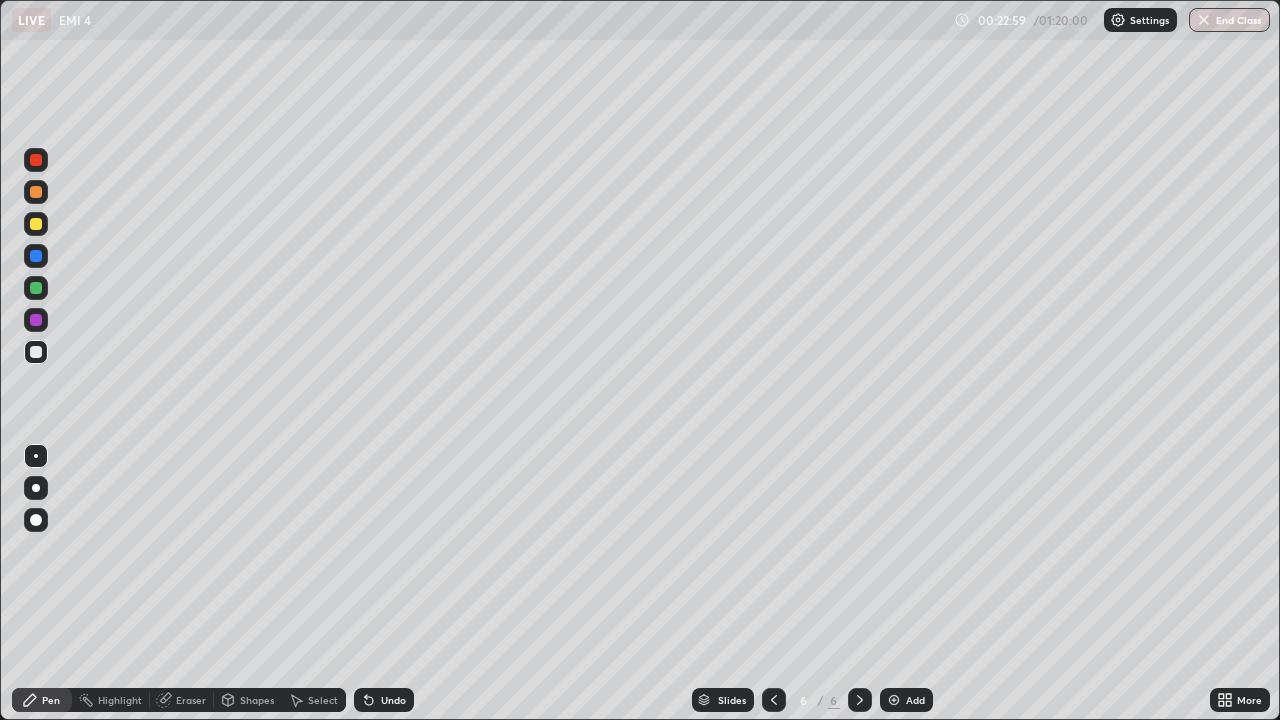click at bounding box center [36, 352] 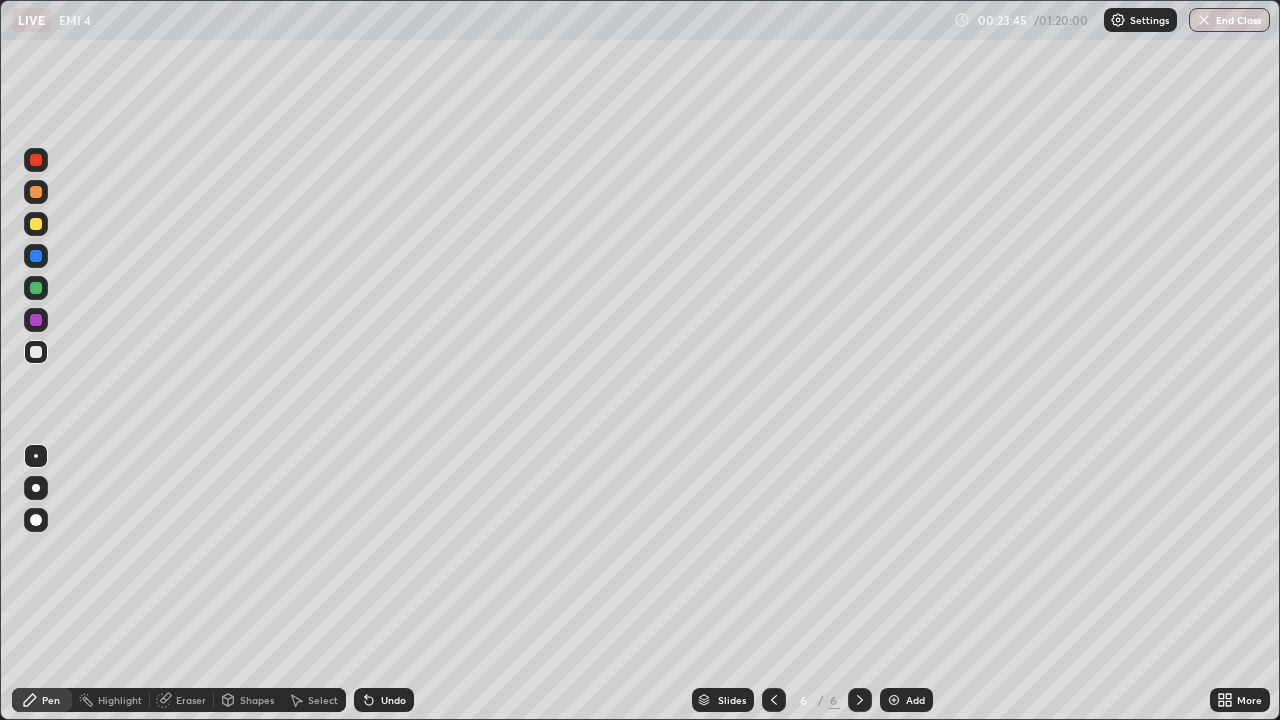 click on "Highlight" at bounding box center [111, 700] 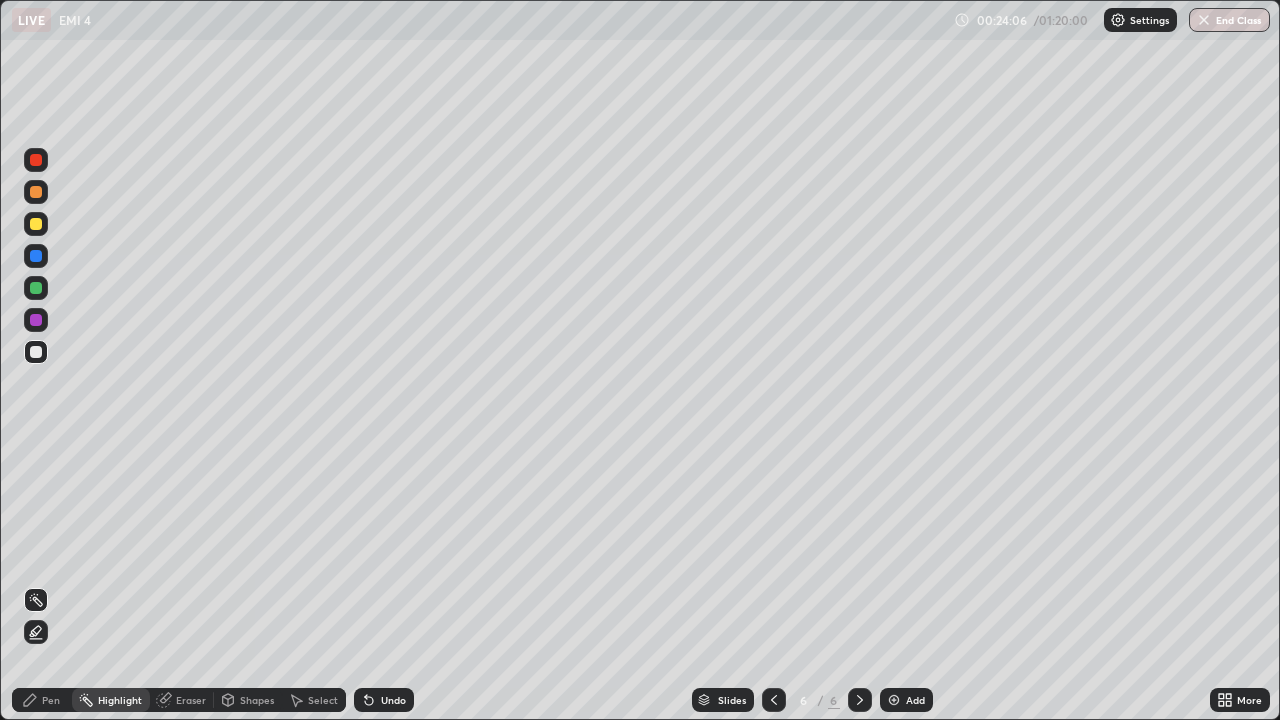 click on "Pen" at bounding box center [42, 700] 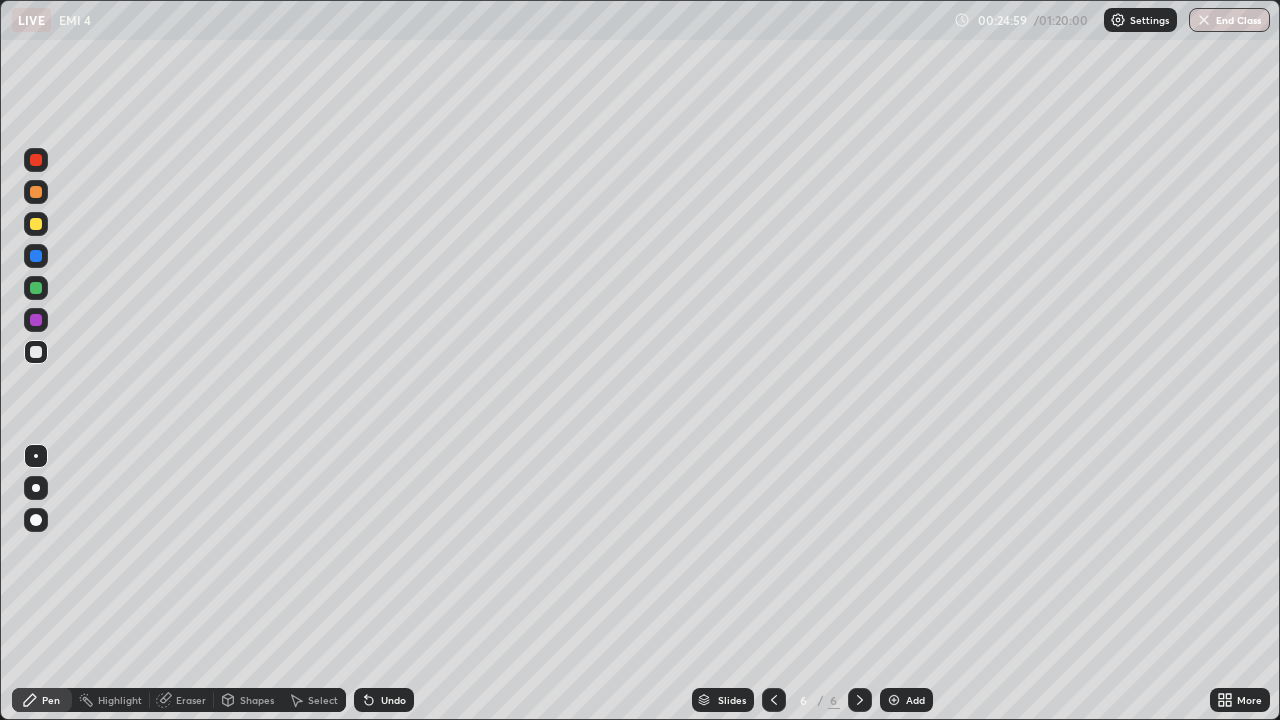 click at bounding box center (36, 224) 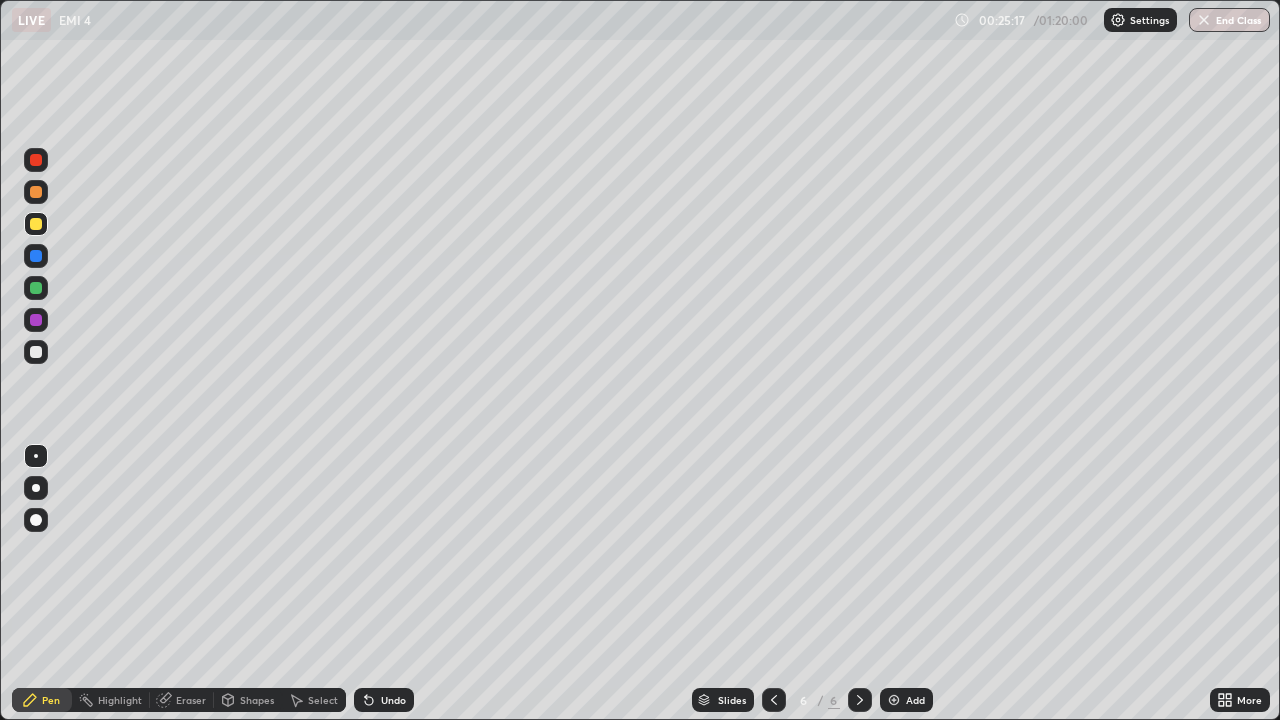 click at bounding box center [36, 192] 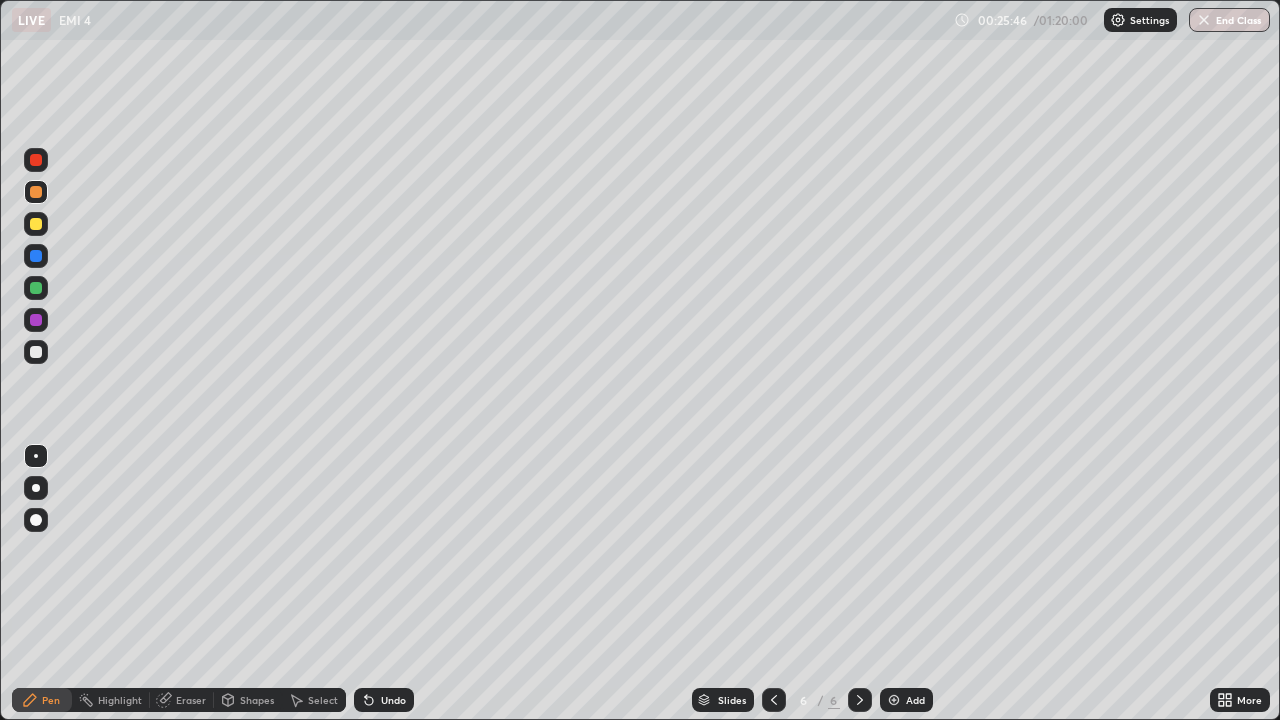 click at bounding box center [36, 352] 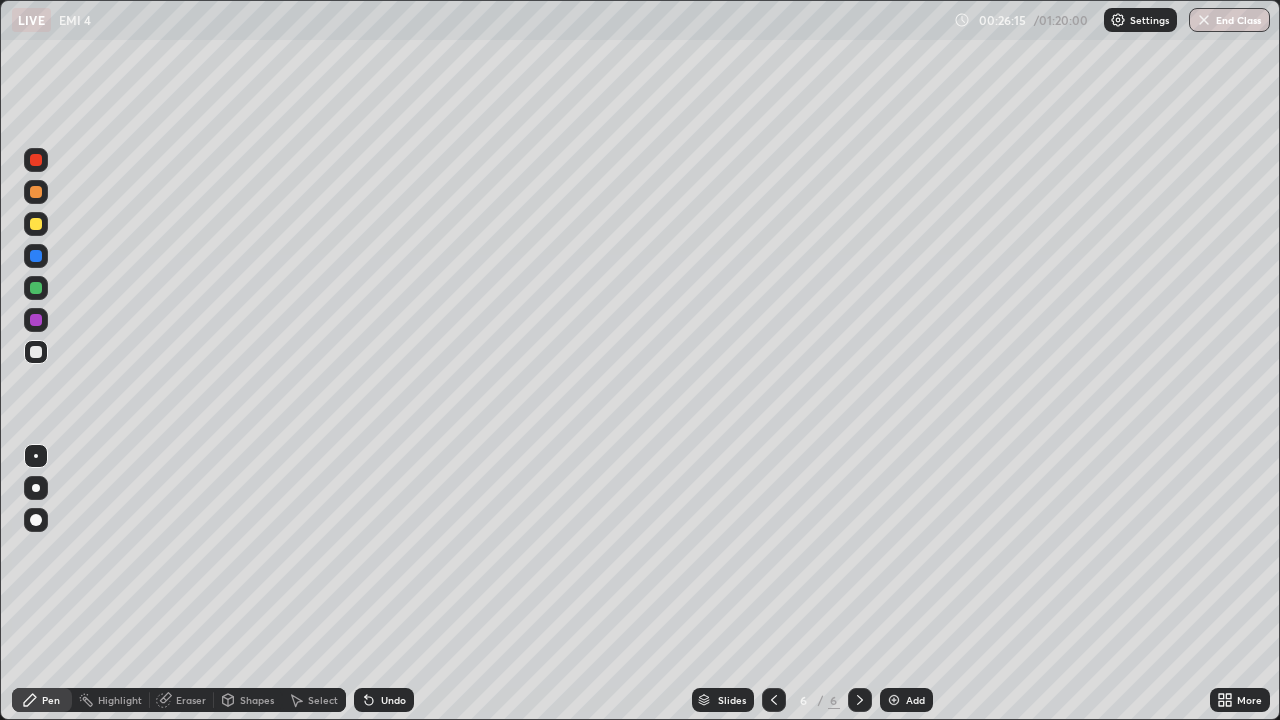 click at bounding box center [36, 192] 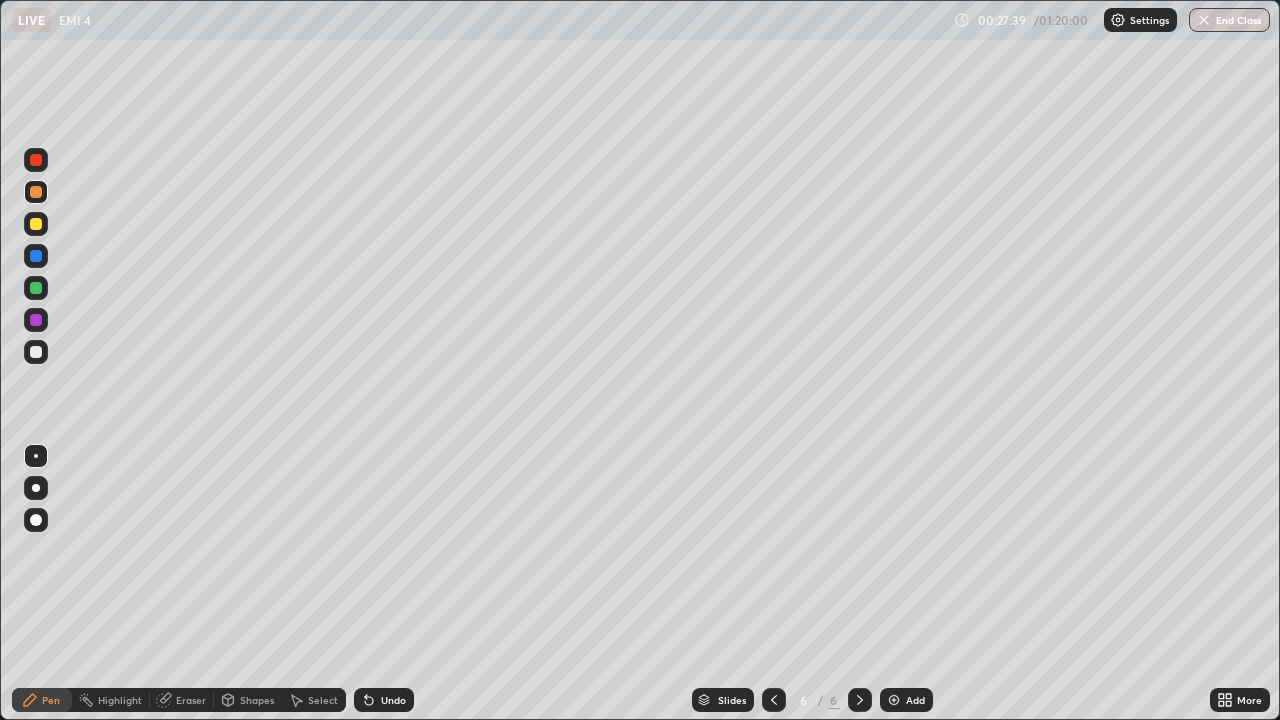 click at bounding box center (36, 224) 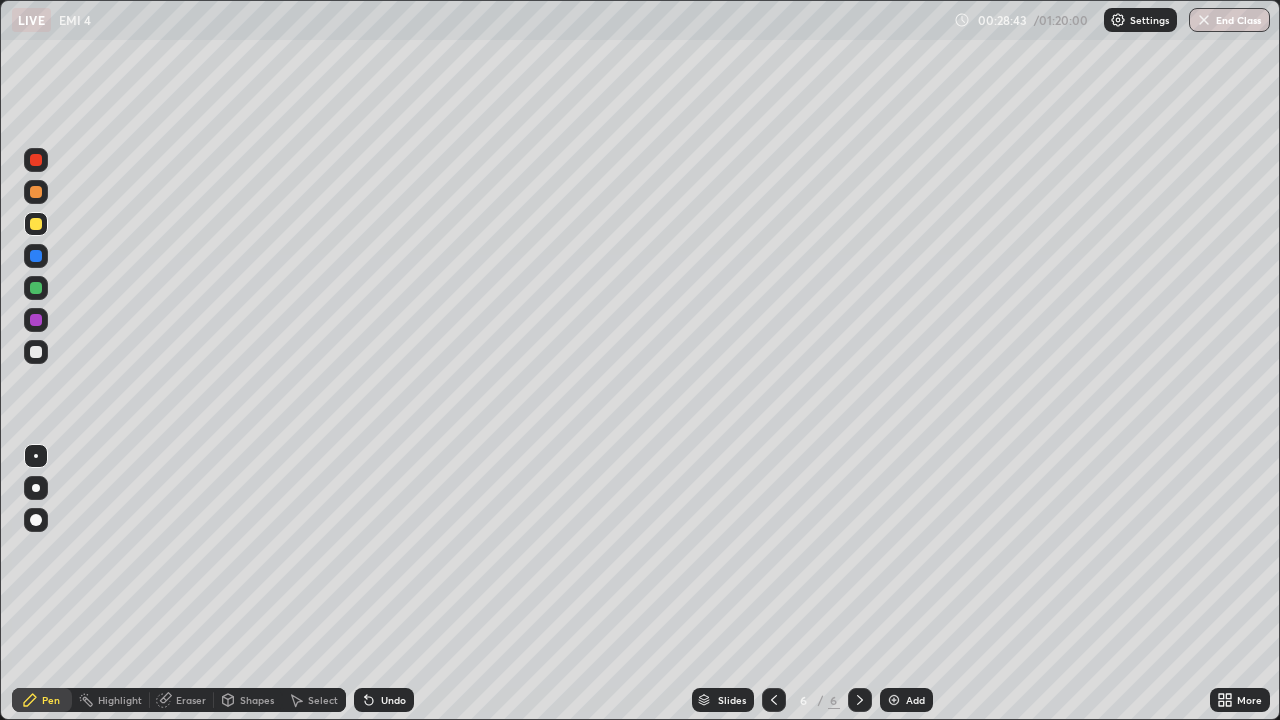 click at bounding box center [894, 700] 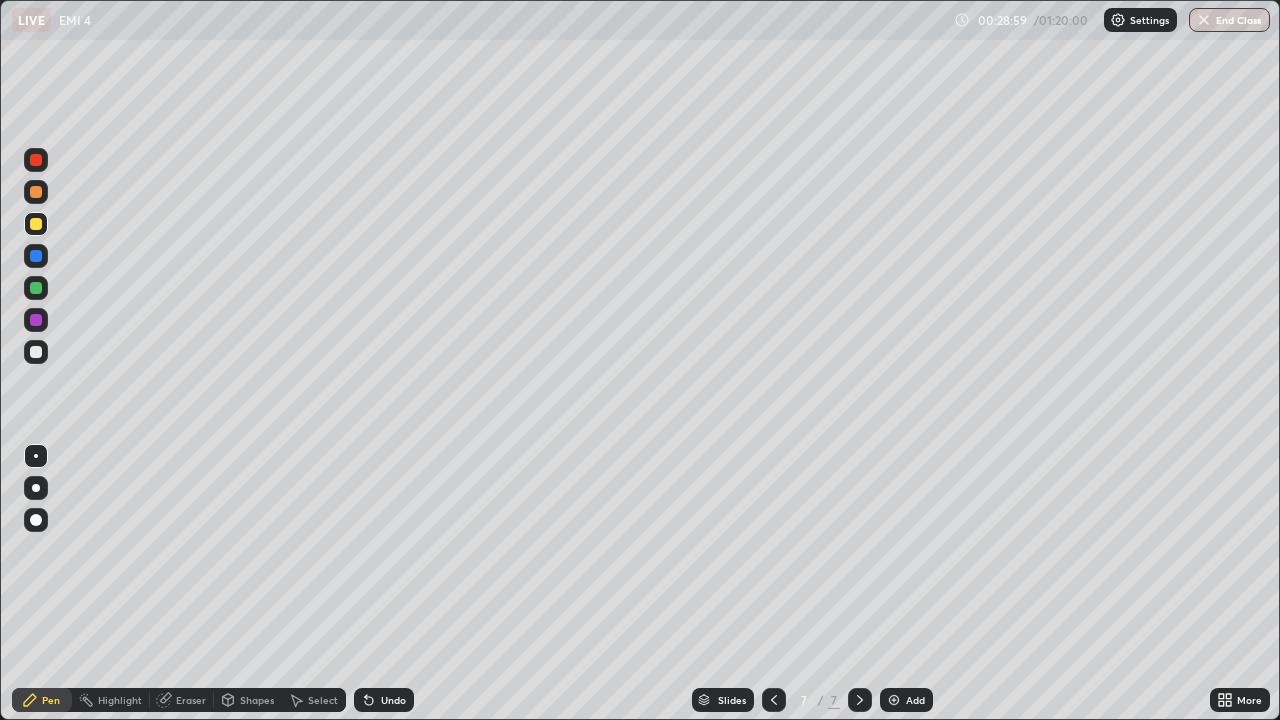 click 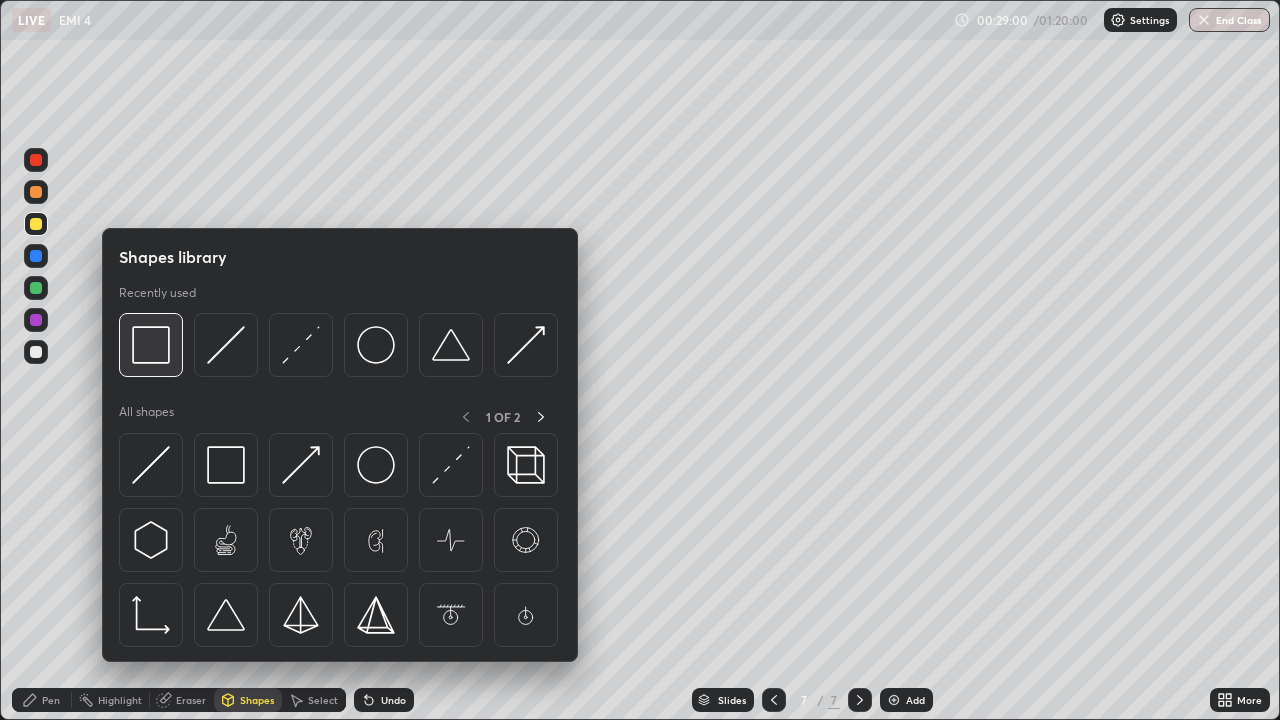 click at bounding box center [151, 345] 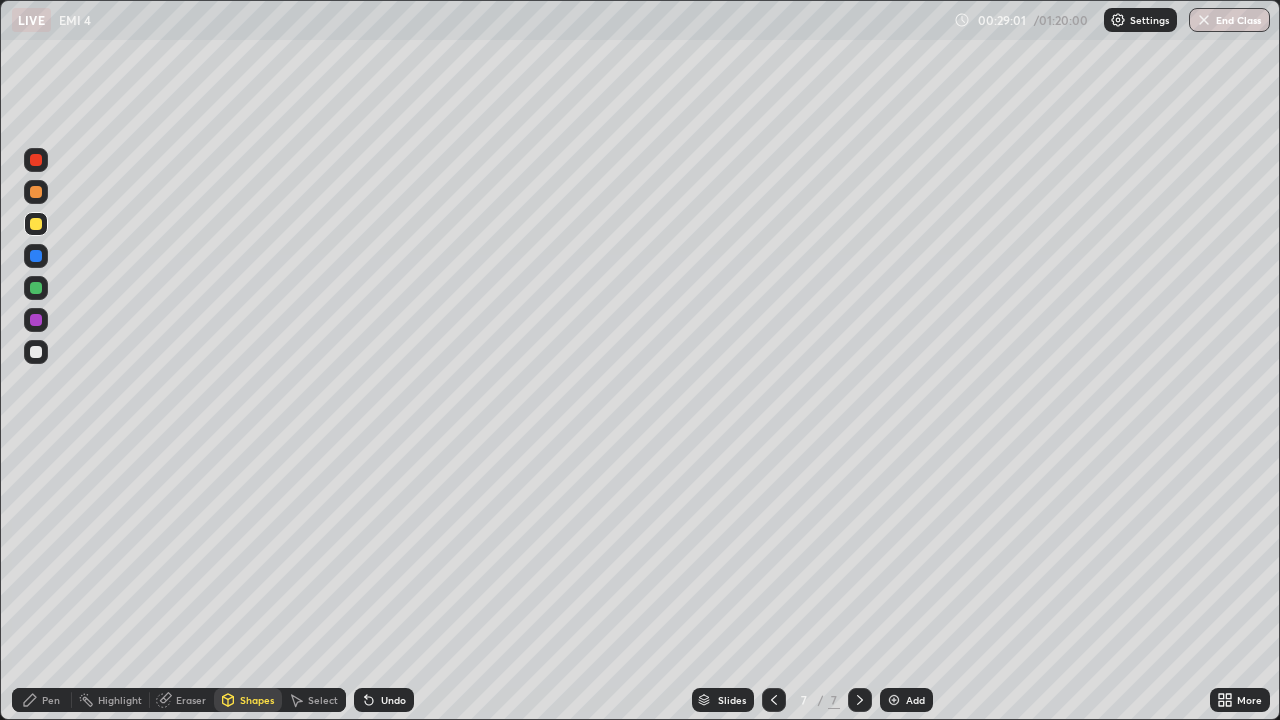 click at bounding box center (36, 352) 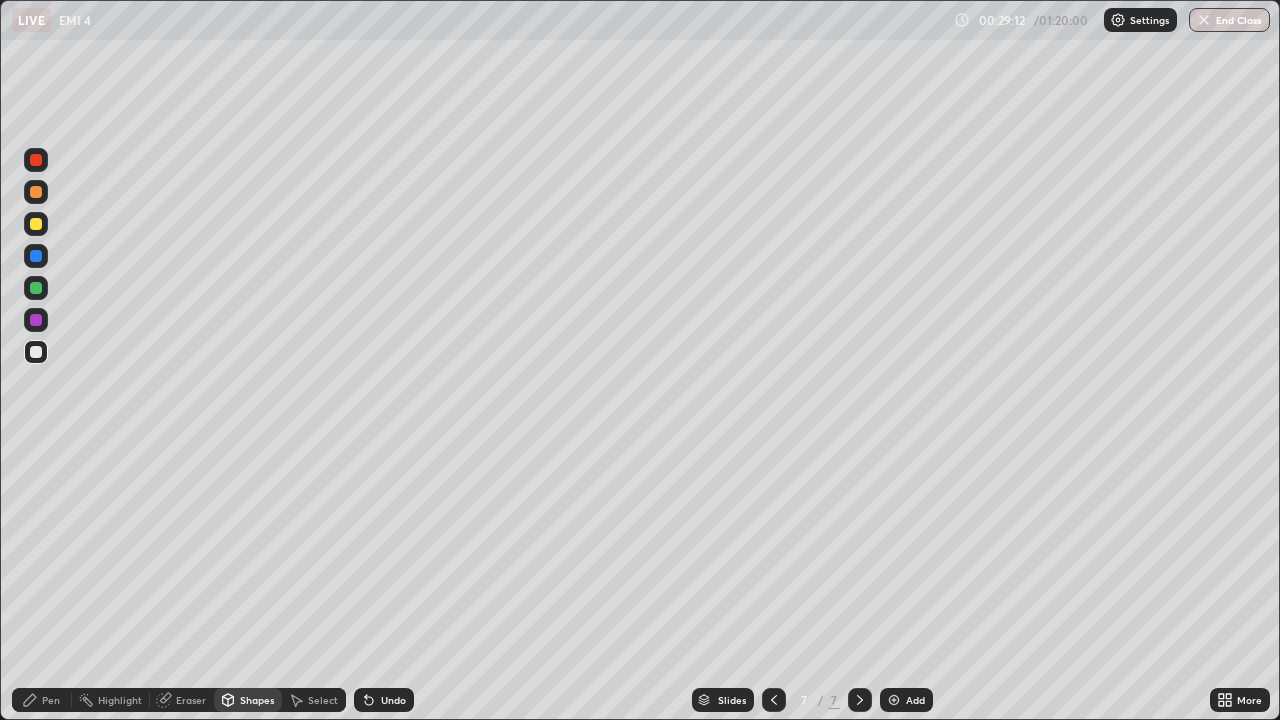 click on "Pen" at bounding box center (42, 700) 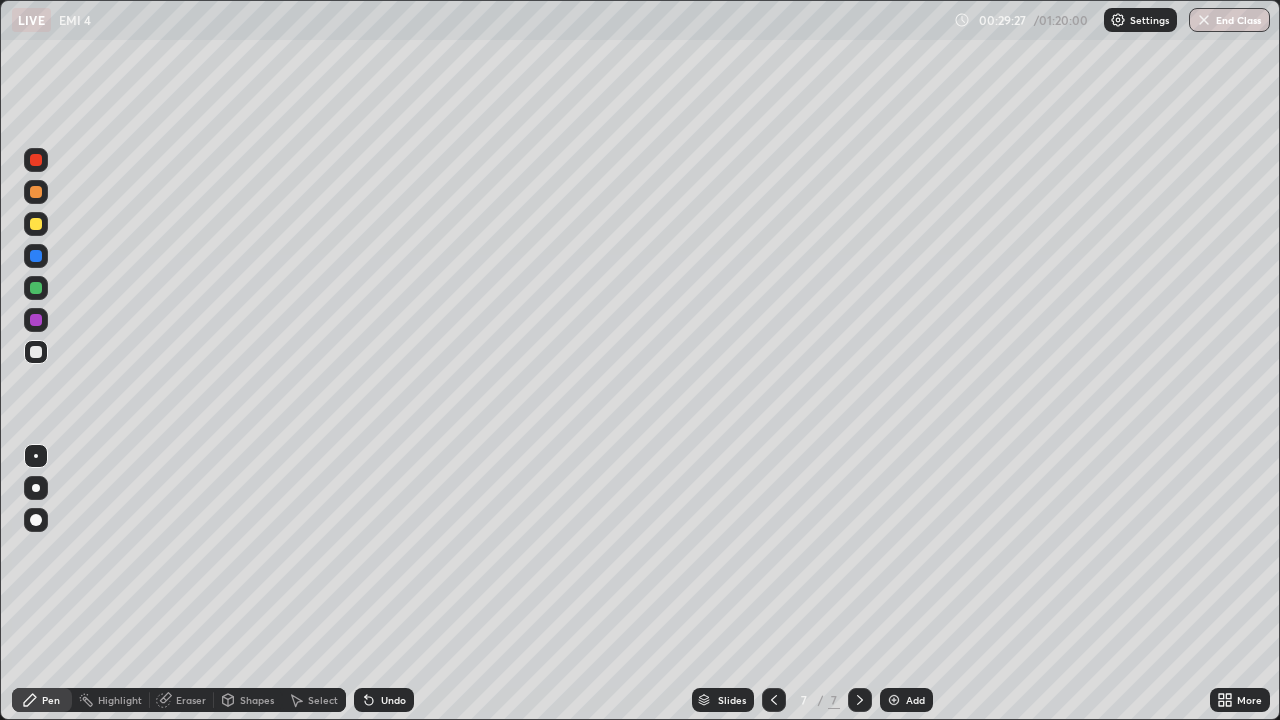 click at bounding box center (36, 192) 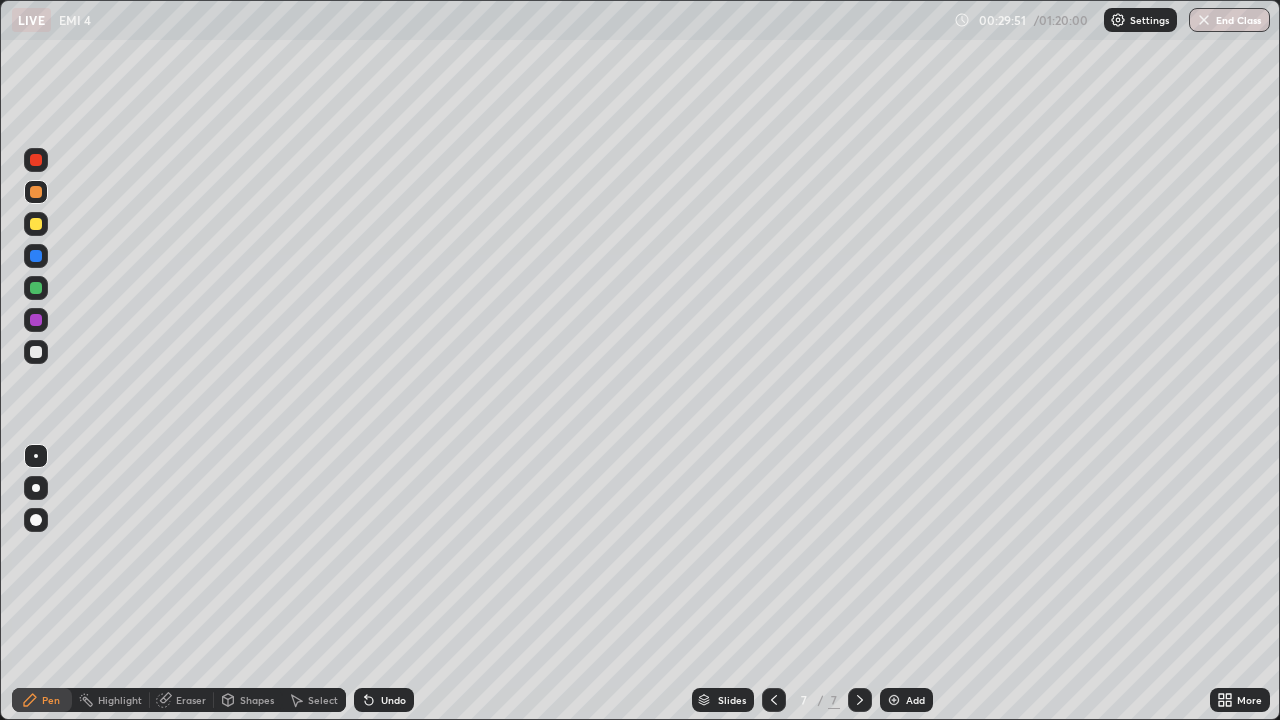 click on "Highlight" at bounding box center (111, 700) 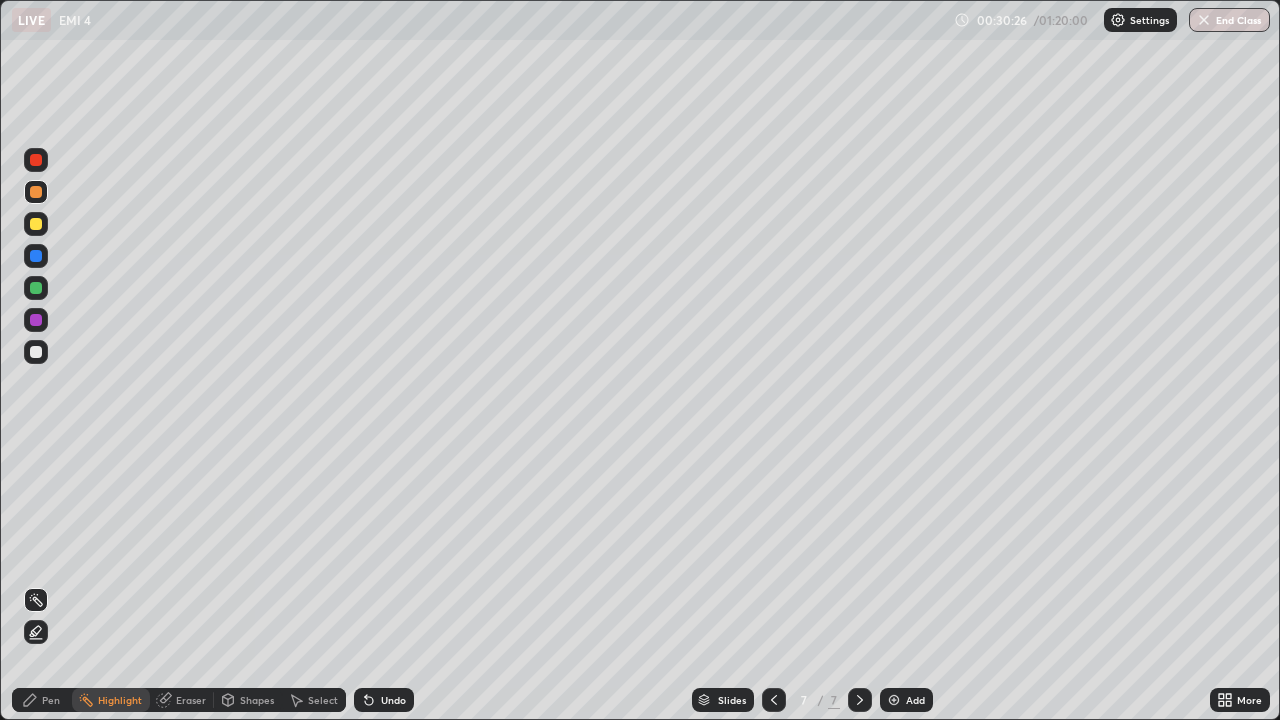 click on "Pen" at bounding box center [42, 700] 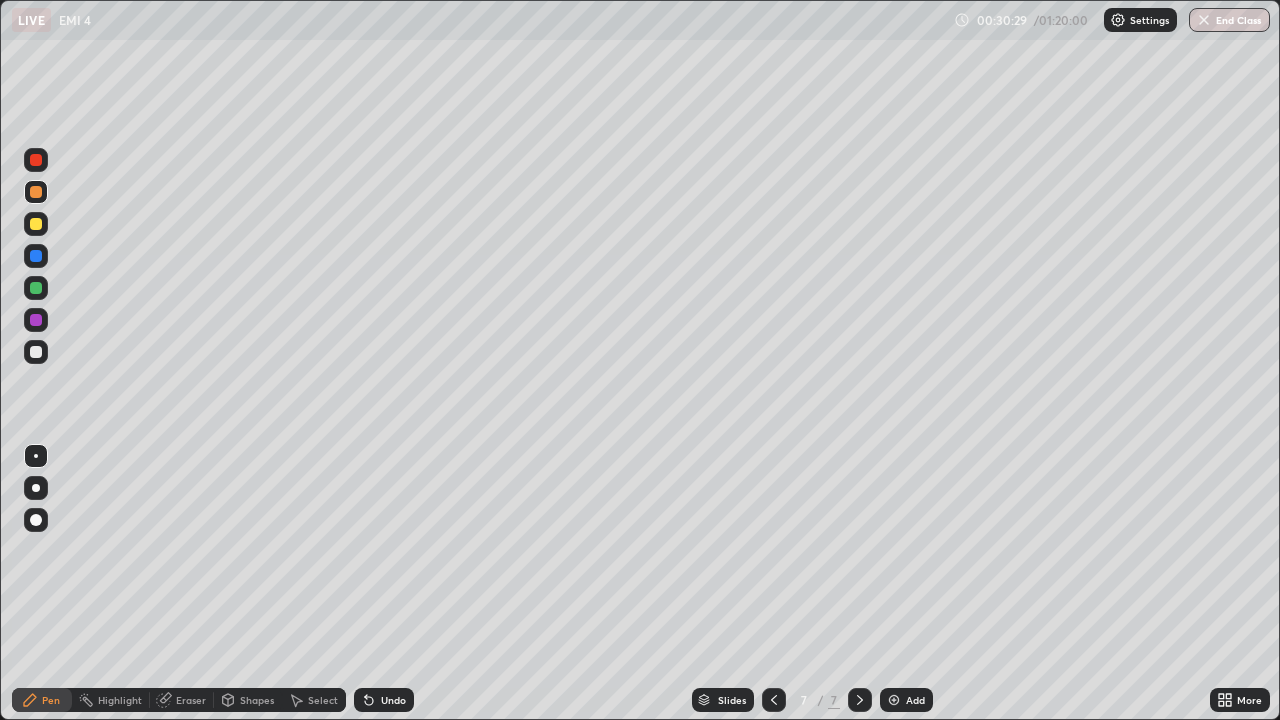 click at bounding box center [36, 352] 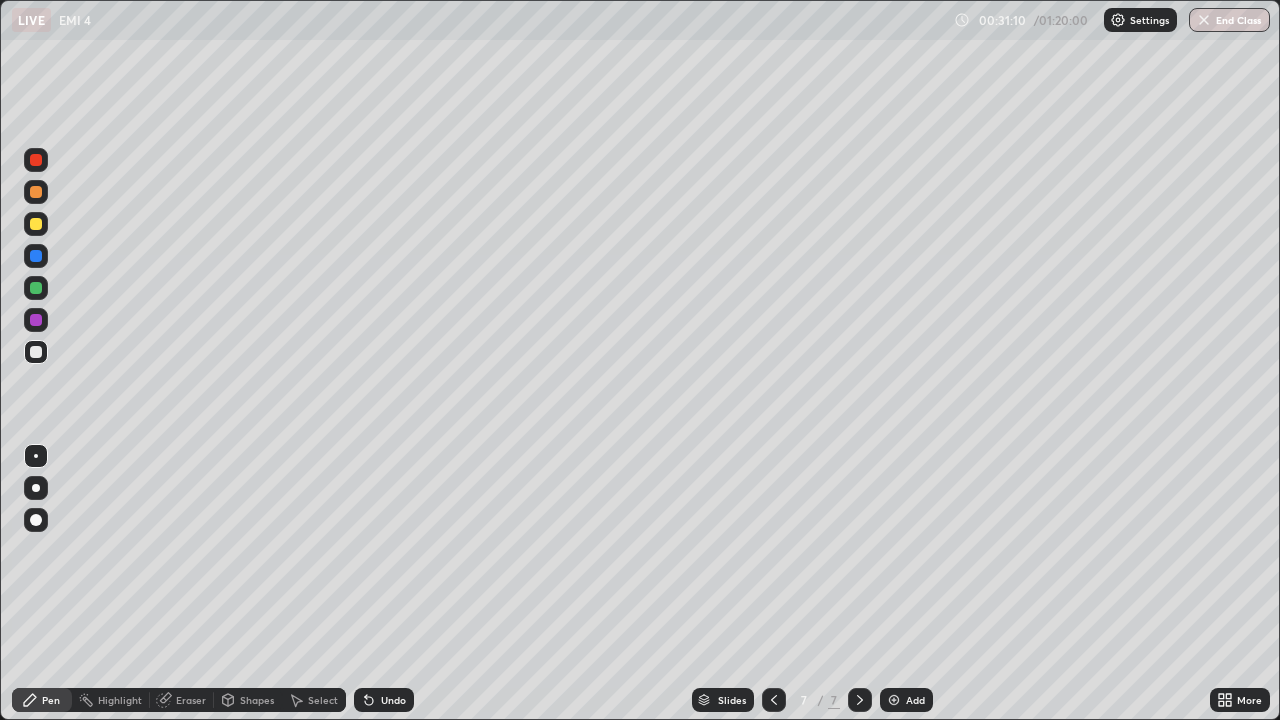 click on "Highlight" at bounding box center (120, 700) 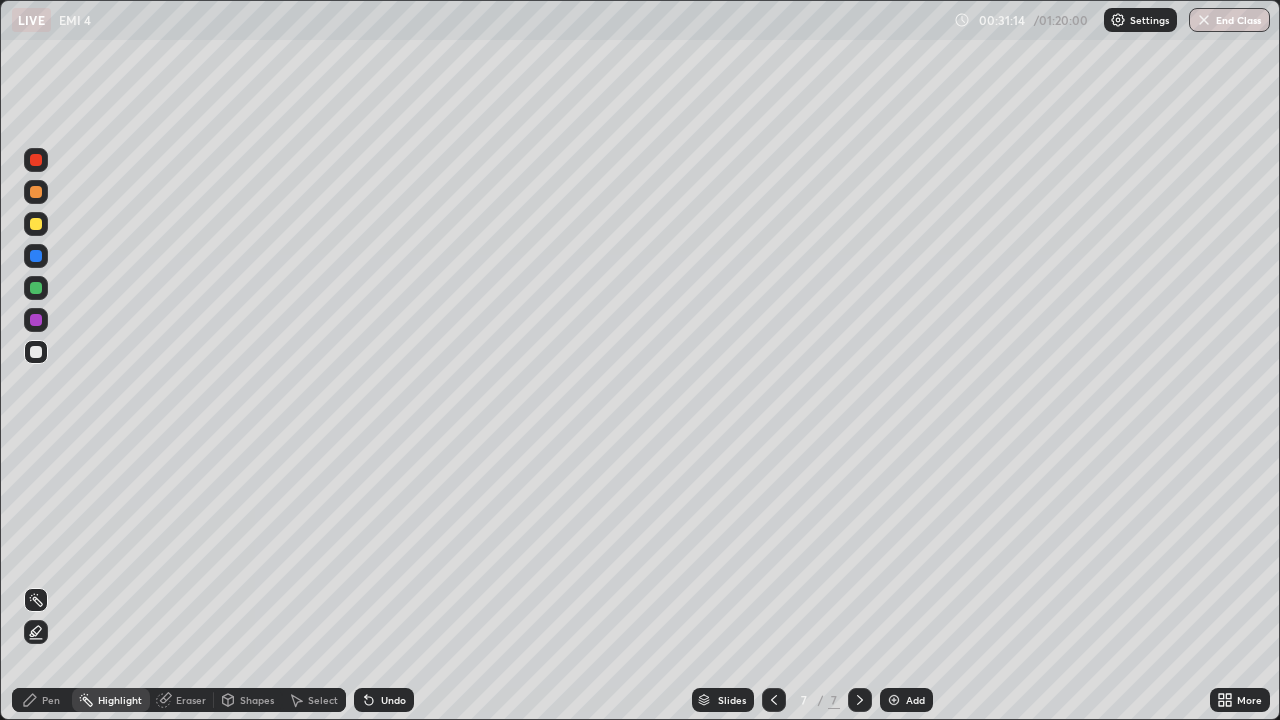 click 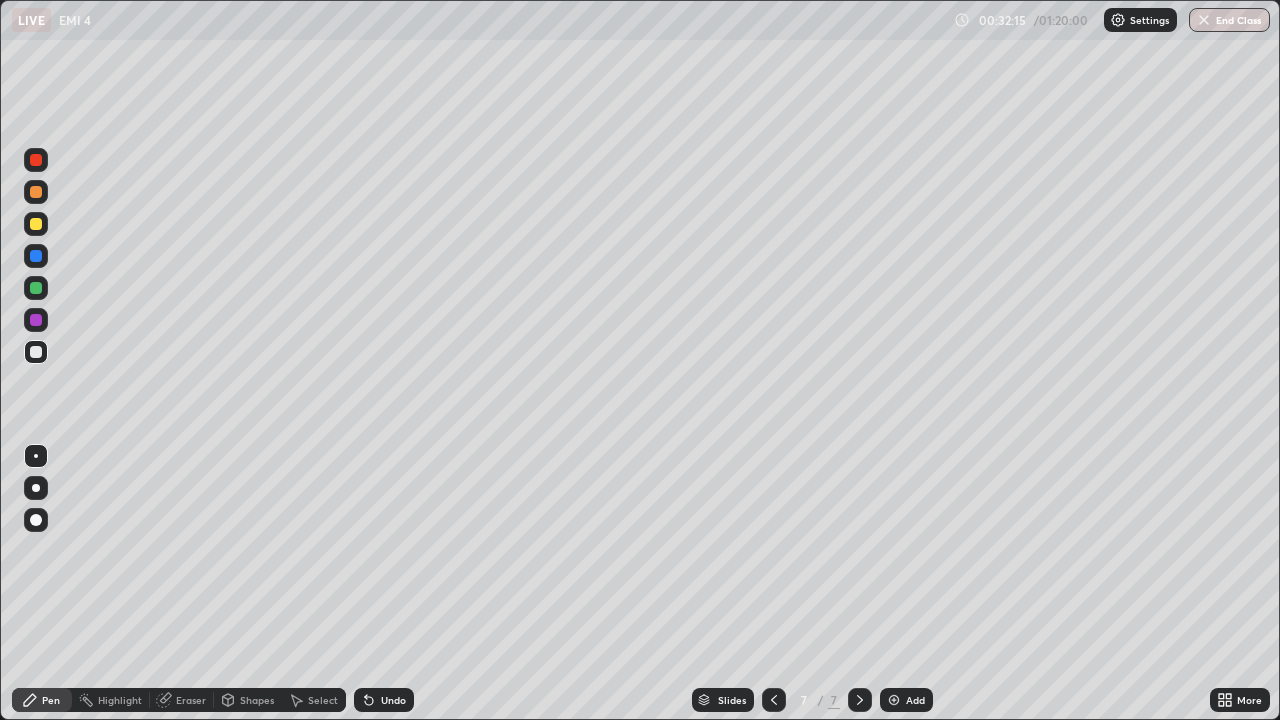 click on "Highlight" at bounding box center (120, 700) 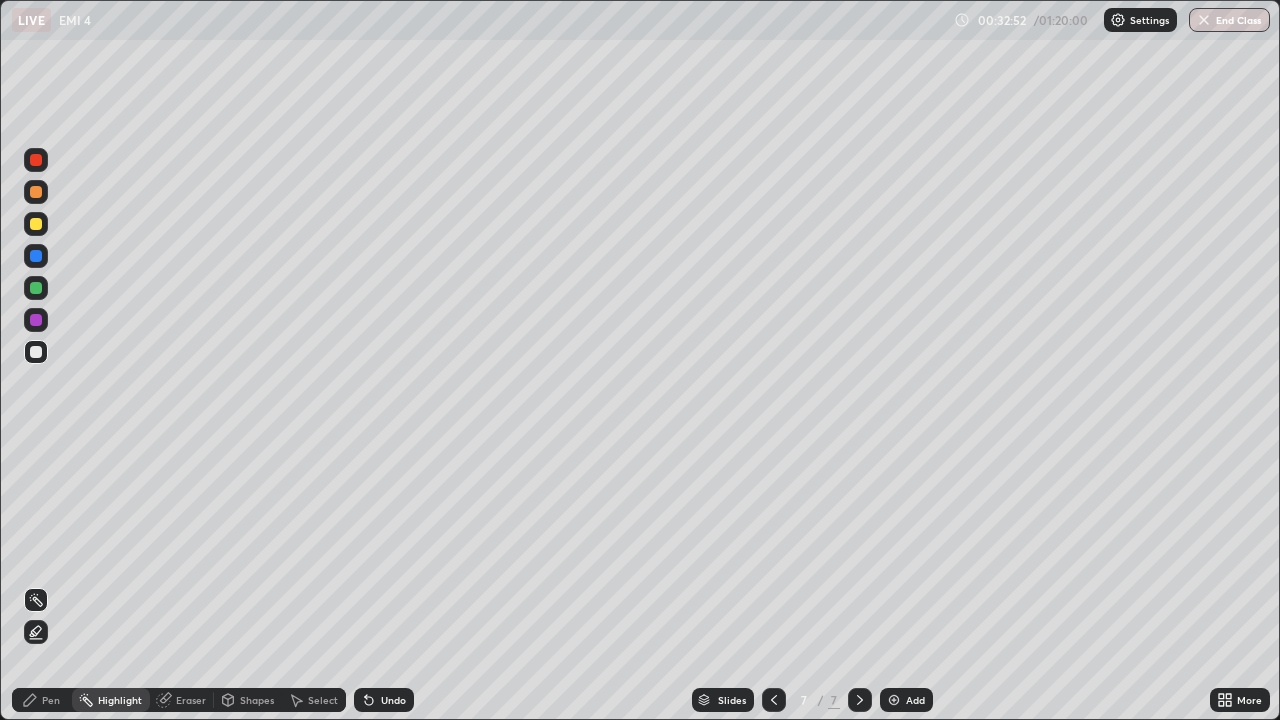 click on "Pen" at bounding box center (51, 700) 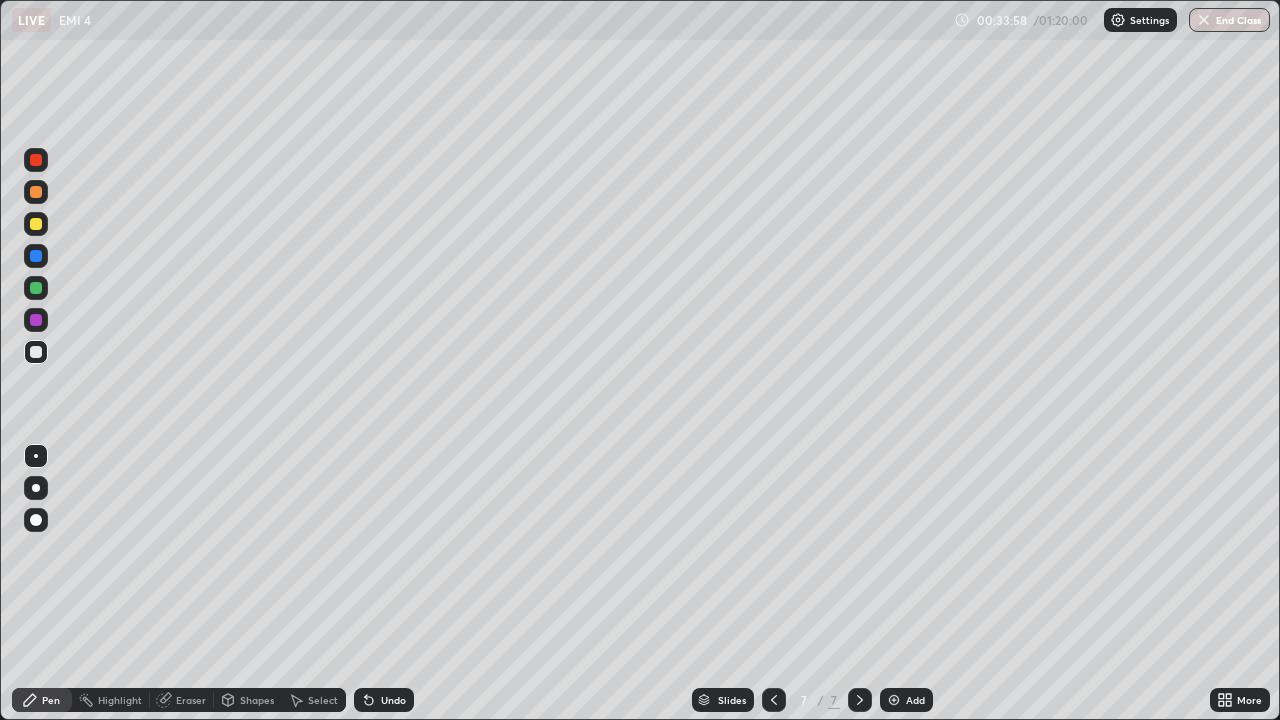 click at bounding box center [36, 224] 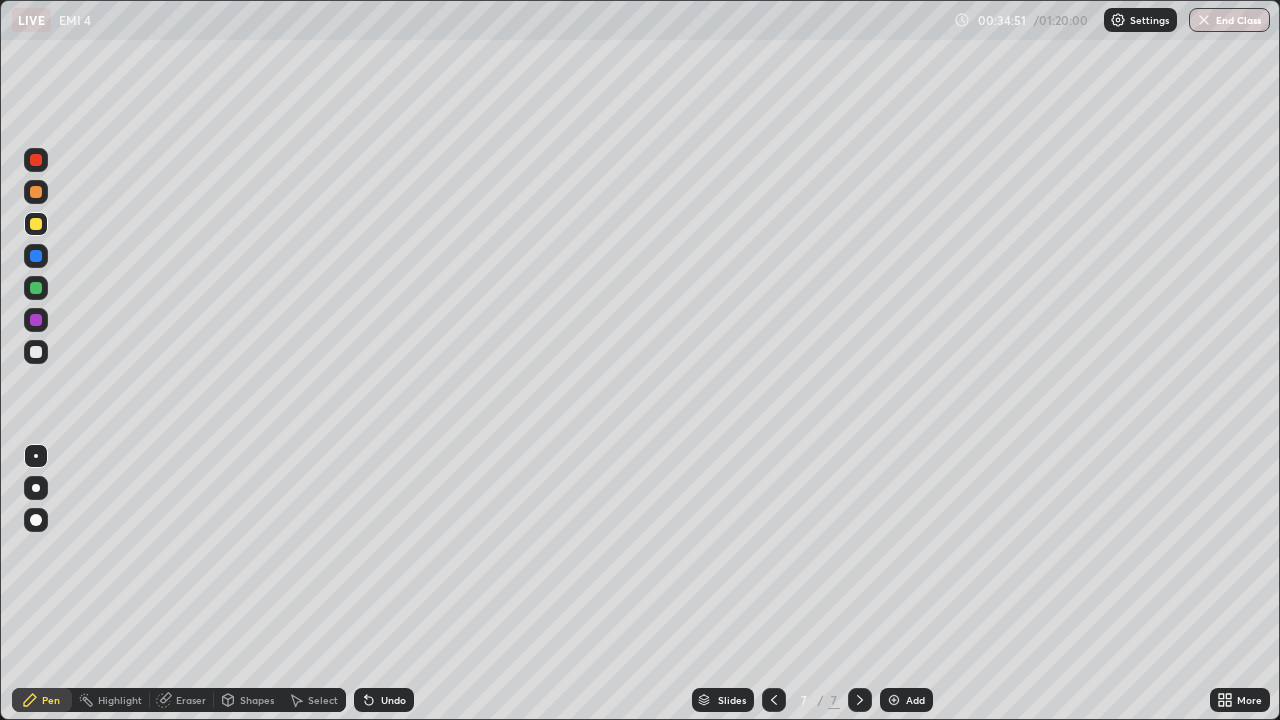 click at bounding box center (36, 456) 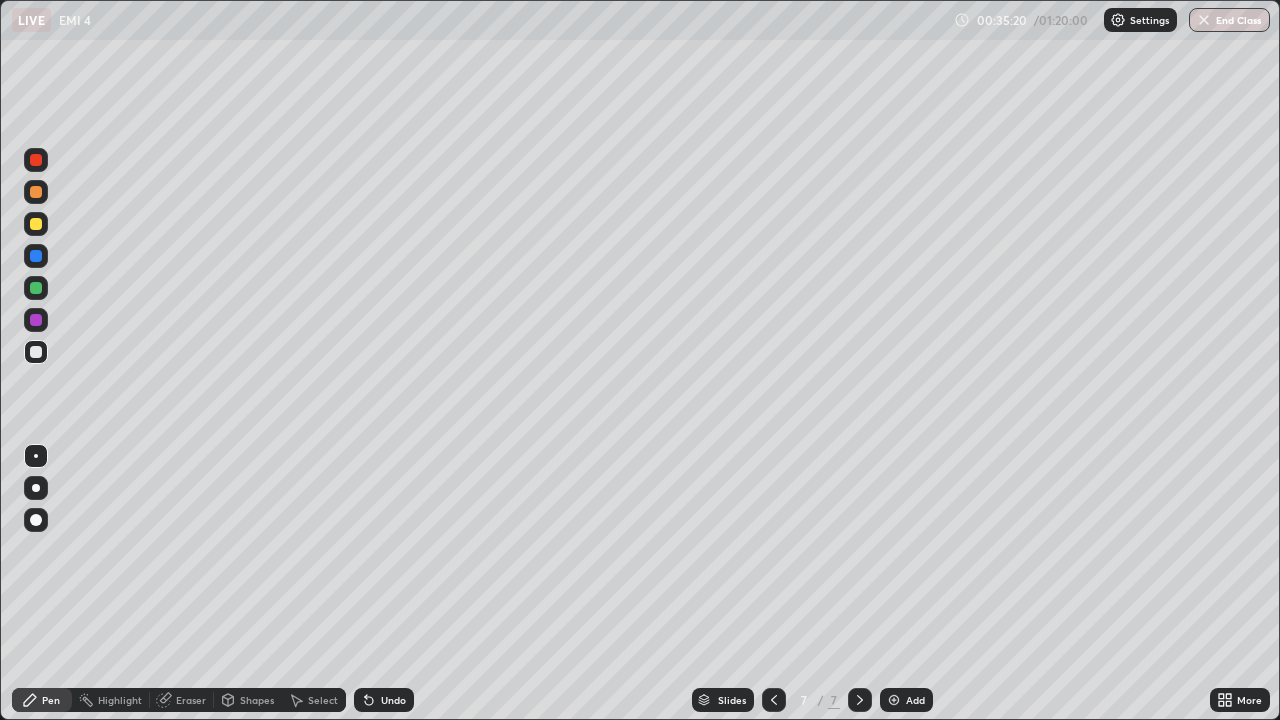 click on "Highlight" at bounding box center [120, 700] 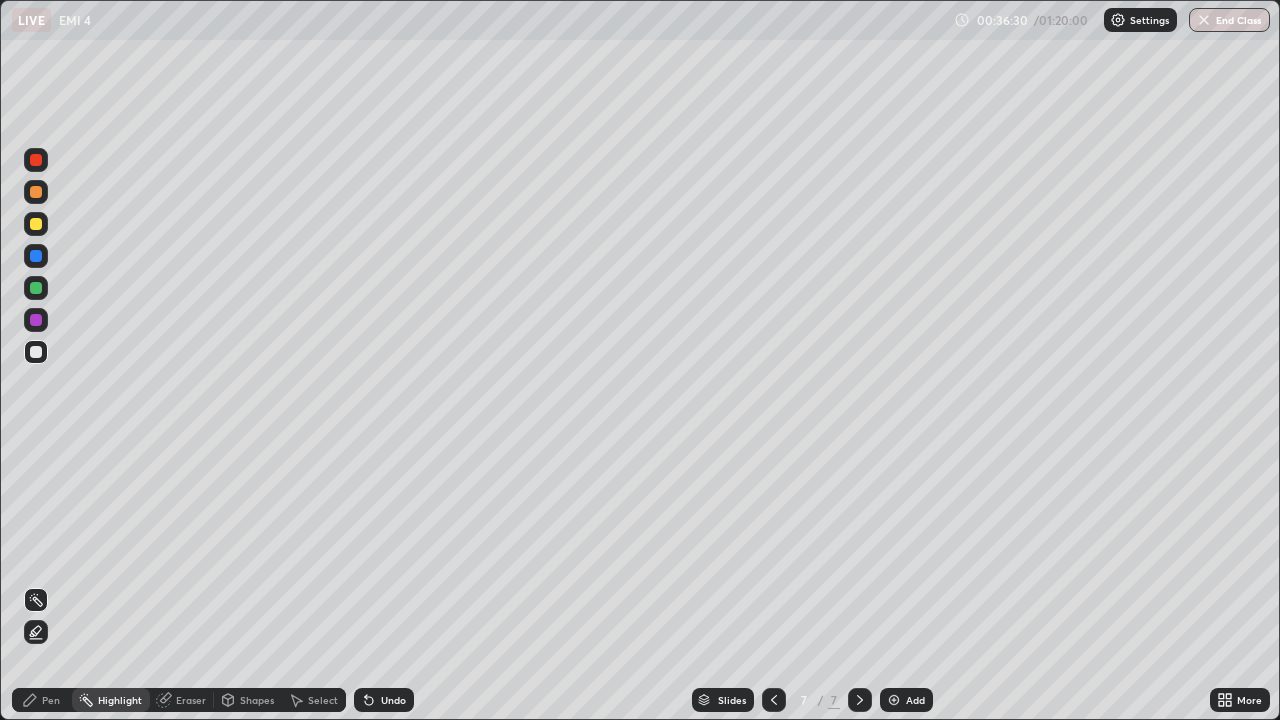 click on "Highlight" at bounding box center [120, 700] 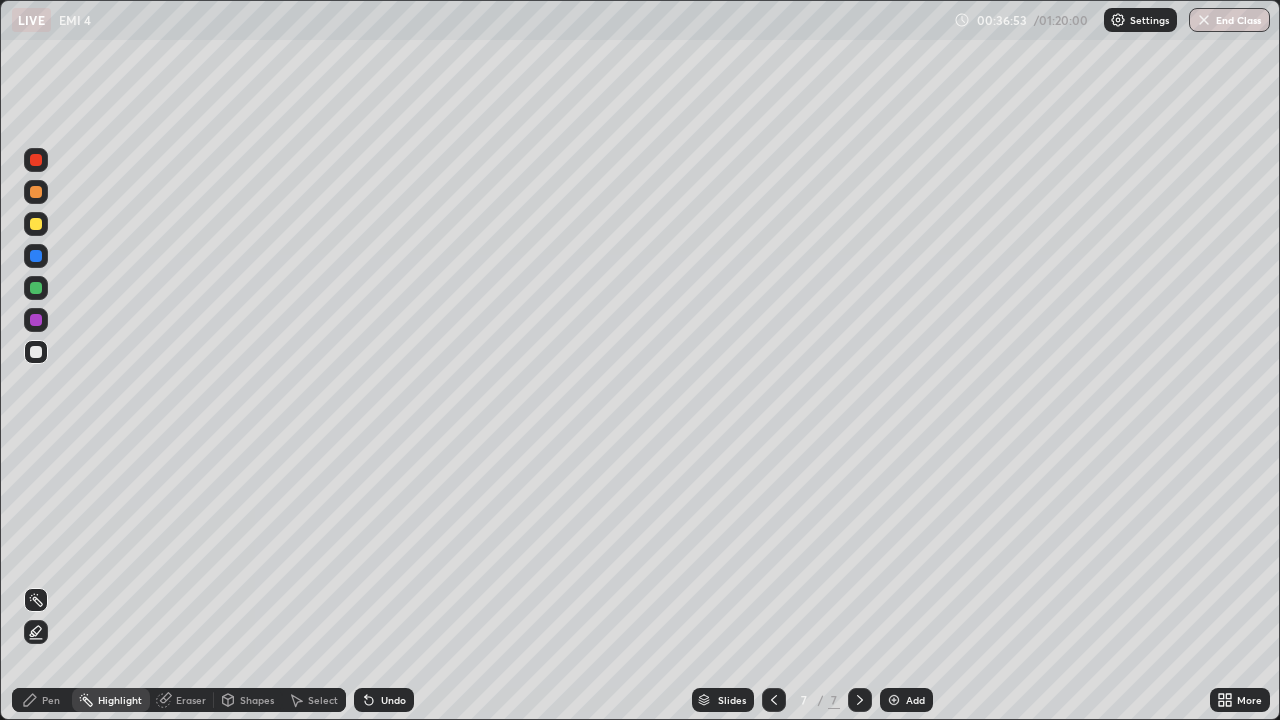 click 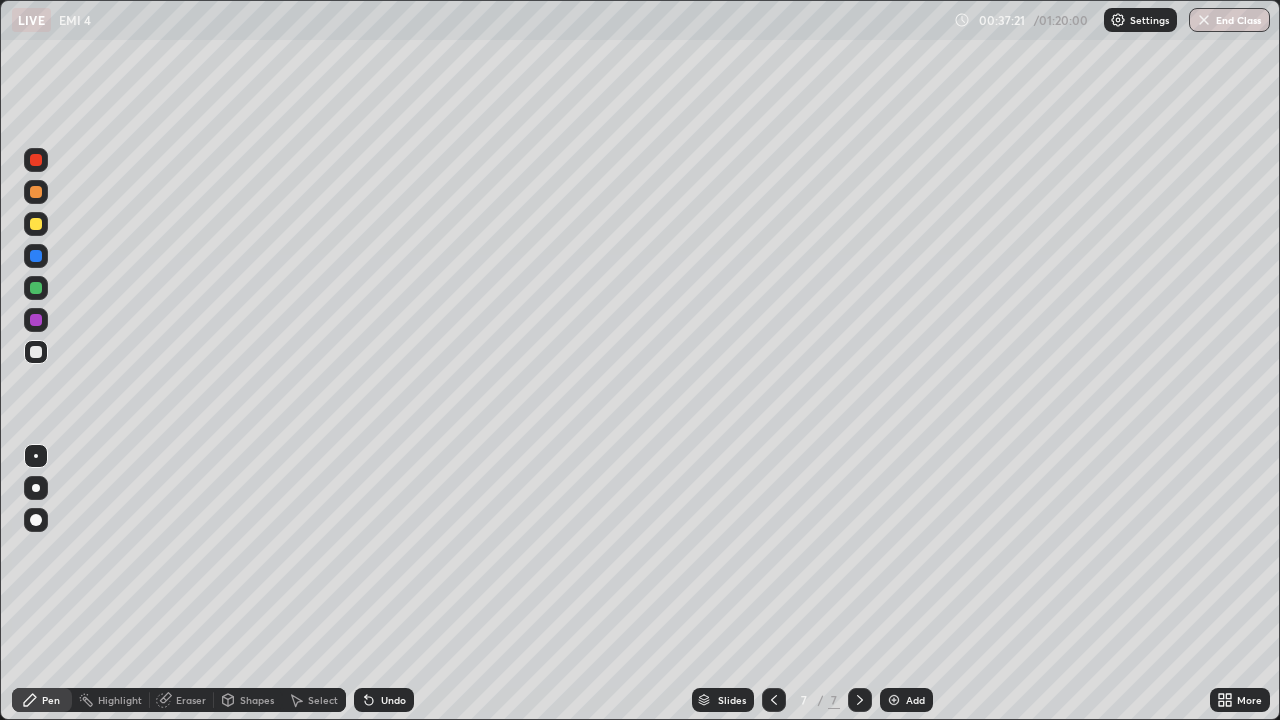 click on "Add" at bounding box center [906, 700] 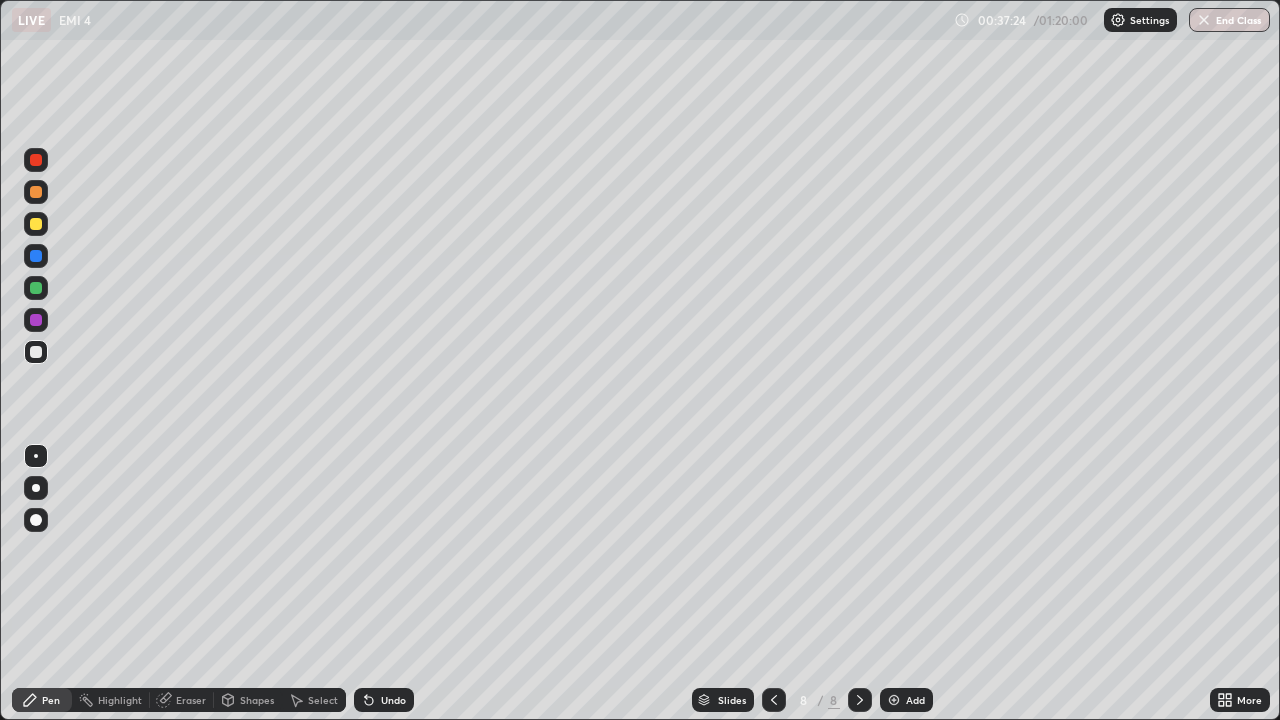 click 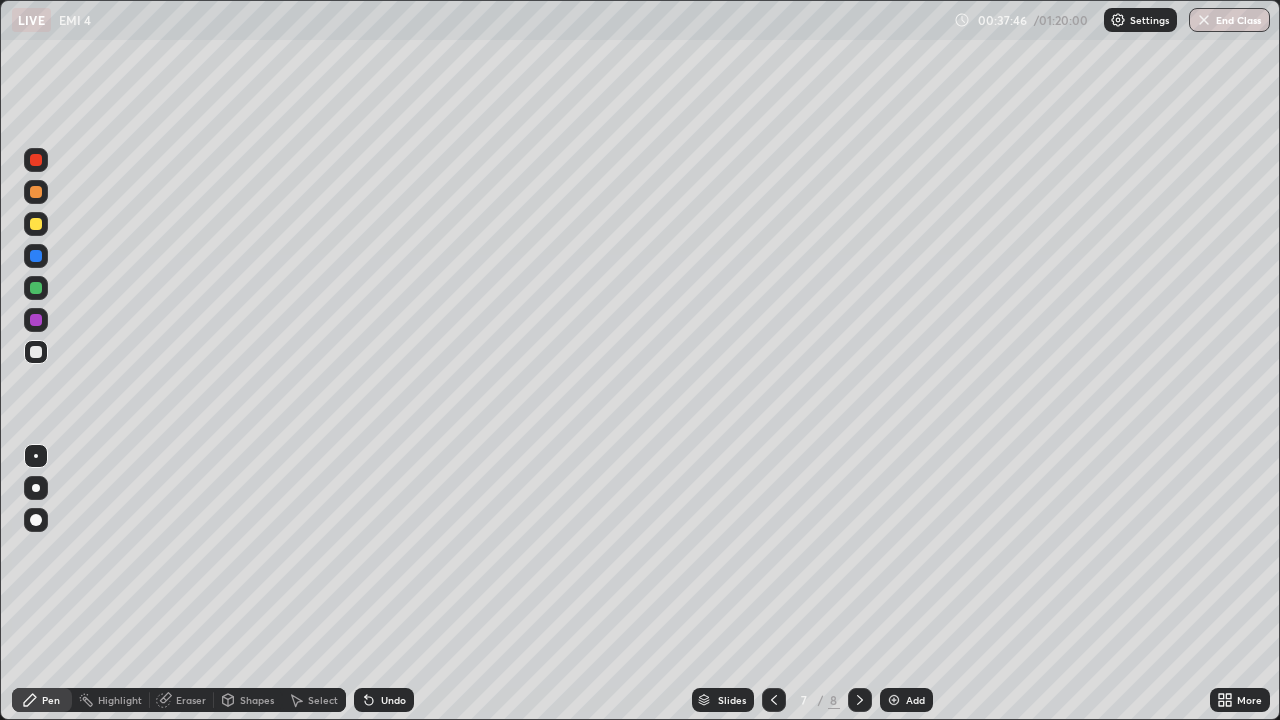 click 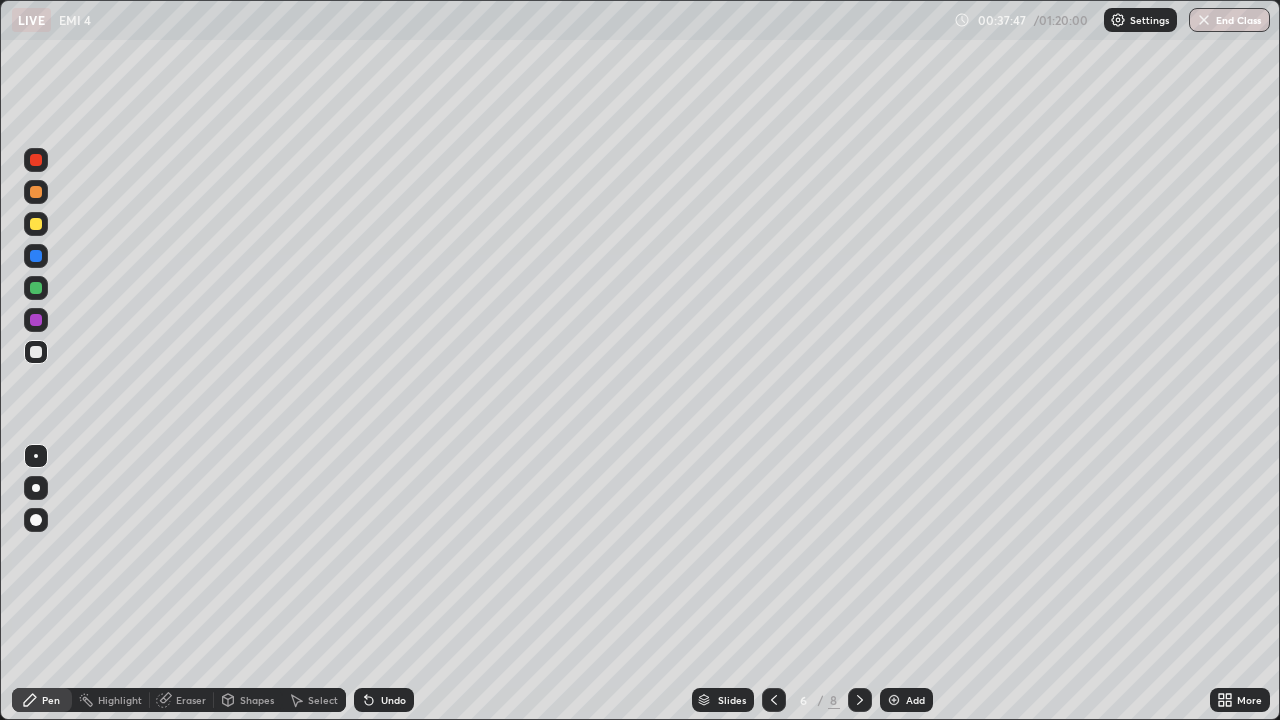 click 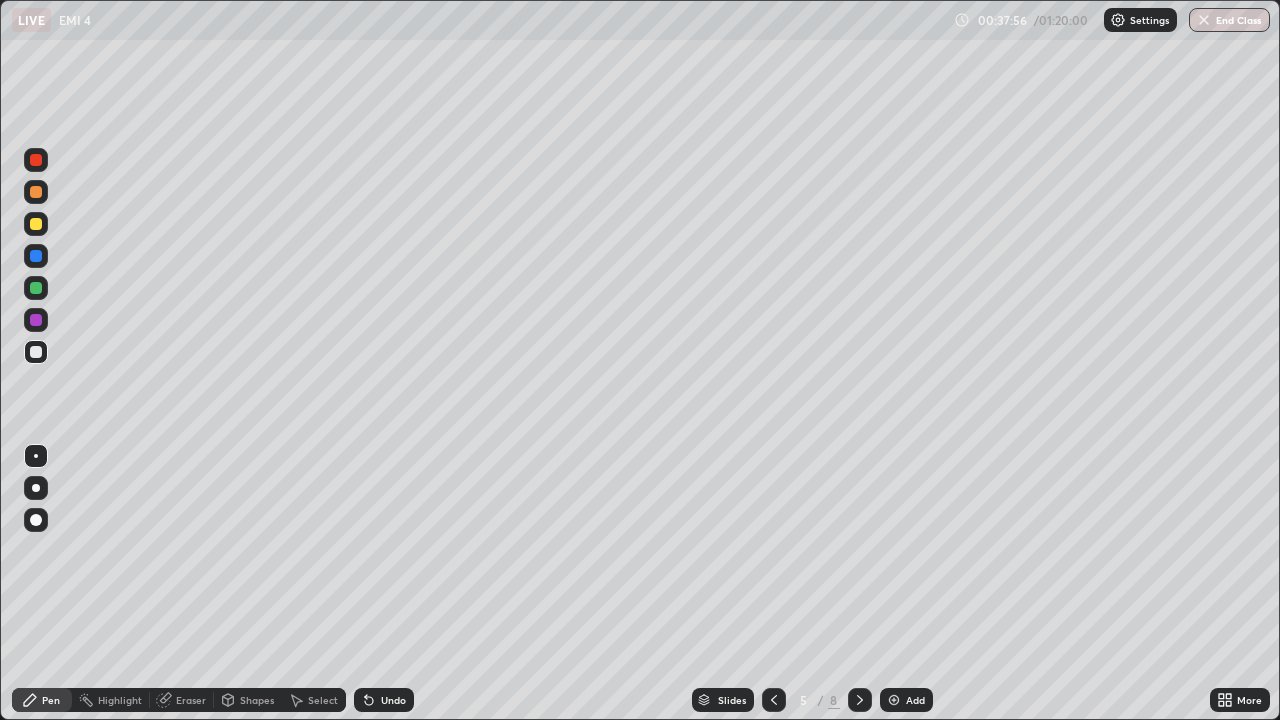 click 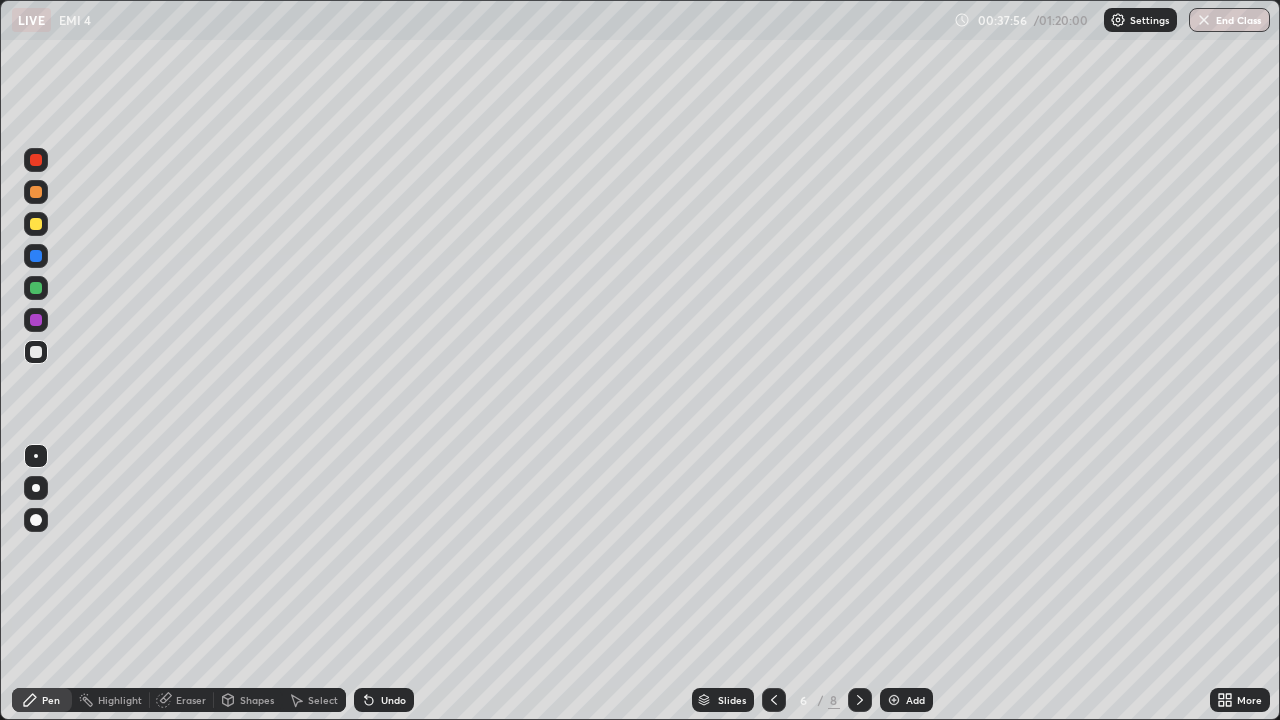 click 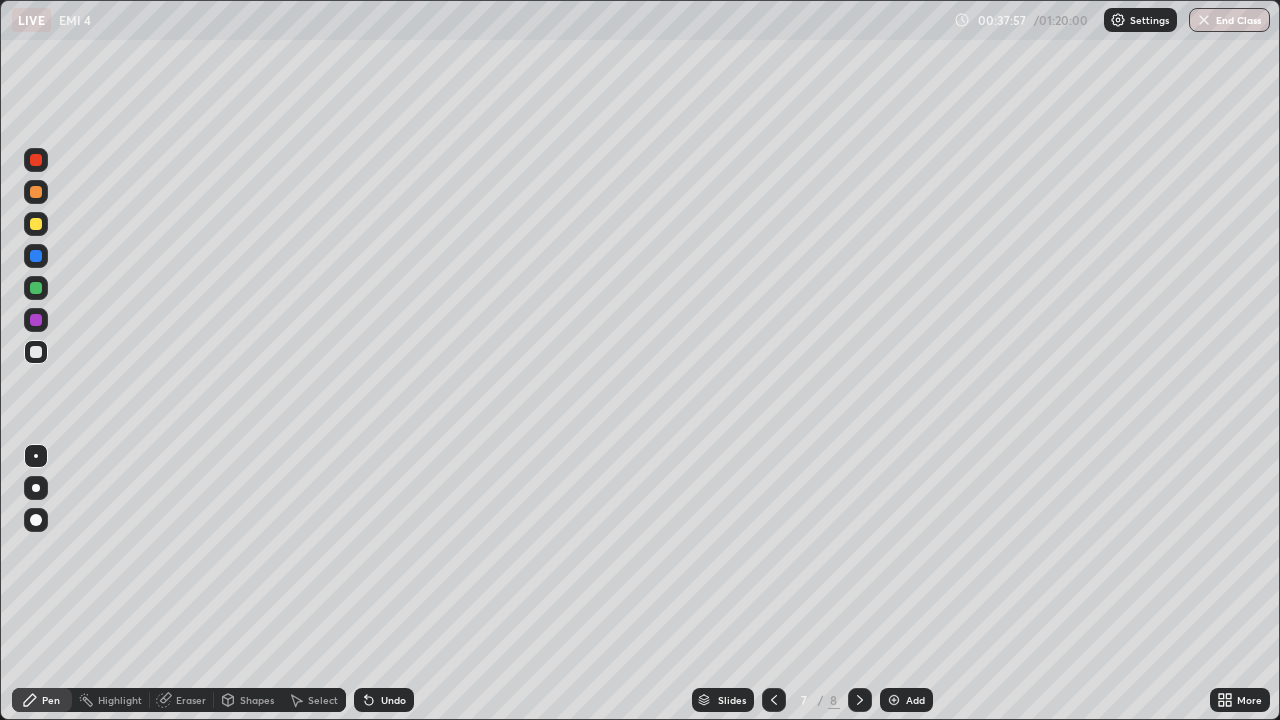 click at bounding box center (860, 700) 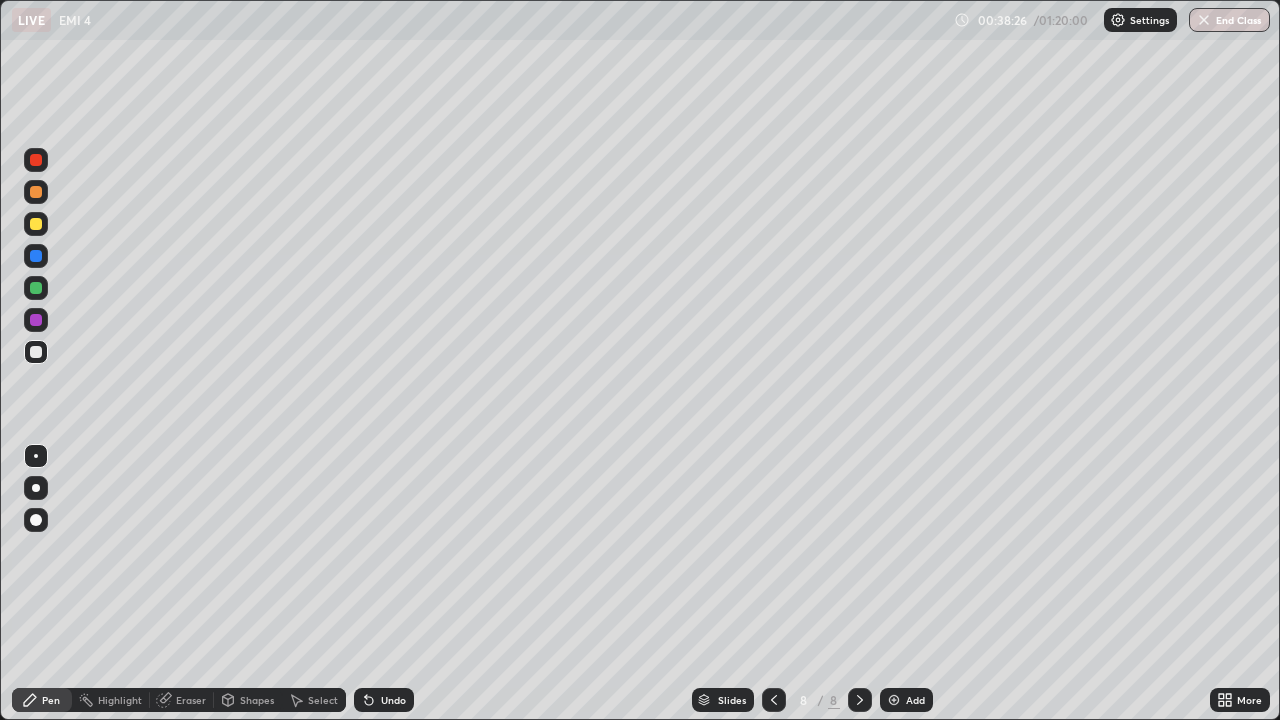 click at bounding box center [36, 224] 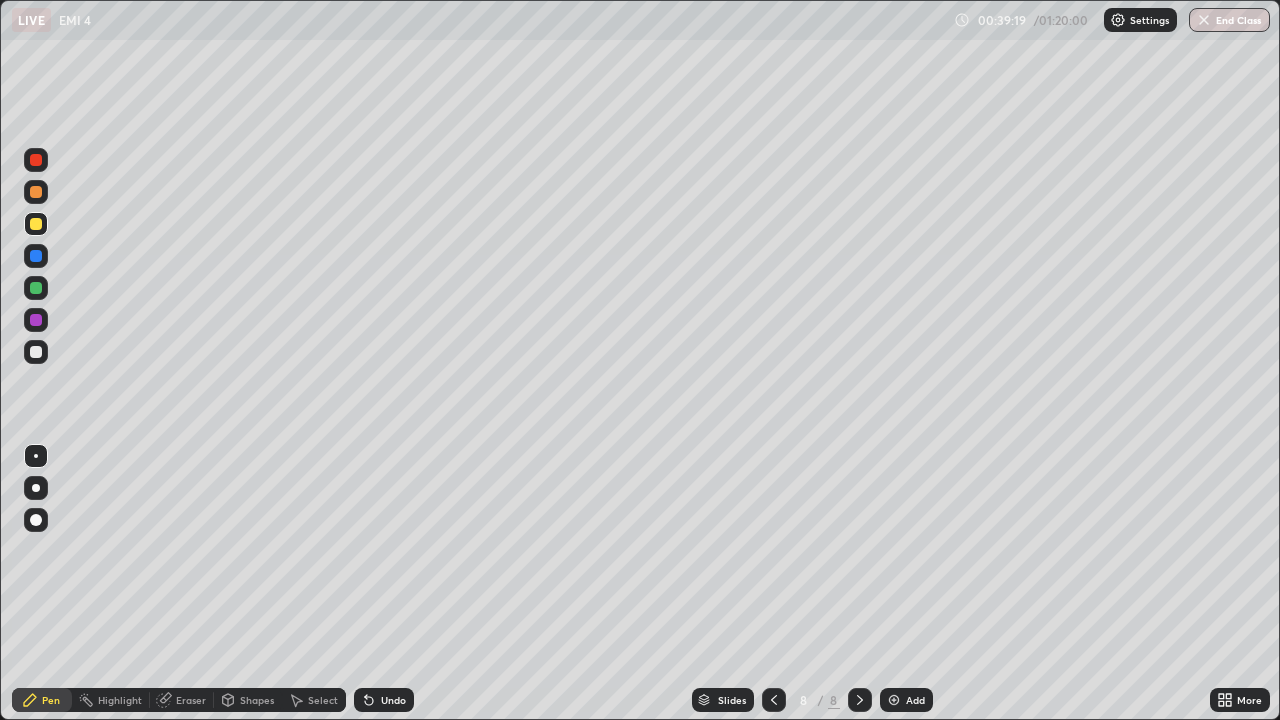 click at bounding box center (36, 352) 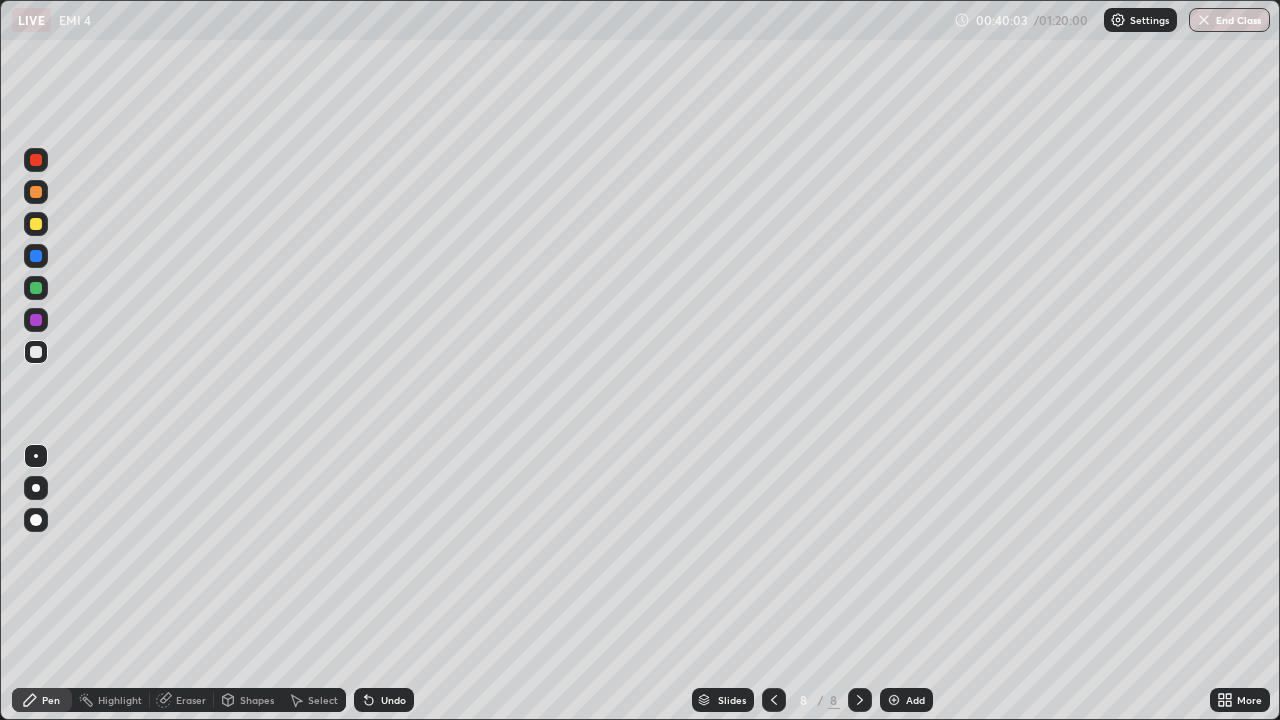 click at bounding box center (36, 192) 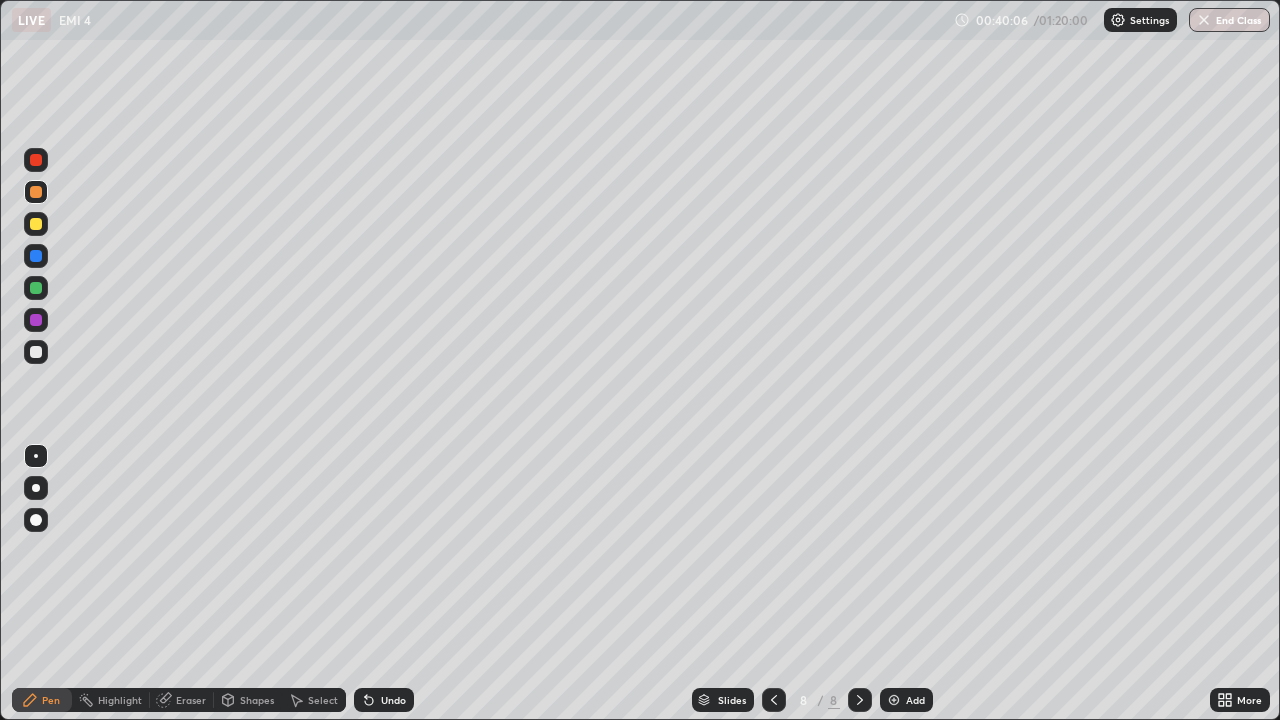 click at bounding box center (774, 700) 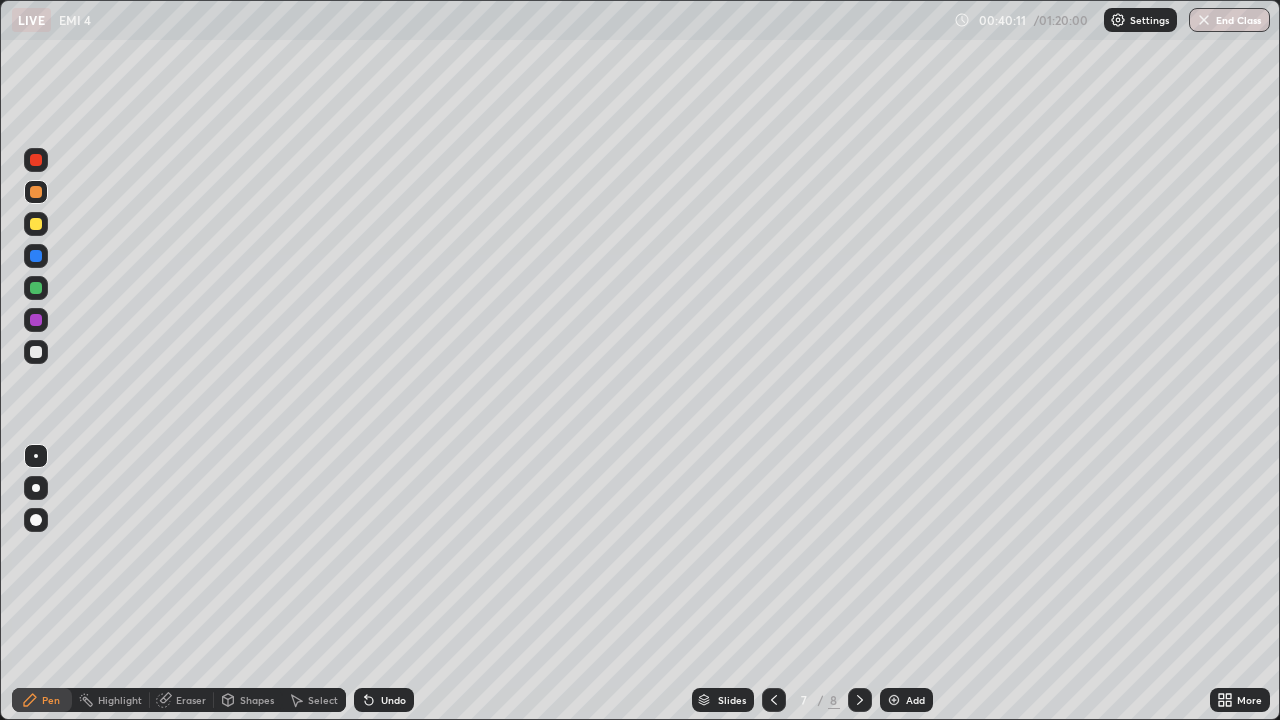click at bounding box center (860, 700) 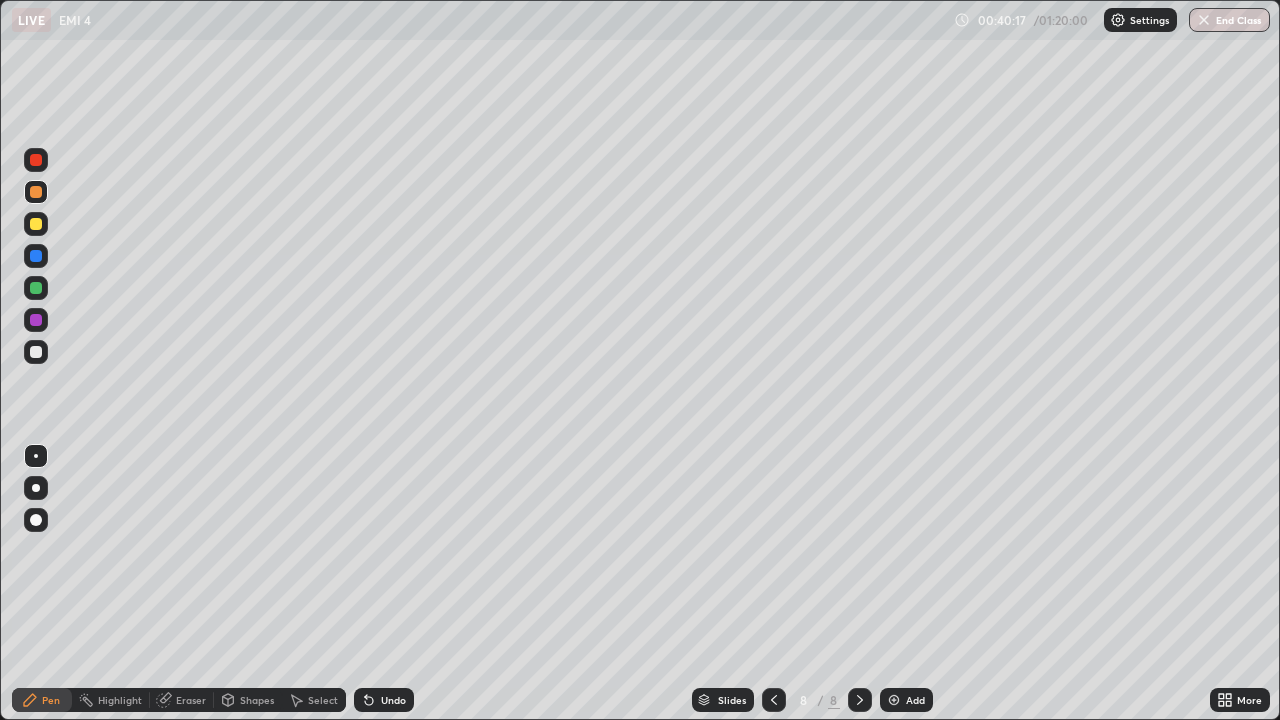 click at bounding box center (36, 256) 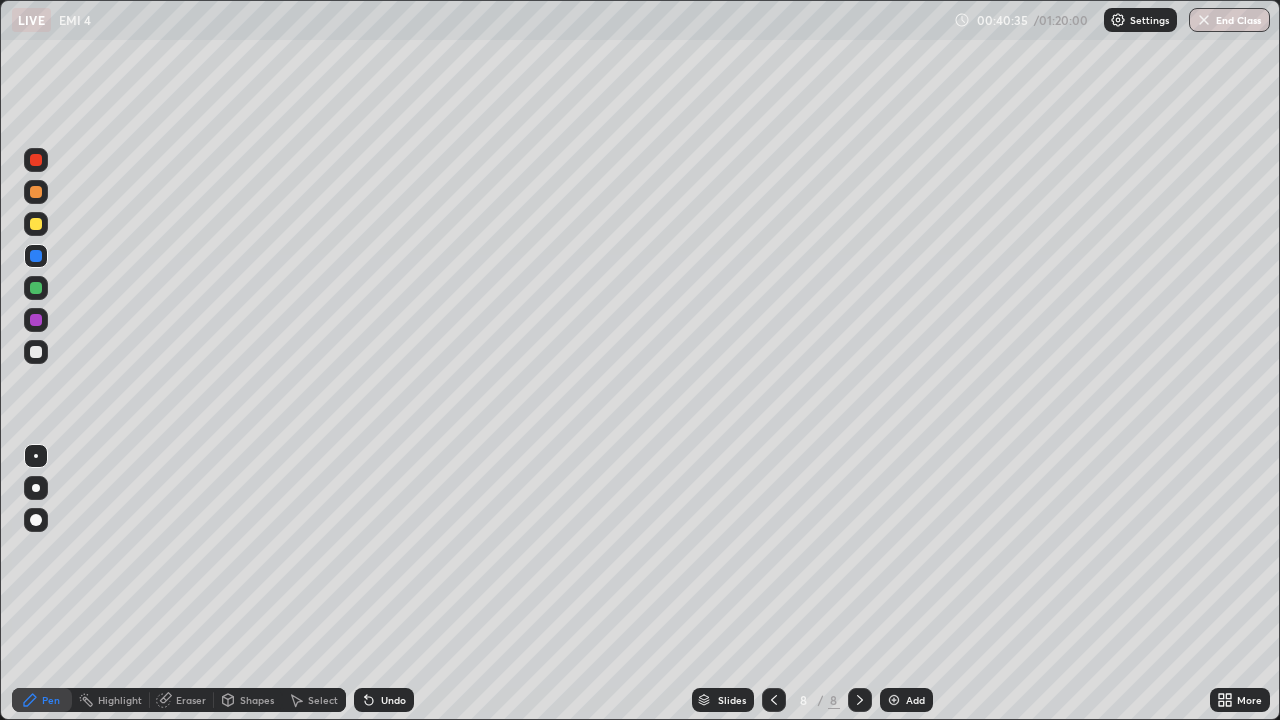 click at bounding box center [36, 224] 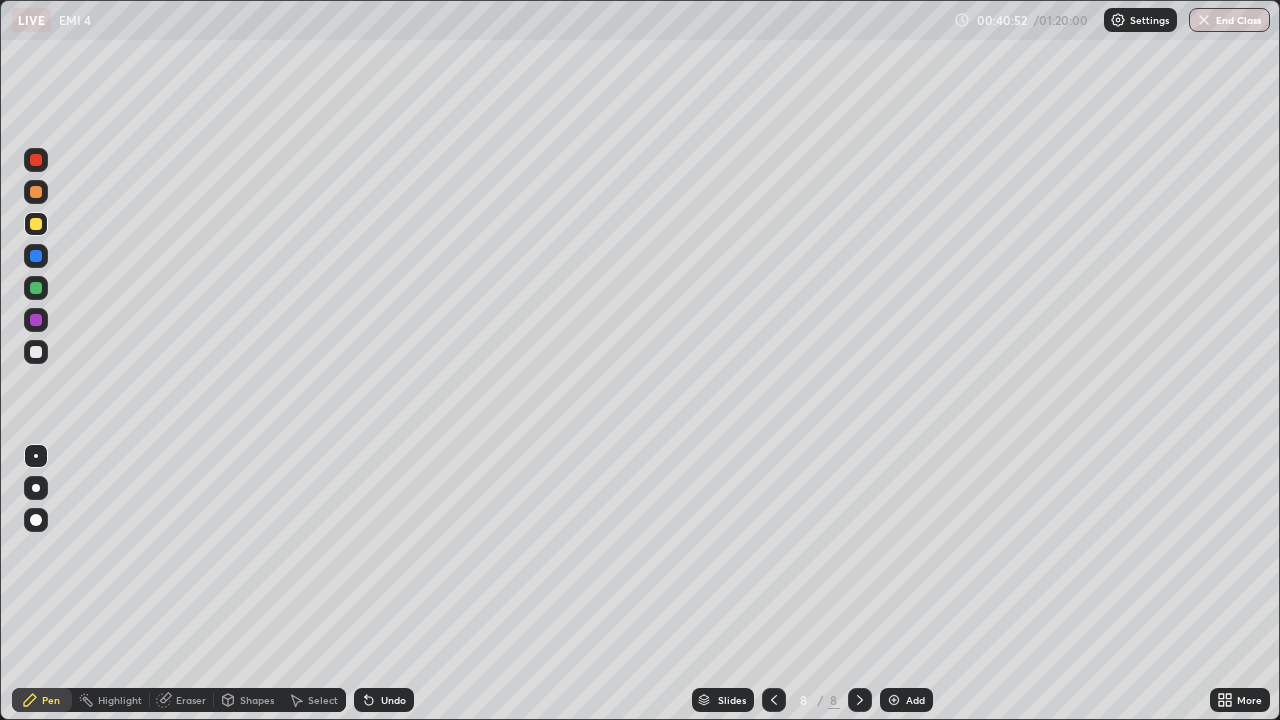 click 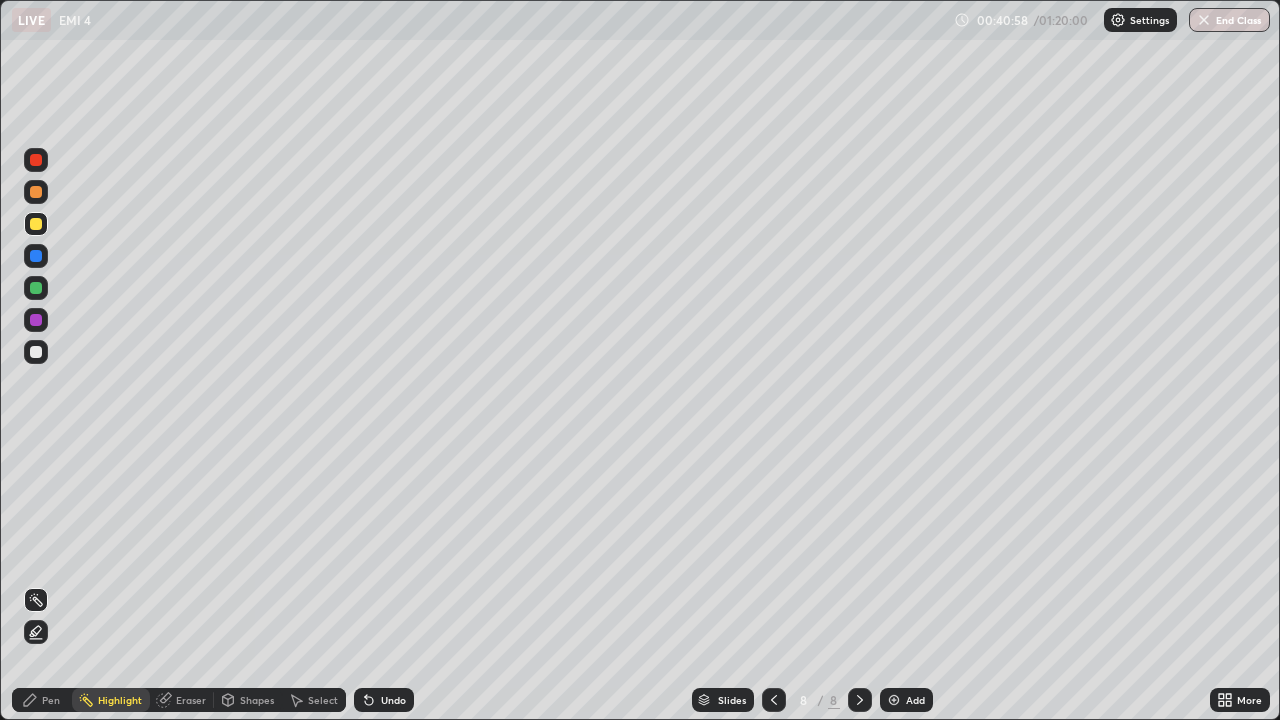 click on "Pen" at bounding box center [42, 700] 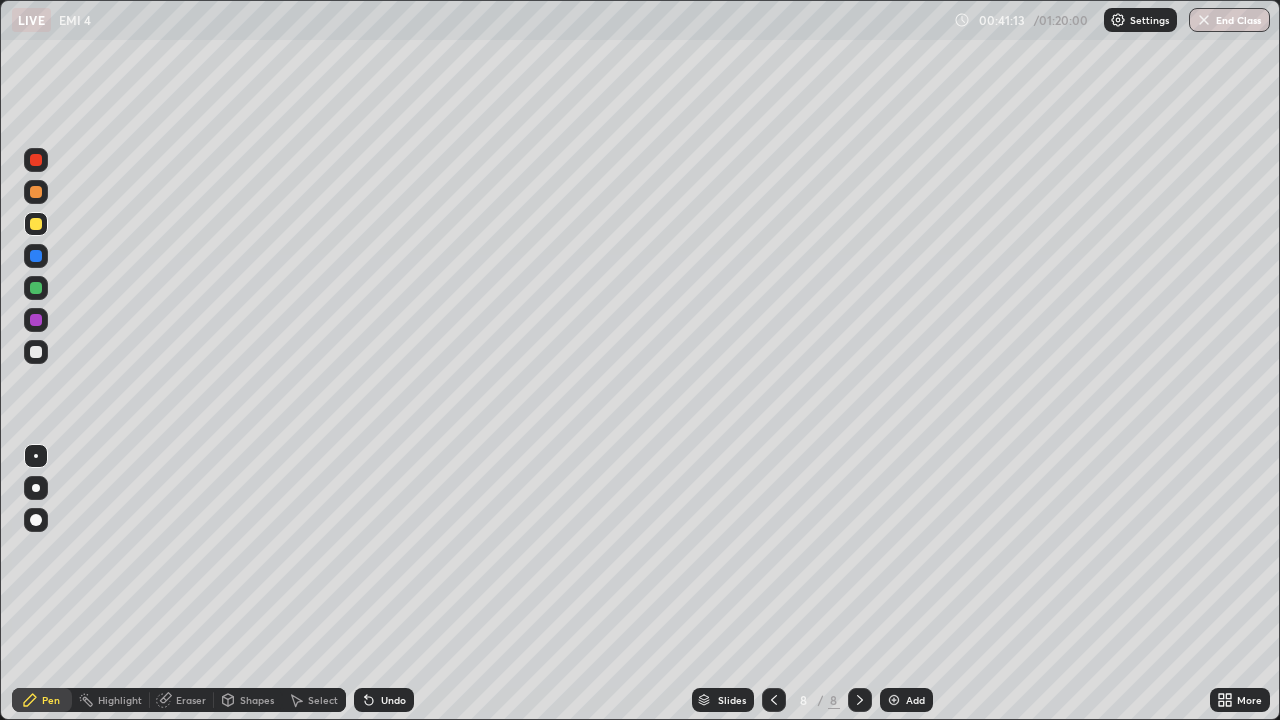 click at bounding box center (36, 352) 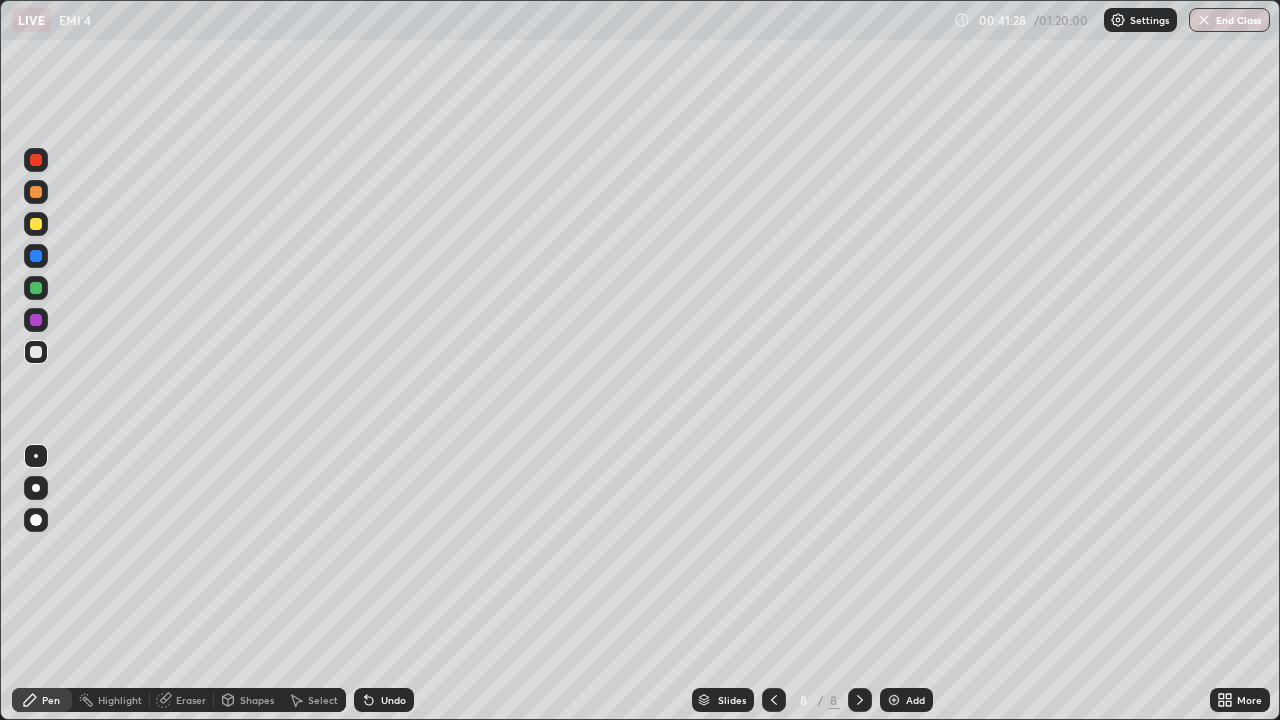click on "Pen" at bounding box center [42, 700] 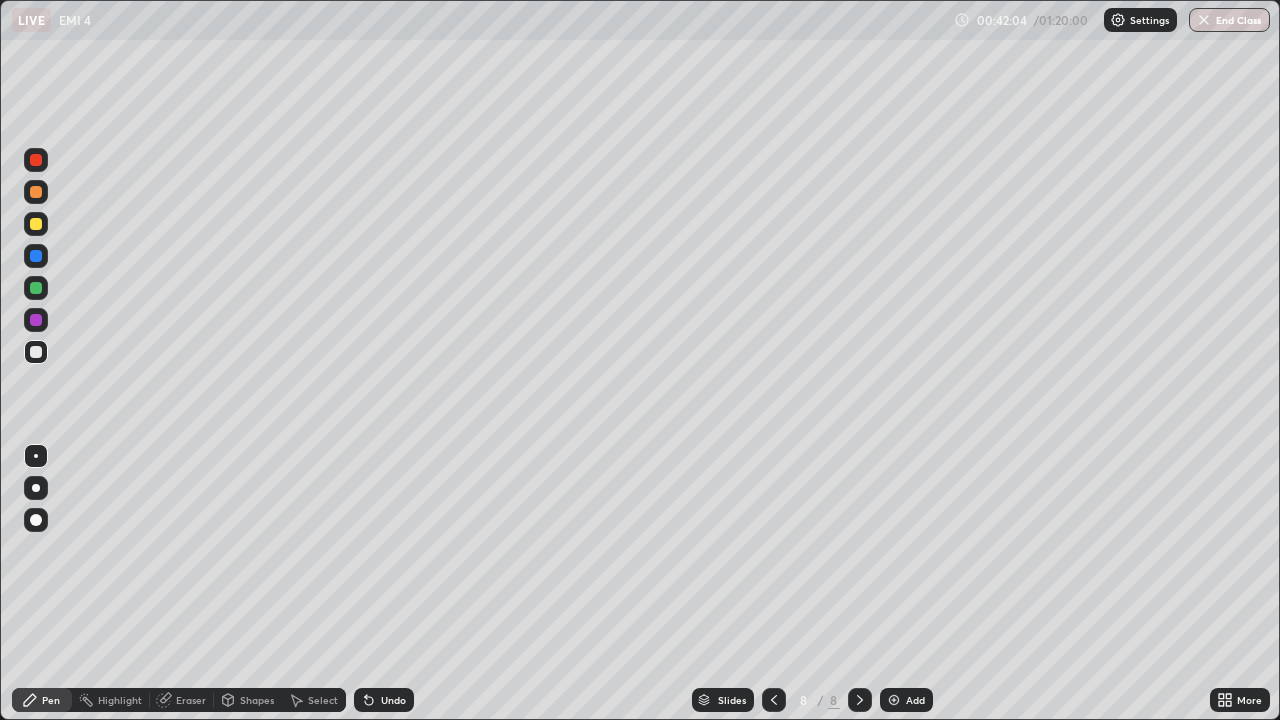 click on "Undo" at bounding box center (393, 700) 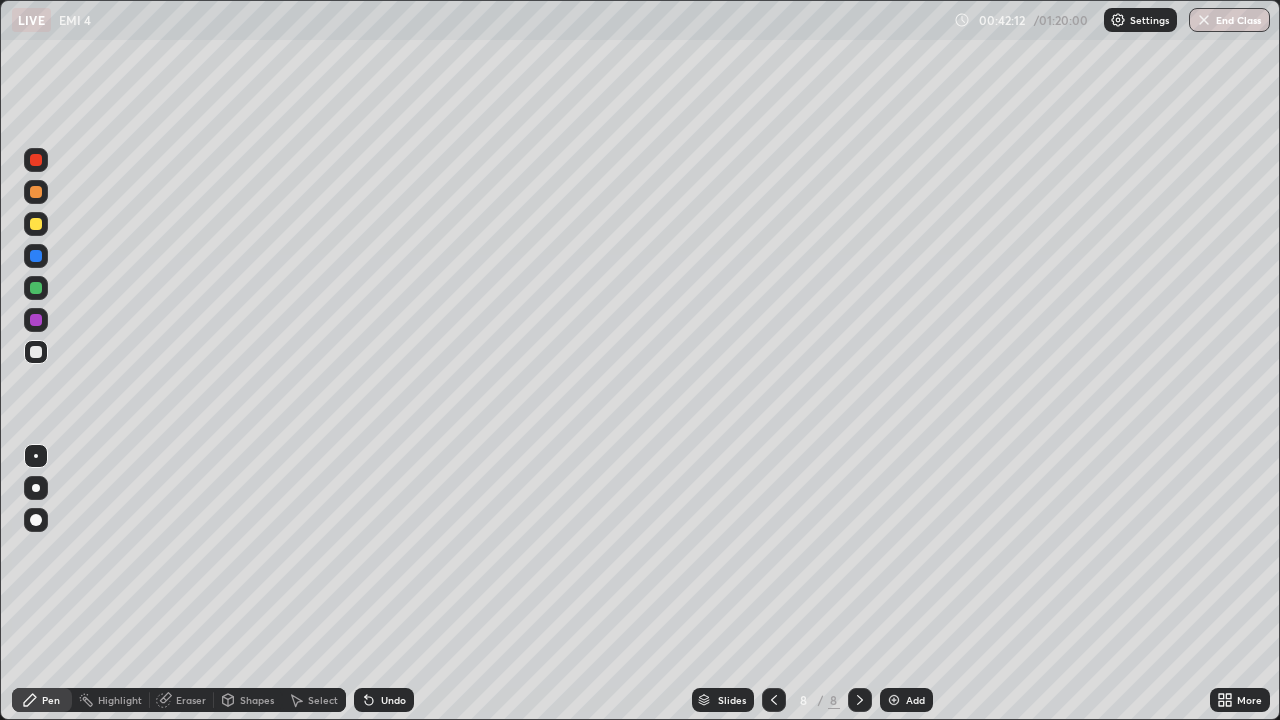 click on "Highlight" at bounding box center [120, 700] 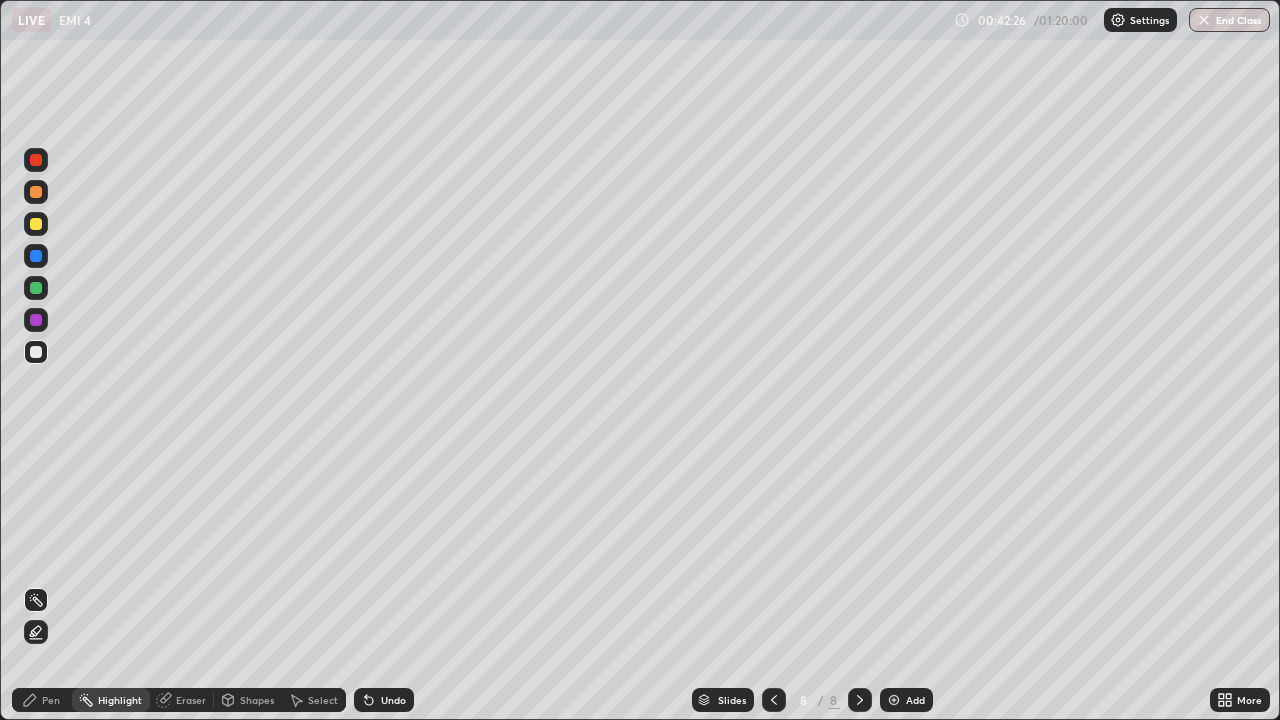 click on "Pen" at bounding box center [42, 700] 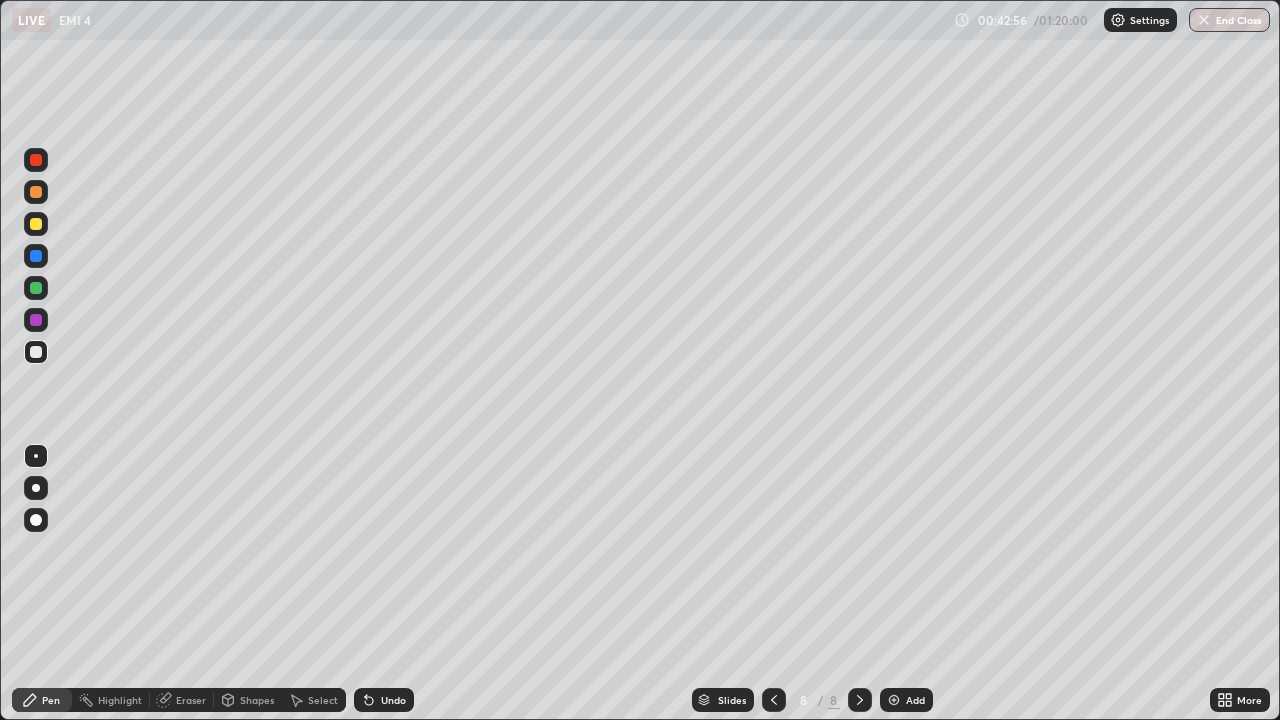 click on "Highlight" at bounding box center (120, 700) 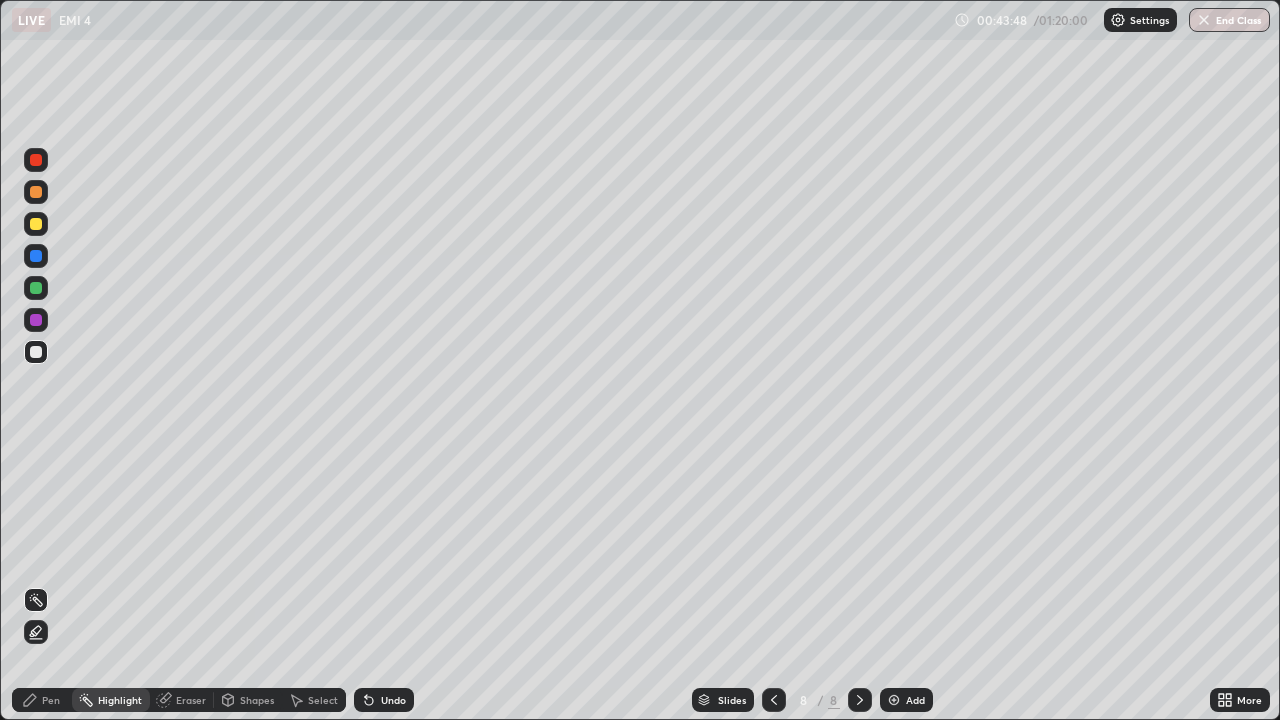 click at bounding box center [894, 700] 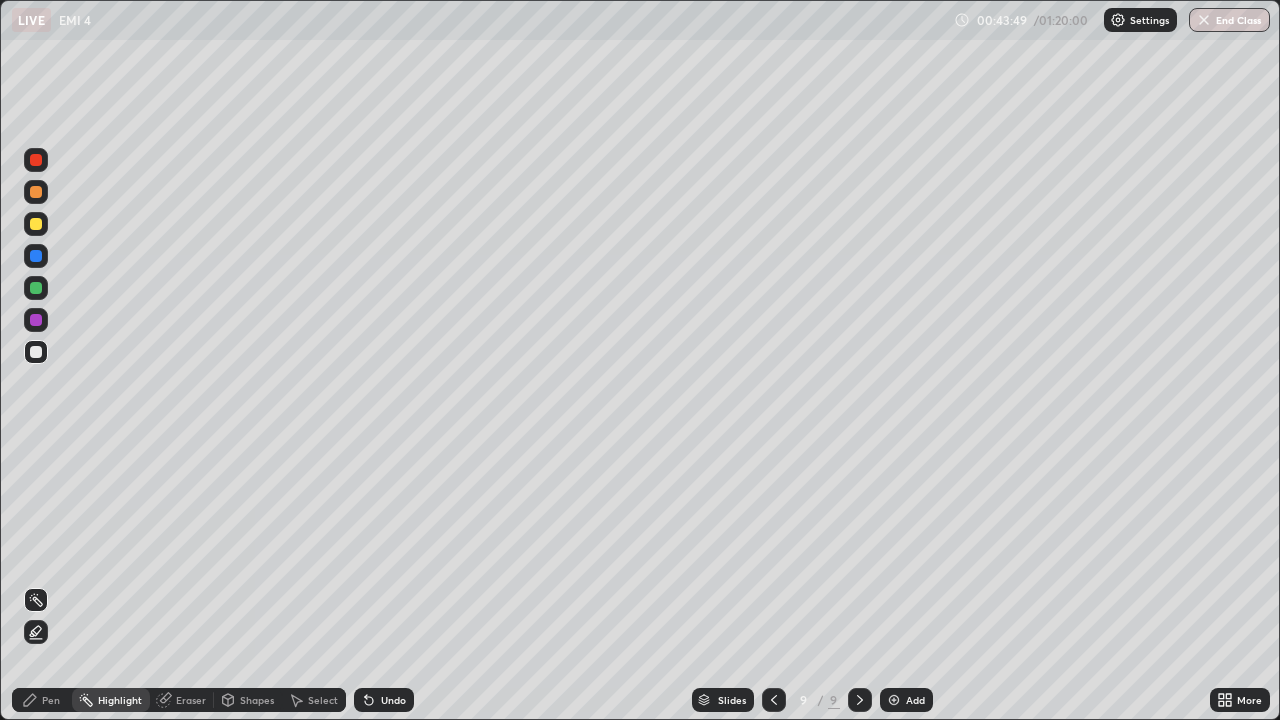 click on "Pen" at bounding box center (42, 700) 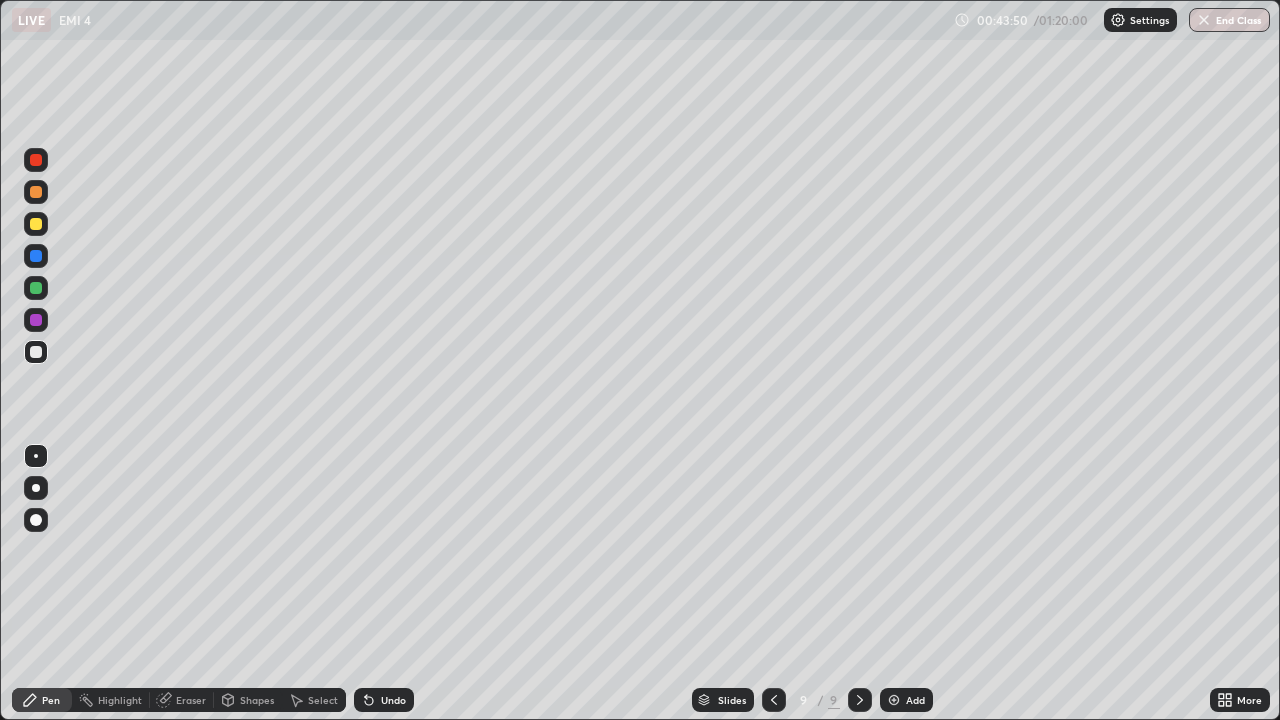 click at bounding box center [36, 352] 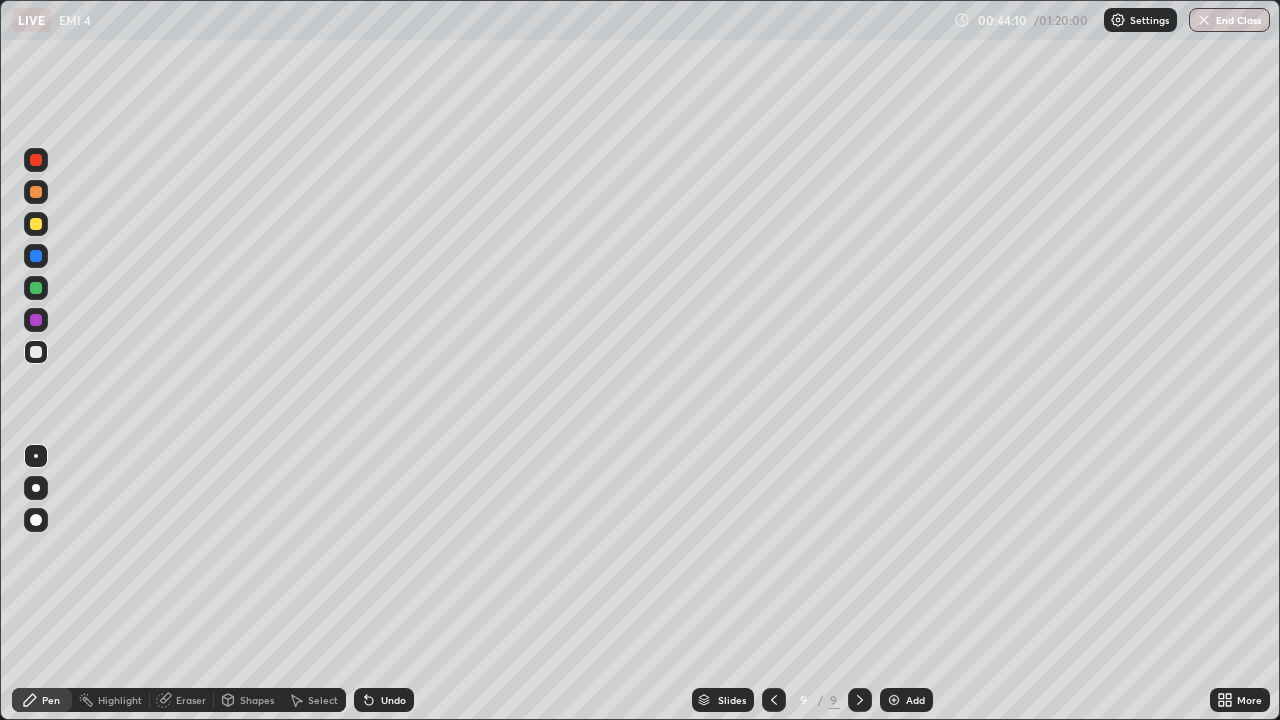 click on "Shapes" at bounding box center (257, 700) 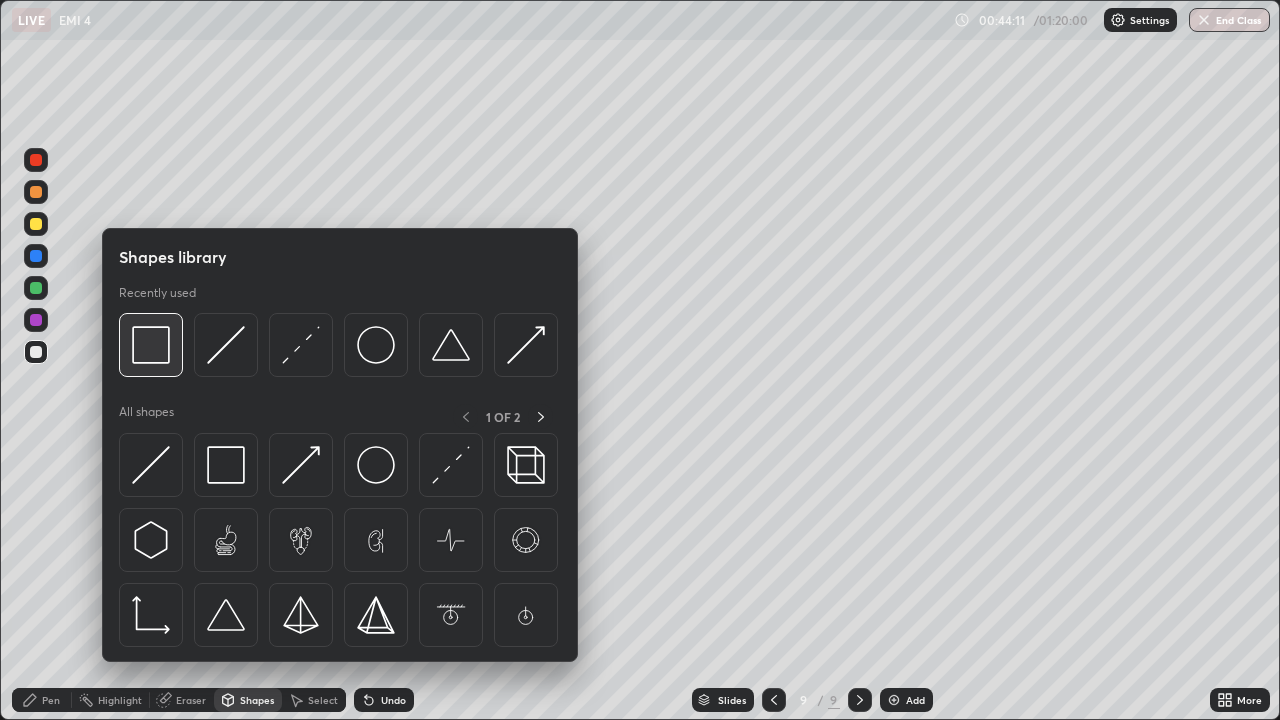 click at bounding box center (151, 345) 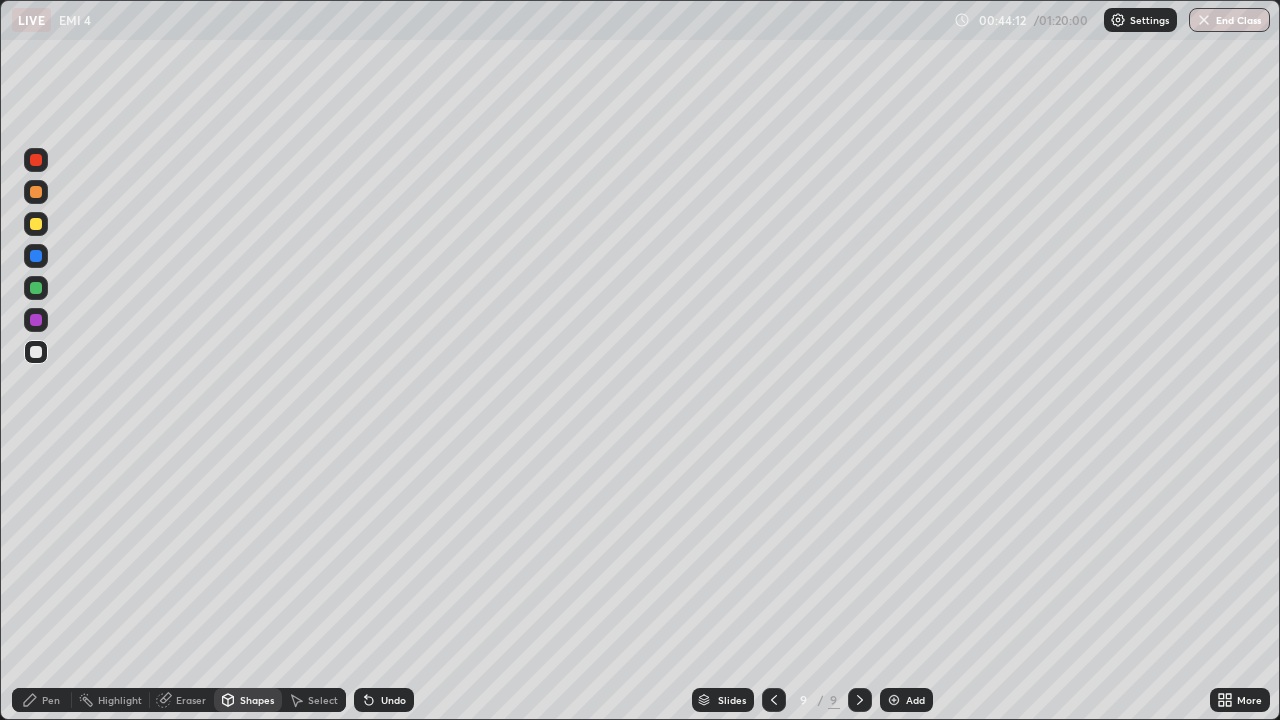 click at bounding box center [36, 352] 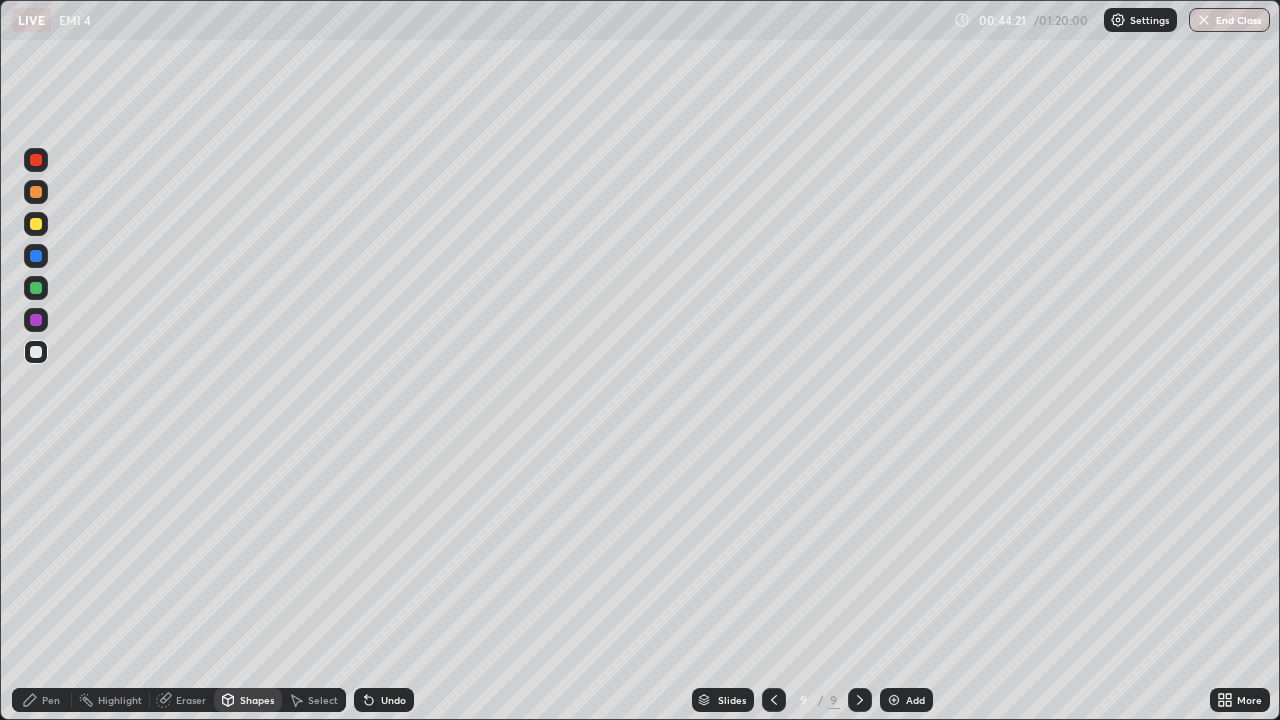 click on "Pen" at bounding box center (51, 700) 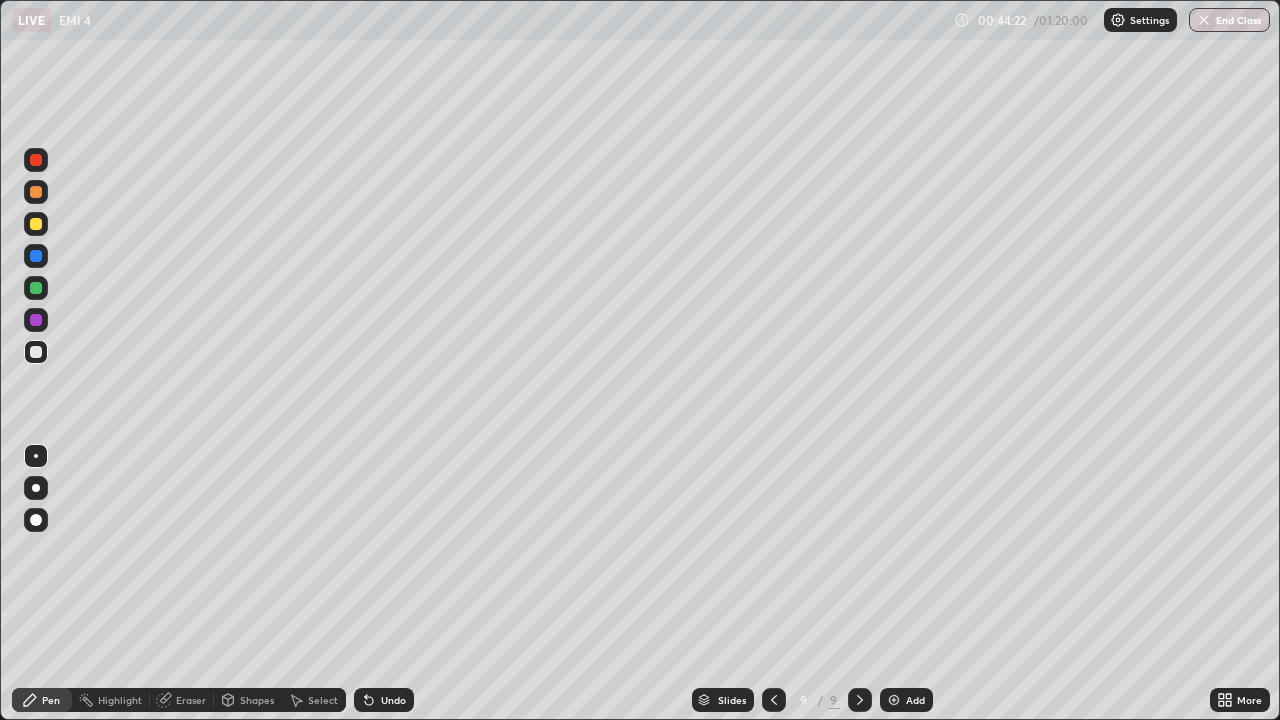 click on "Shapes" at bounding box center (248, 700) 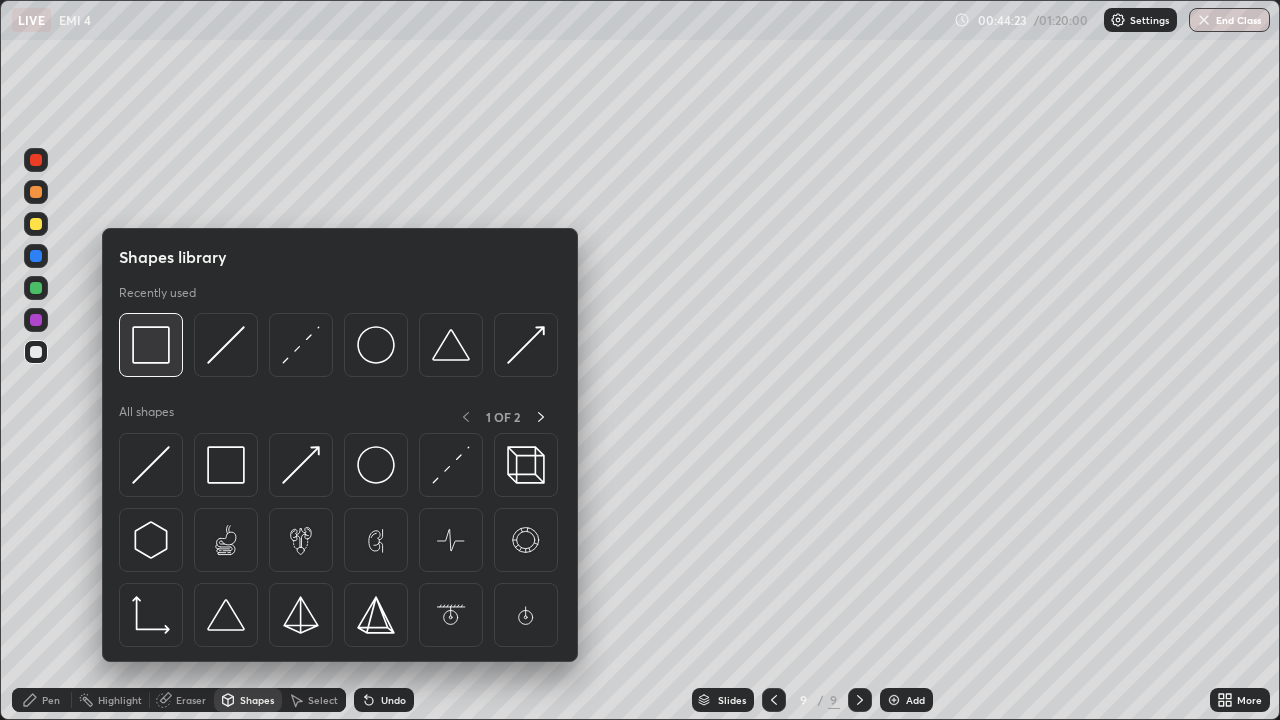 click at bounding box center [151, 345] 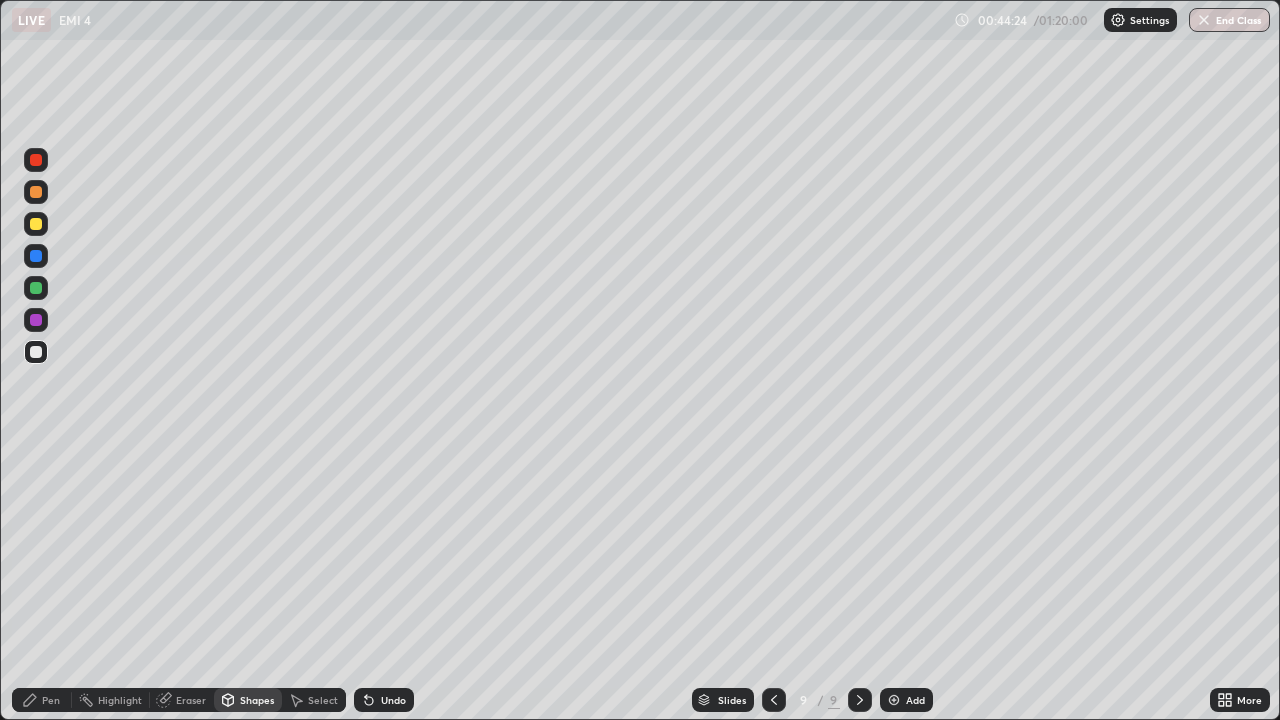 click at bounding box center (36, 192) 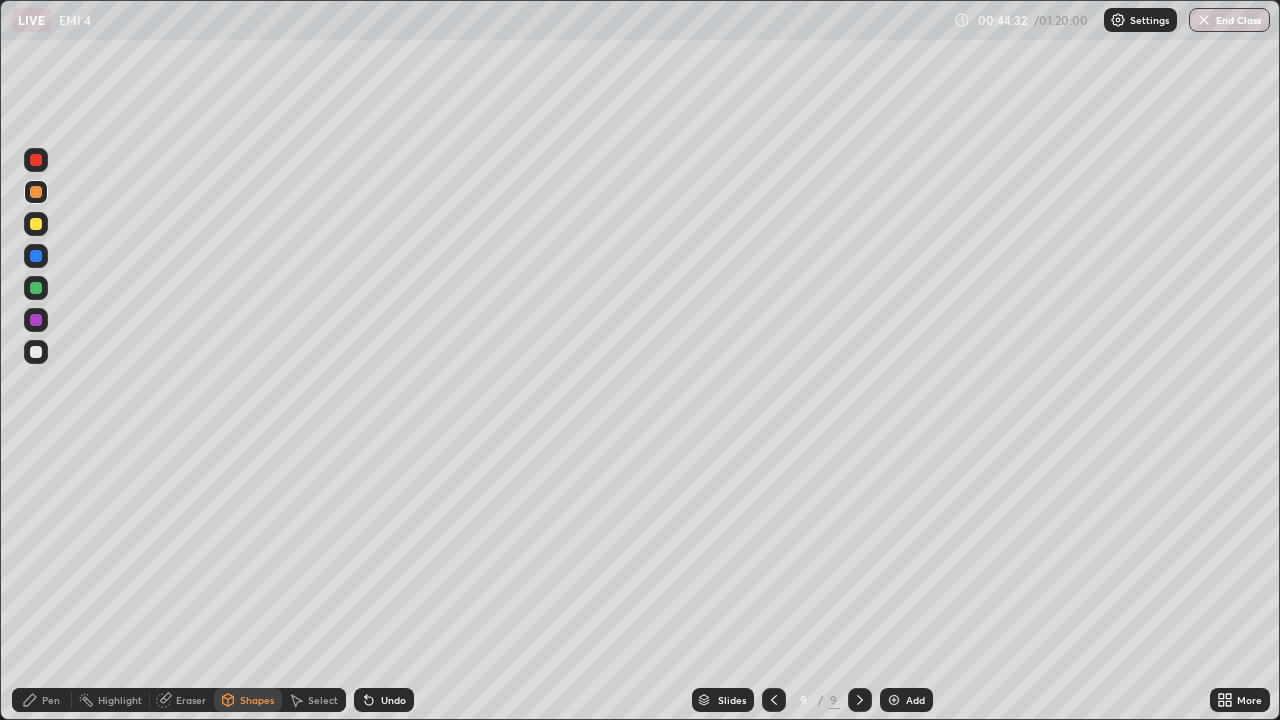 click on "Pen" at bounding box center (42, 700) 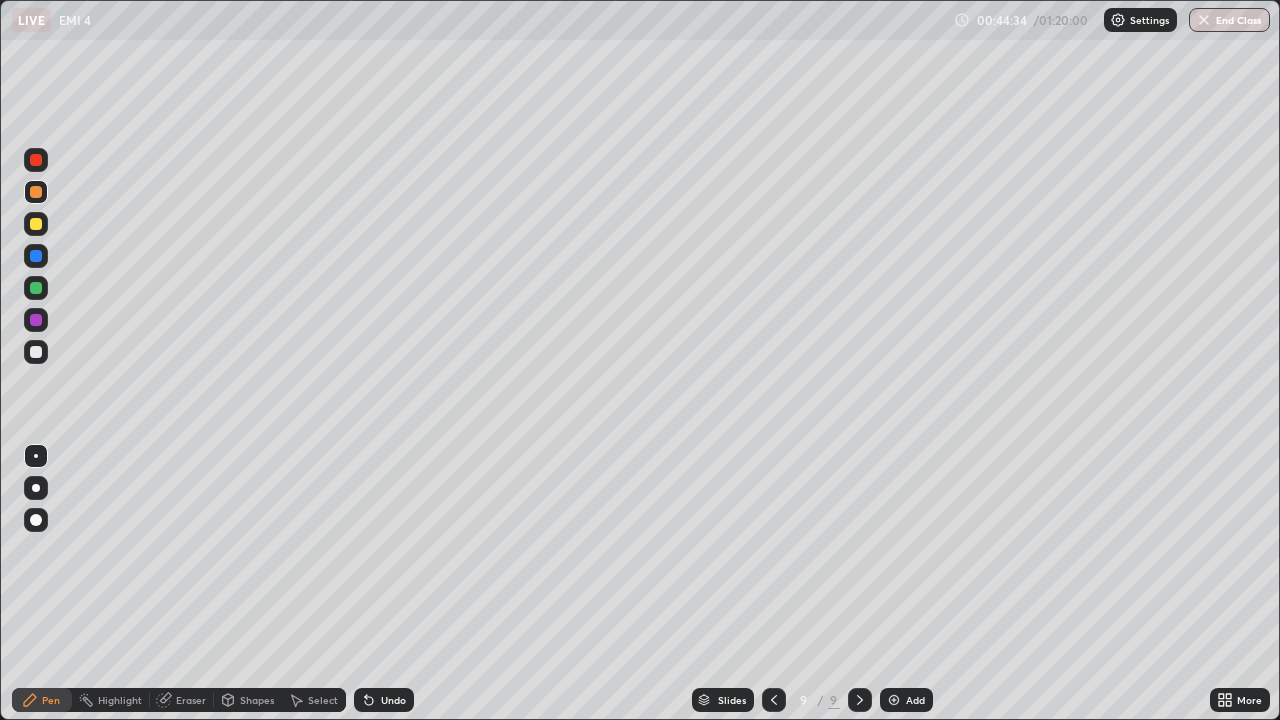 click at bounding box center (36, 352) 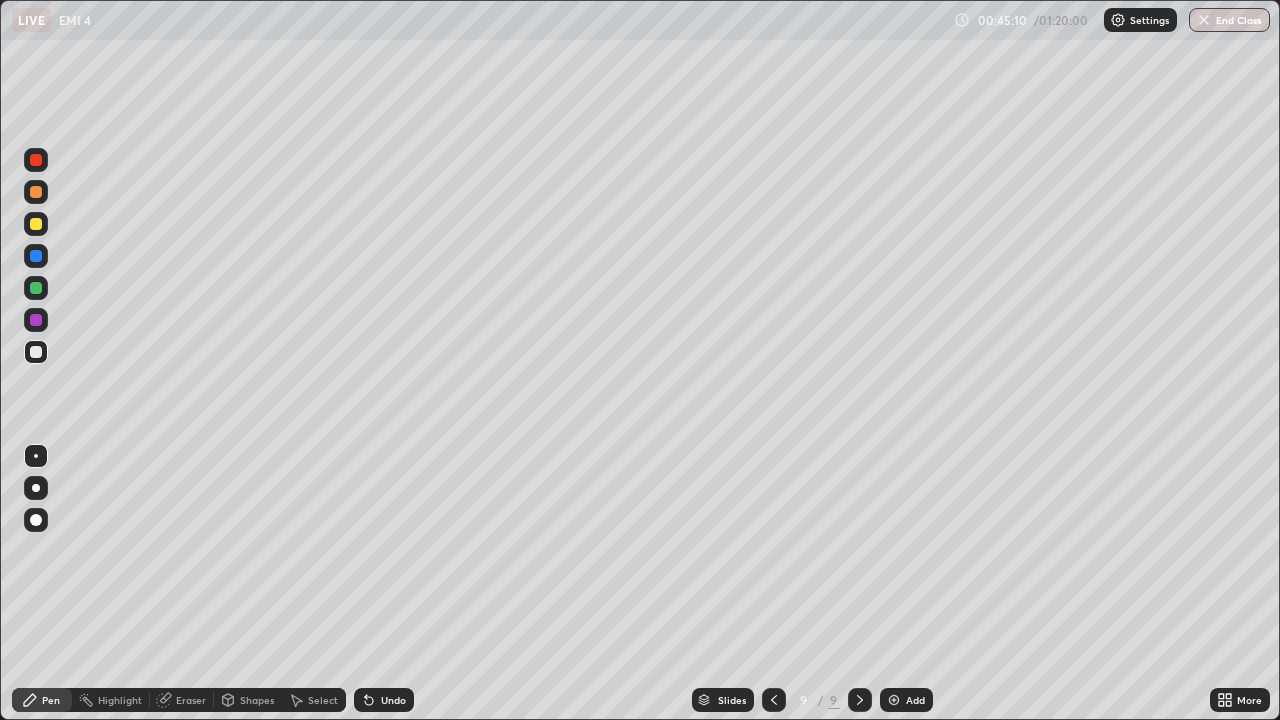 click at bounding box center [36, 288] 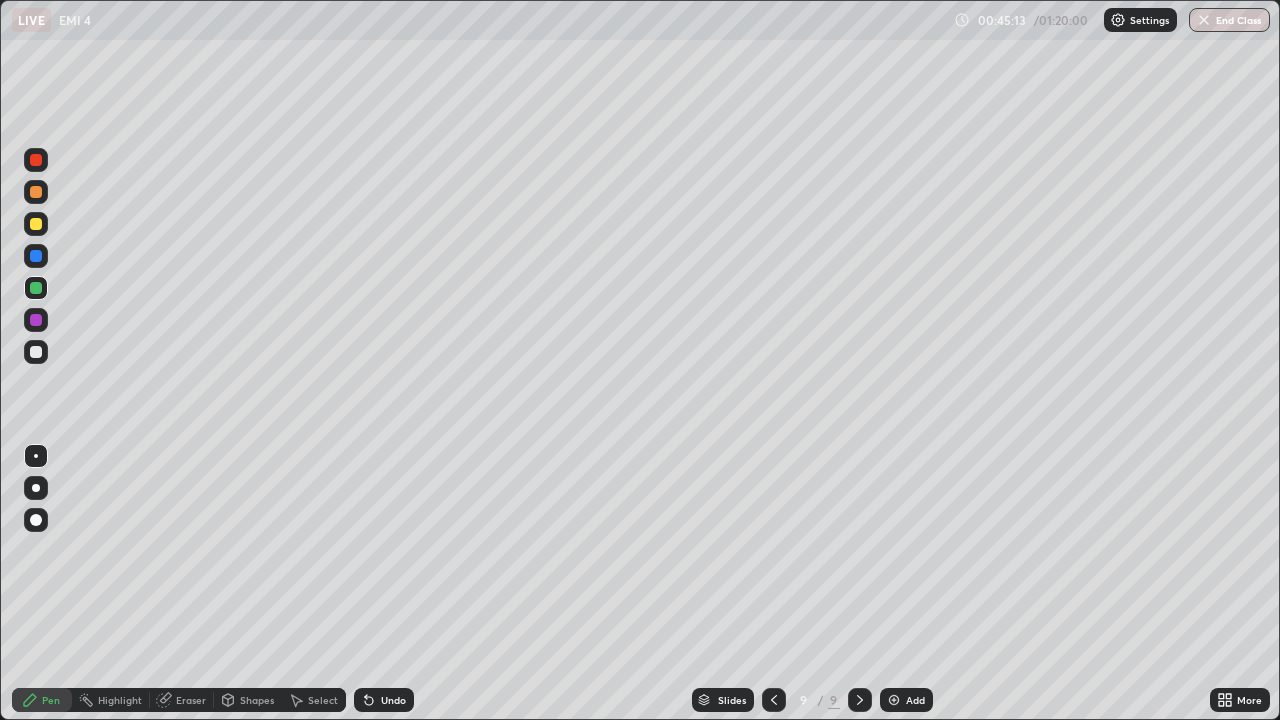 click on "Undo" at bounding box center (393, 700) 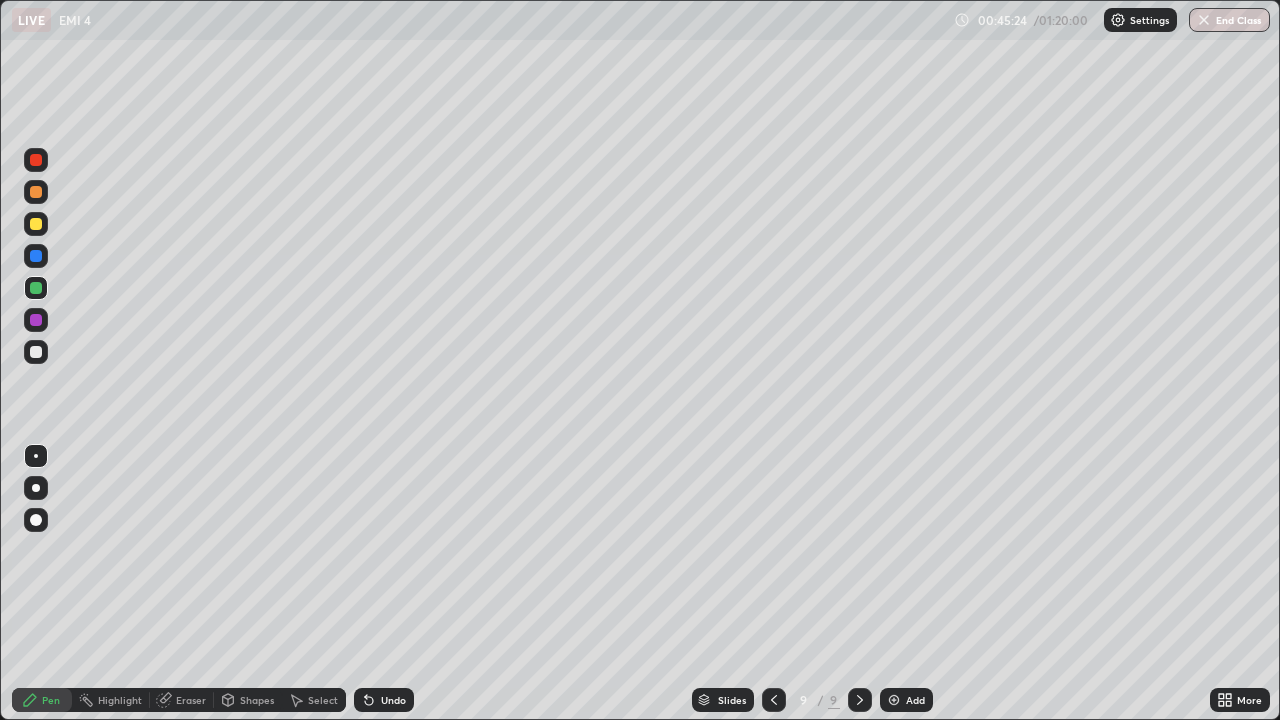 click at bounding box center [36, 352] 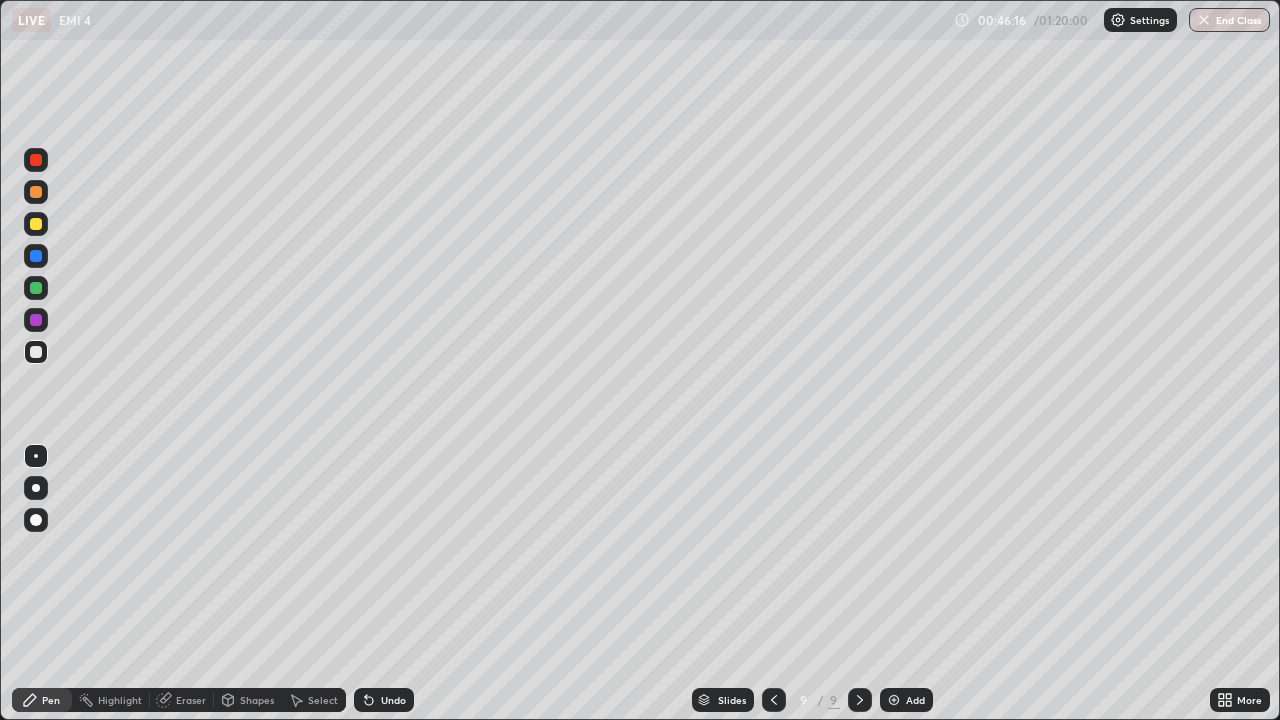 click at bounding box center (36, 224) 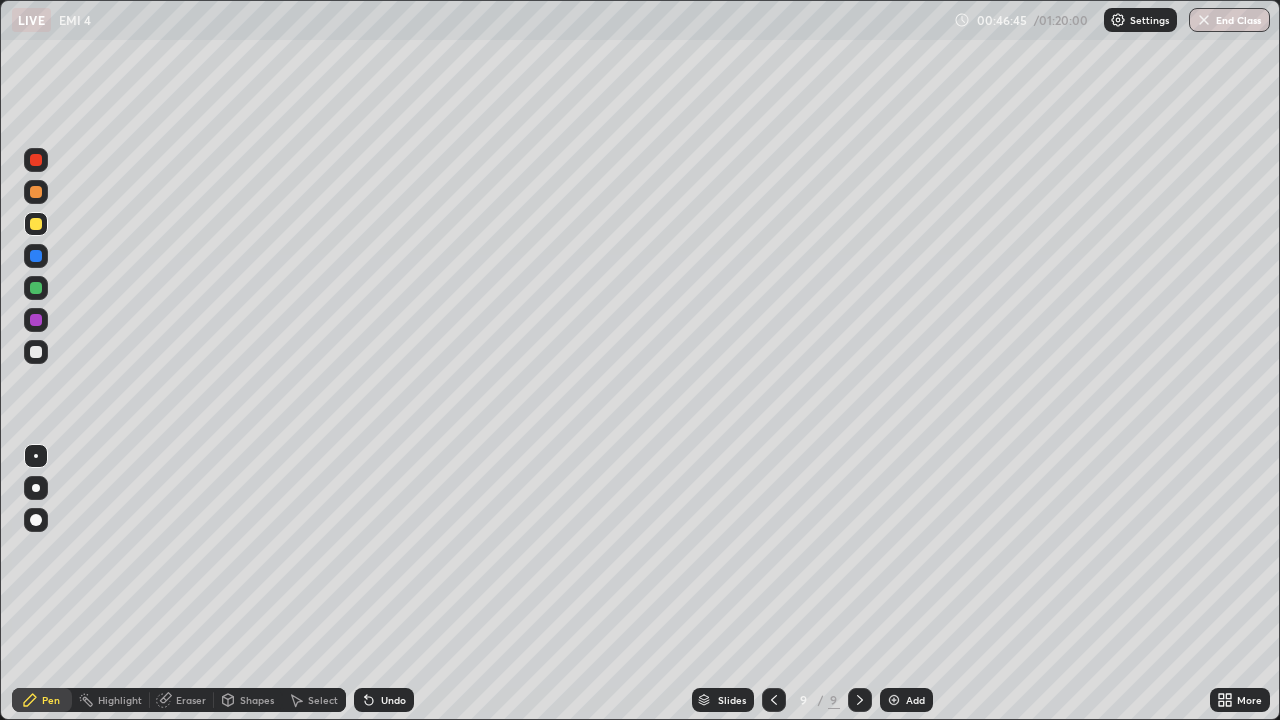 click at bounding box center (36, 192) 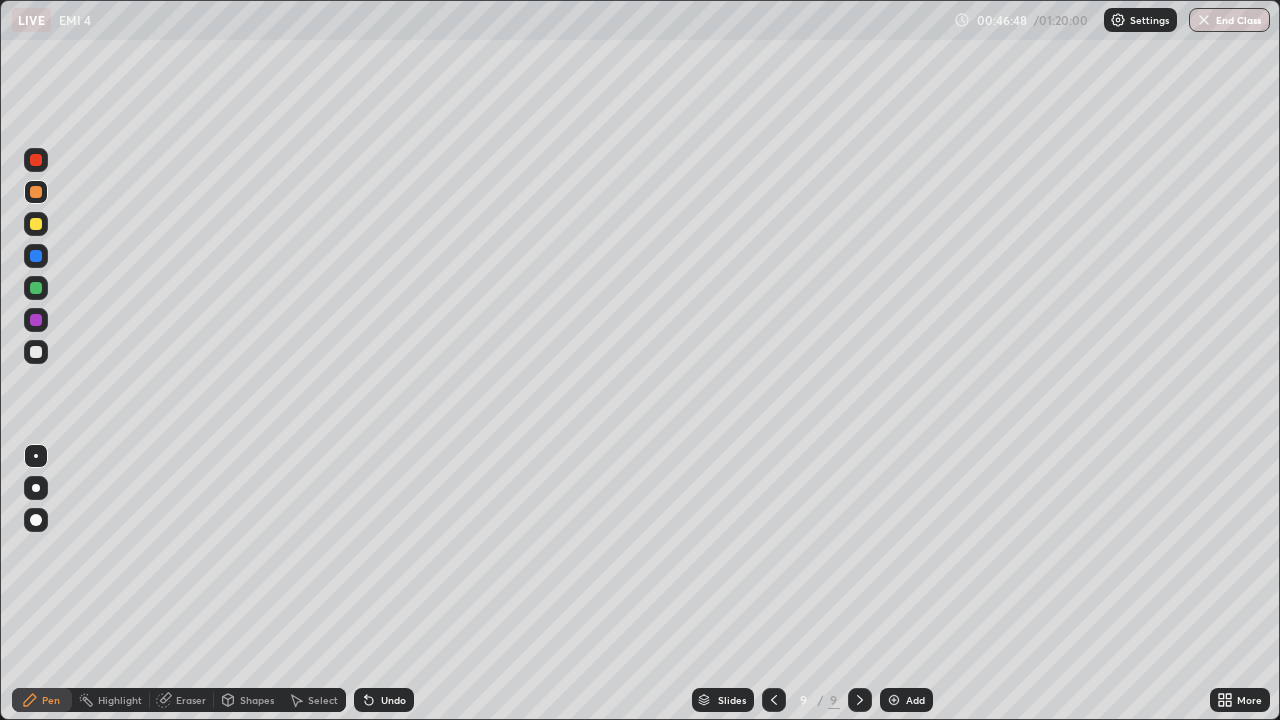 click at bounding box center [36, 352] 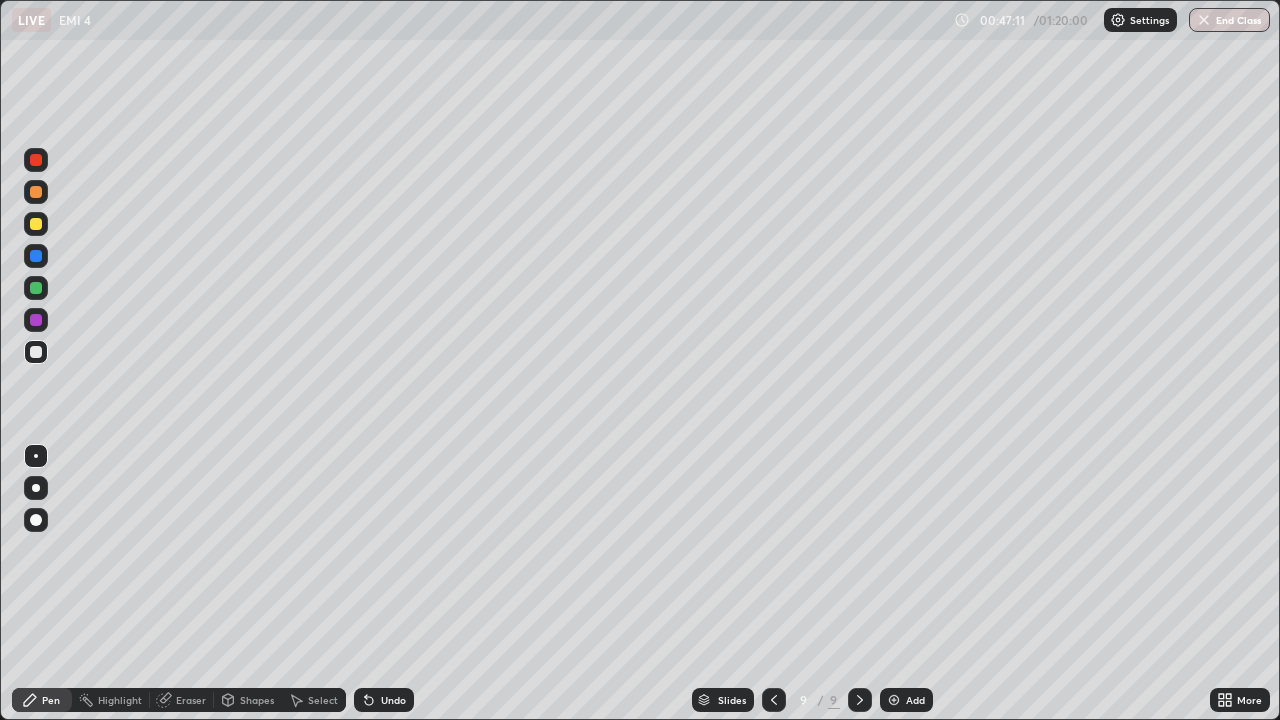 click at bounding box center [36, 224] 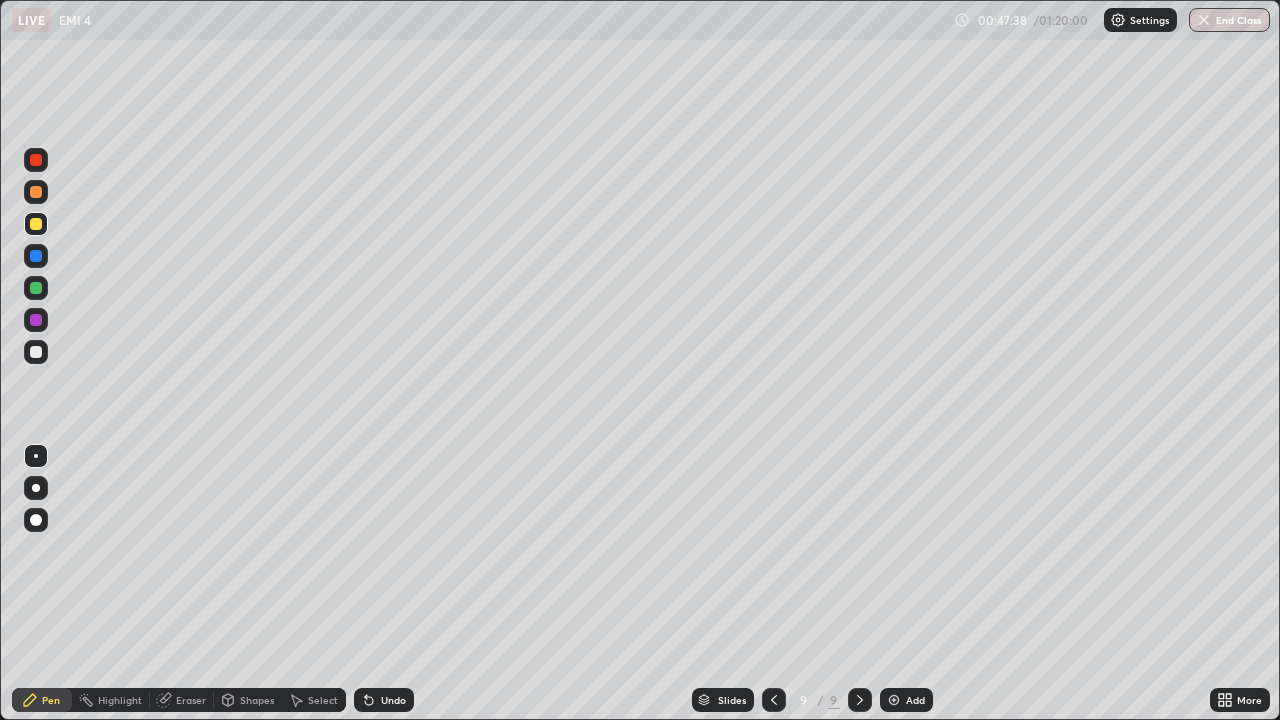 click at bounding box center (36, 288) 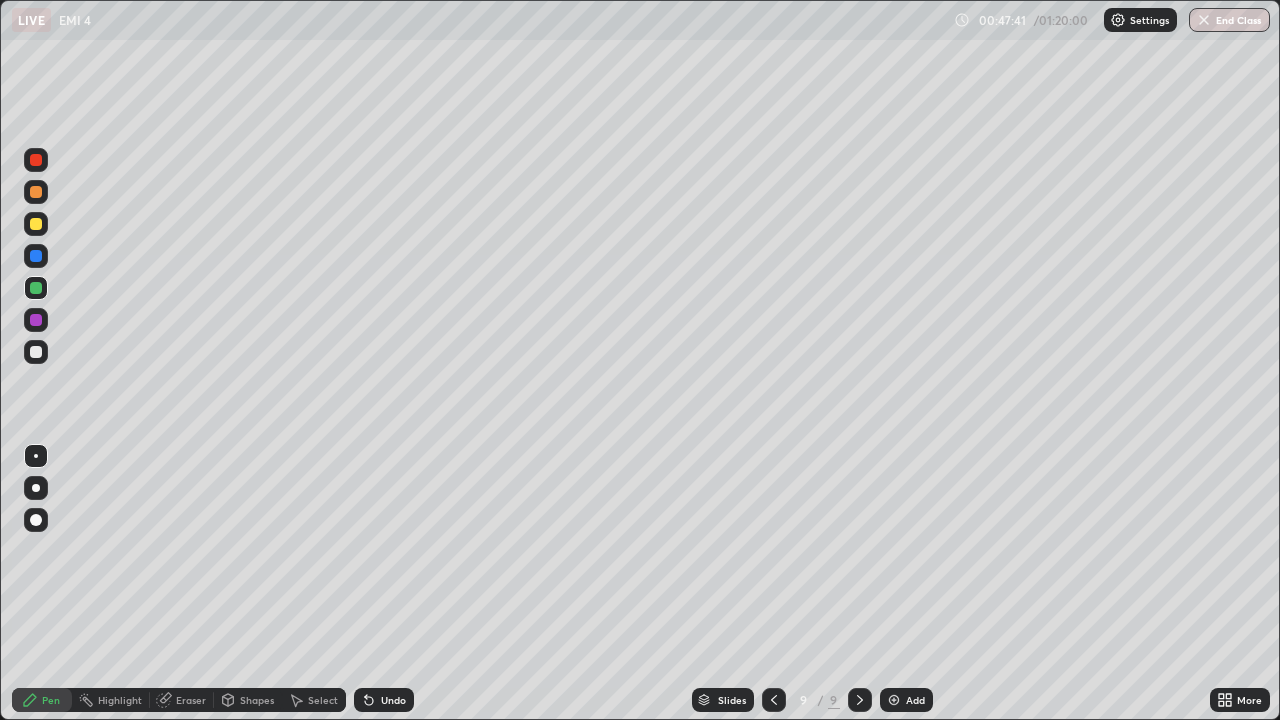 click on "Undo" at bounding box center [393, 700] 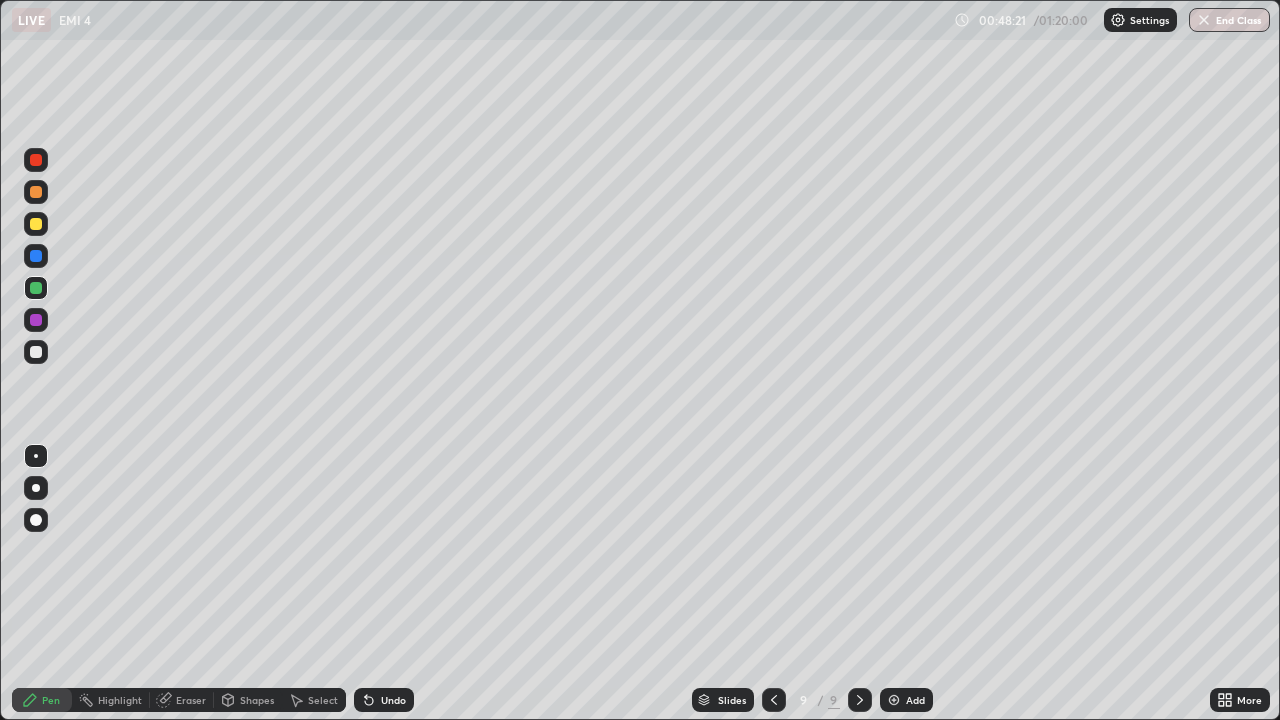 click at bounding box center [36, 256] 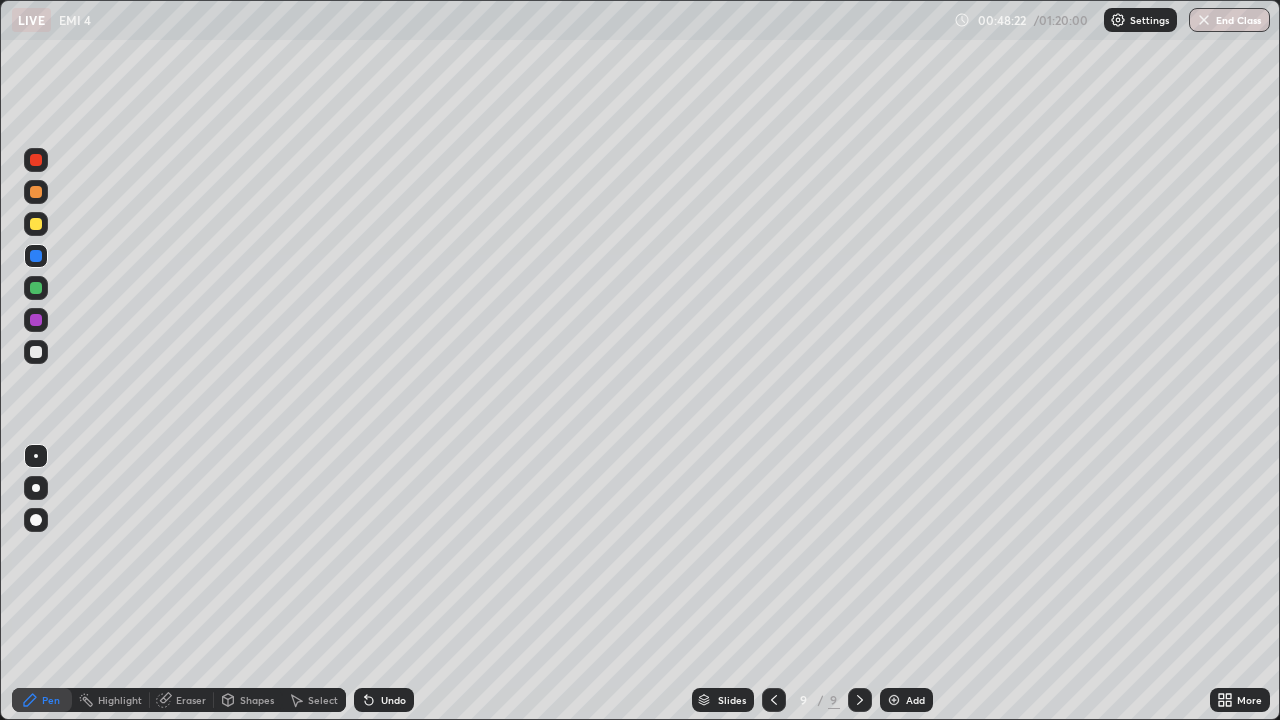 click at bounding box center (36, 320) 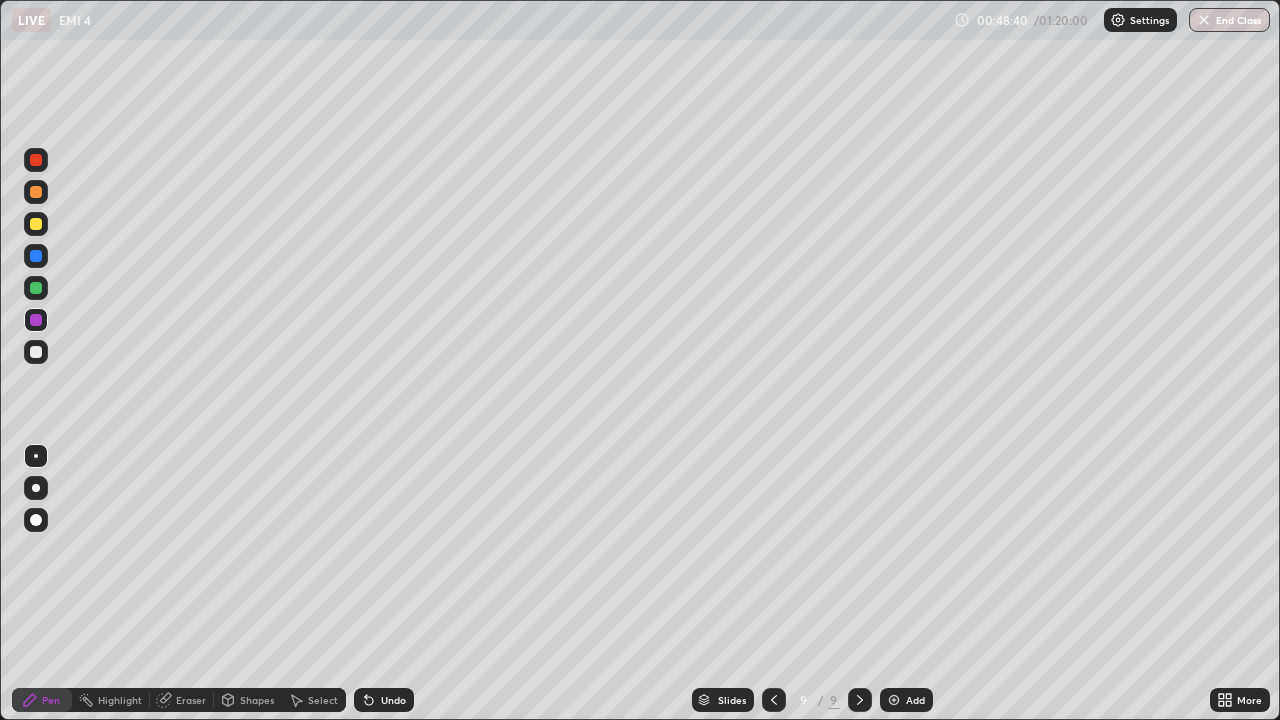 click at bounding box center (36, 352) 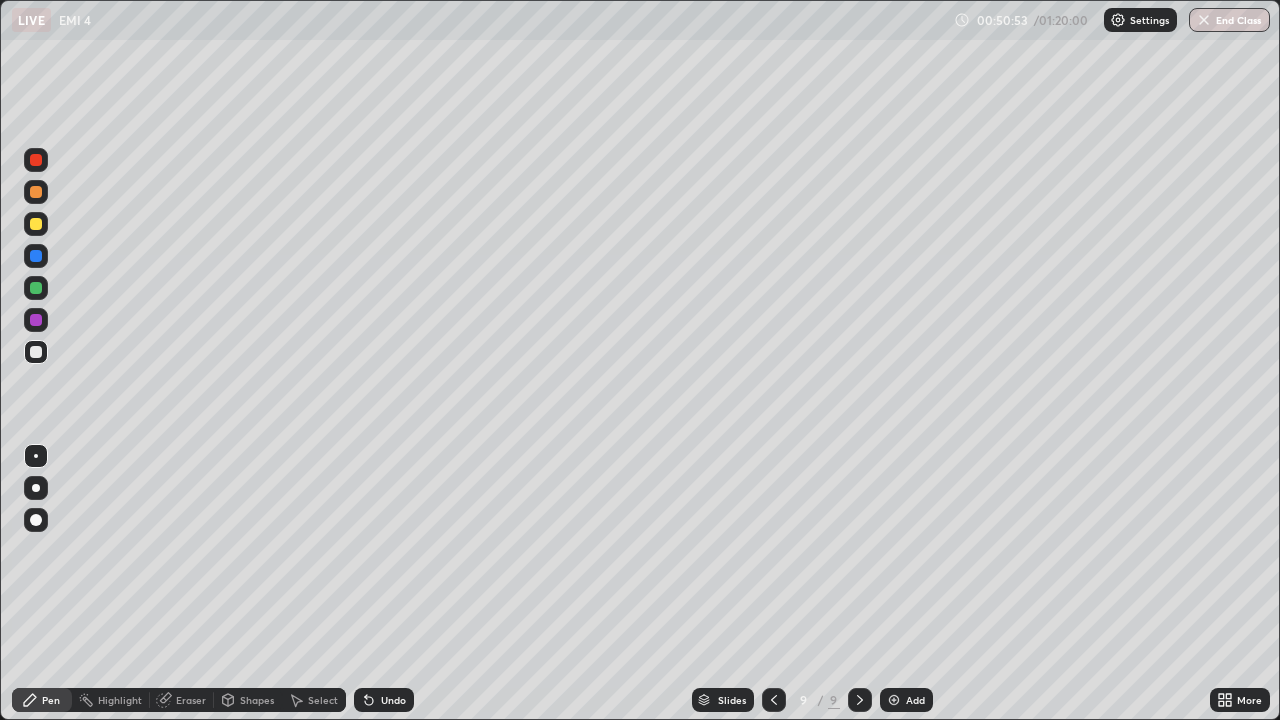 click at bounding box center (36, 256) 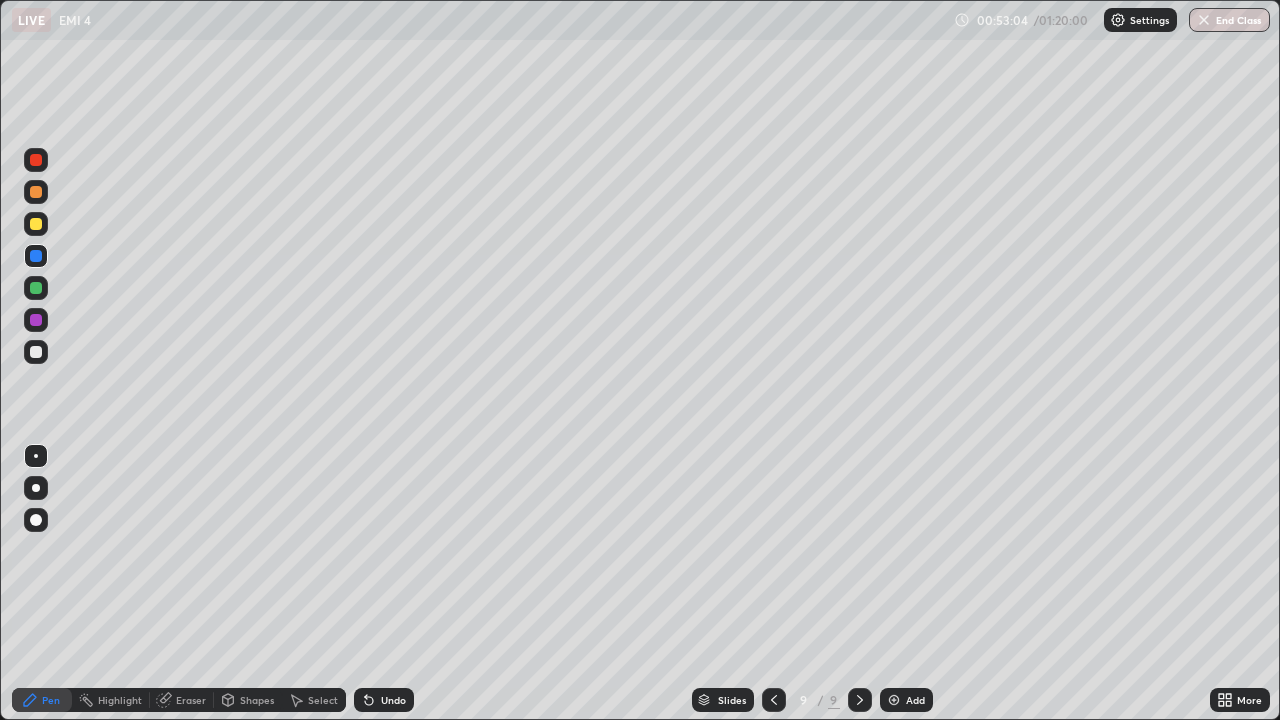 click at bounding box center [36, 352] 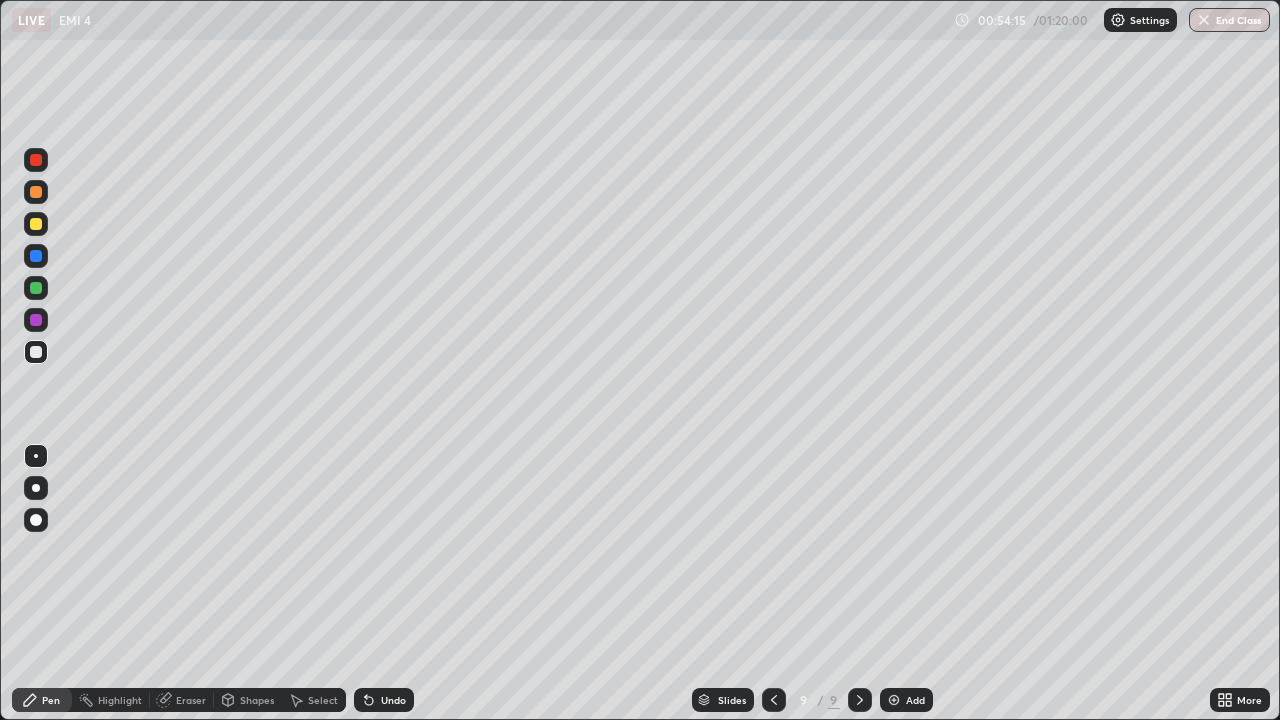 click on "Add" at bounding box center [915, 700] 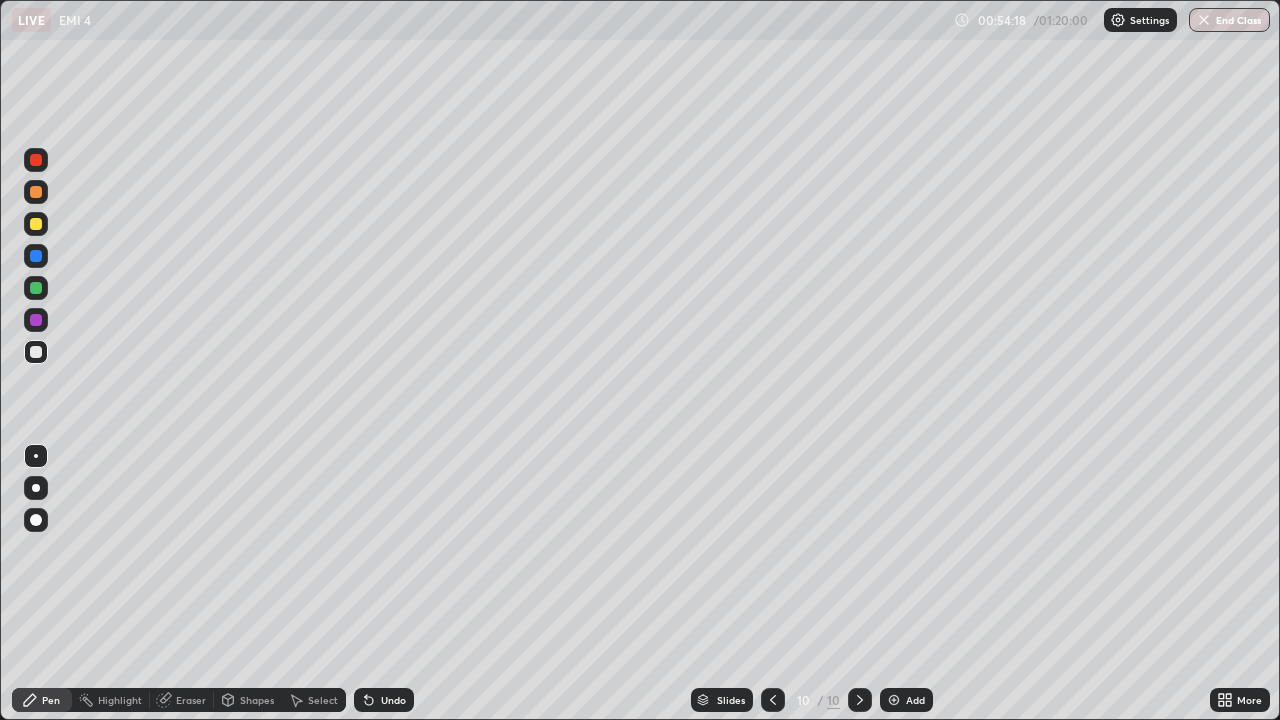 click on "Pen" at bounding box center [42, 700] 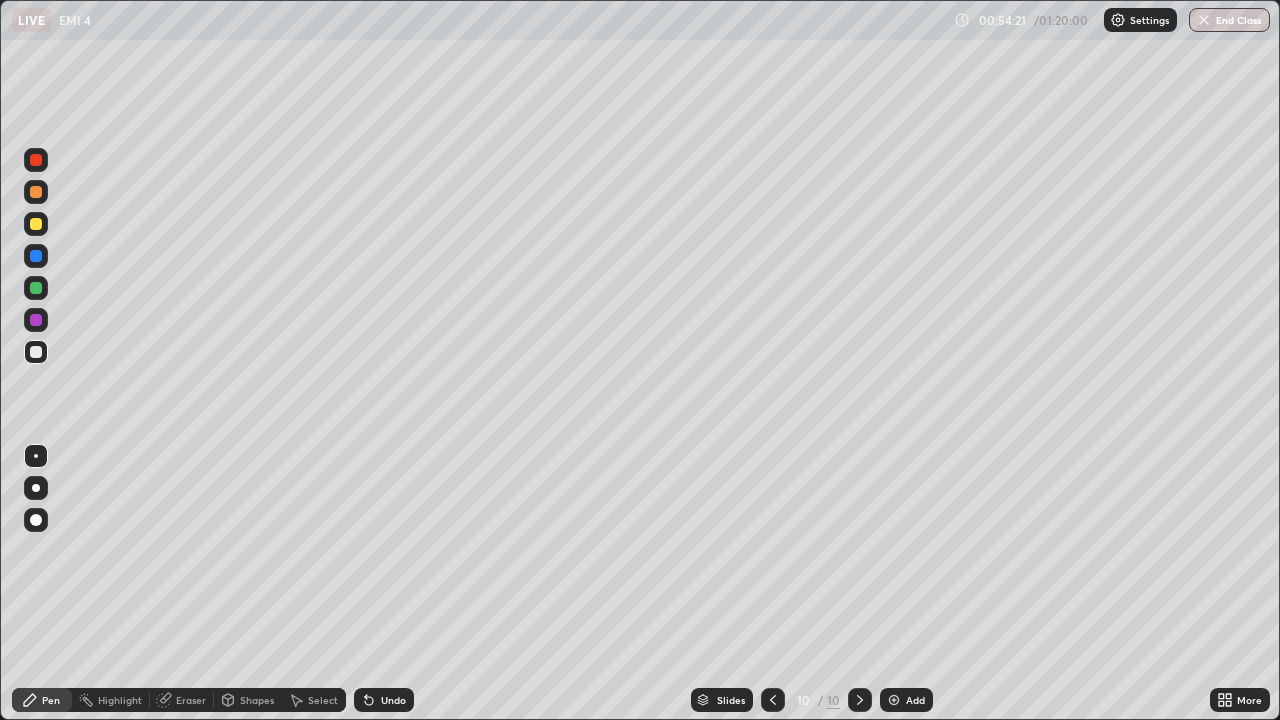click at bounding box center [36, 352] 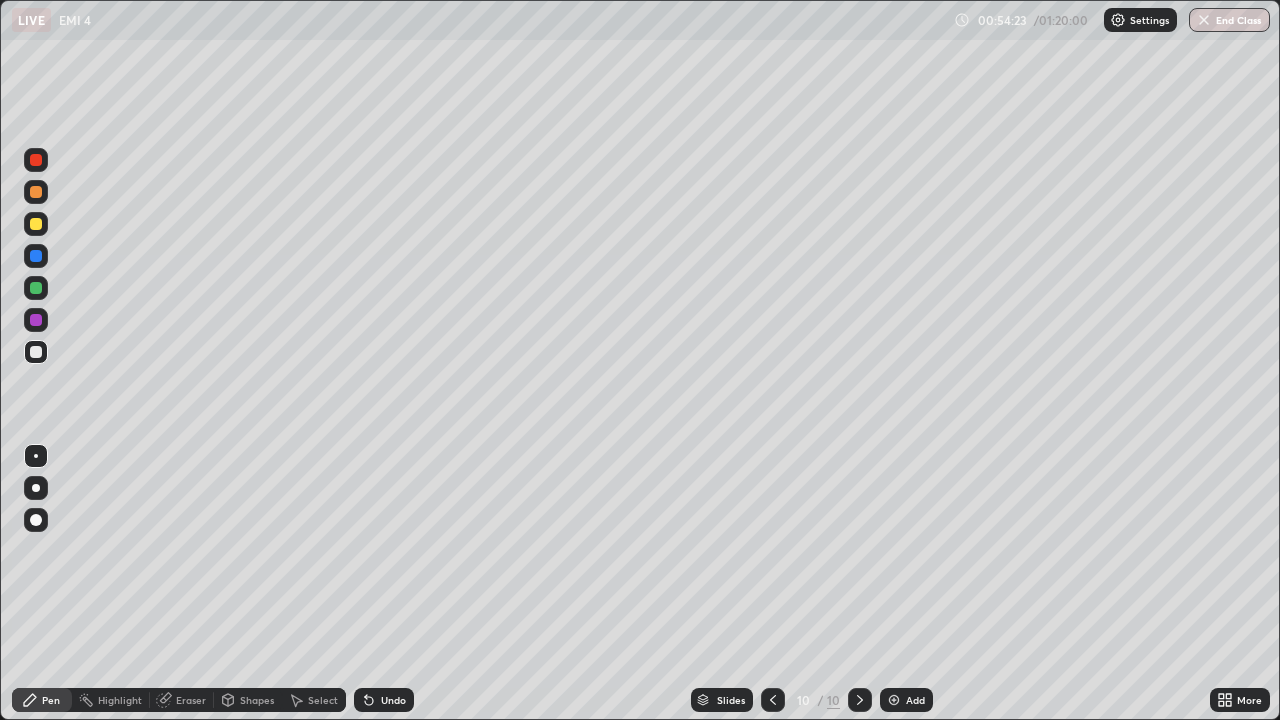 click at bounding box center (36, 456) 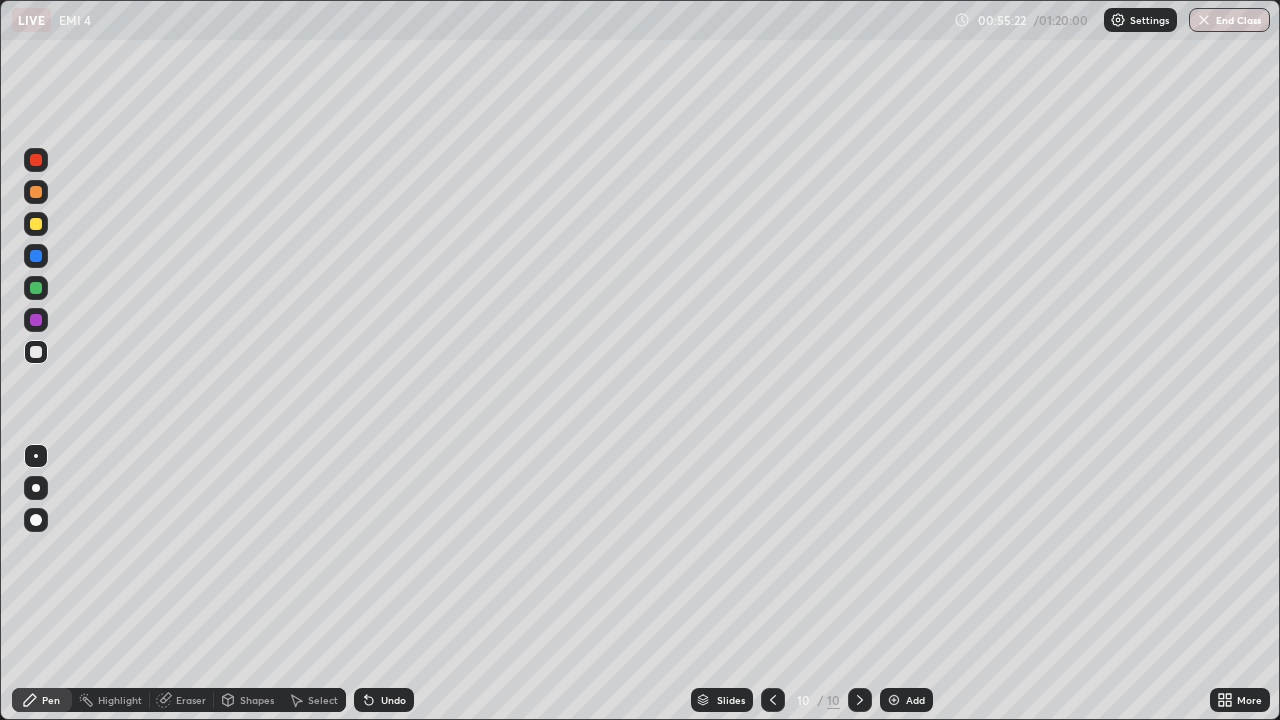 click on "Shapes" at bounding box center [248, 700] 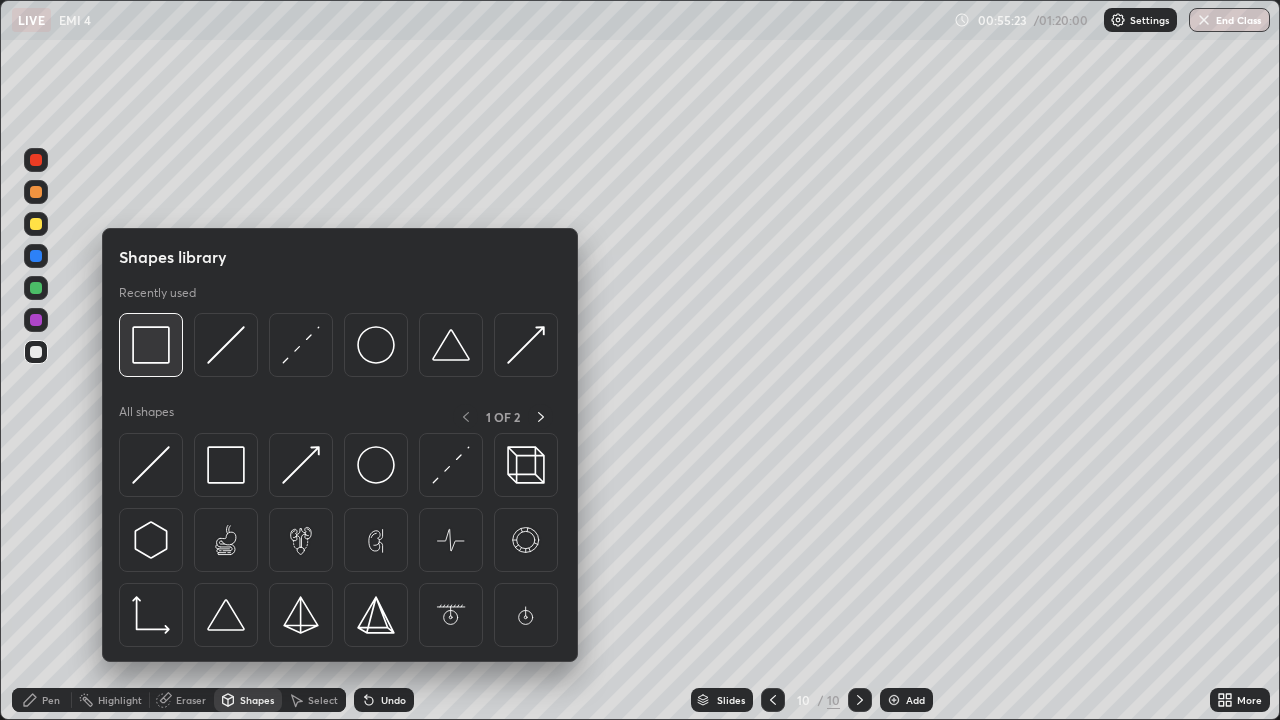click at bounding box center (151, 345) 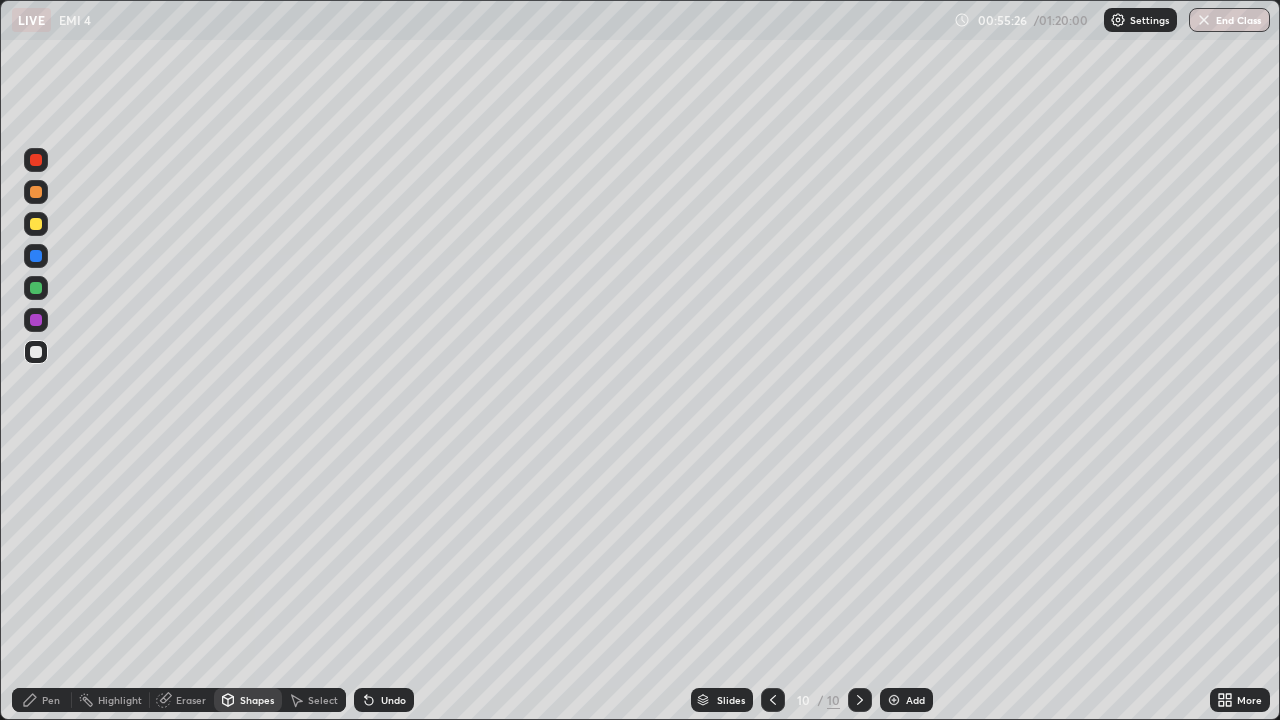 click on "Pen" at bounding box center (42, 700) 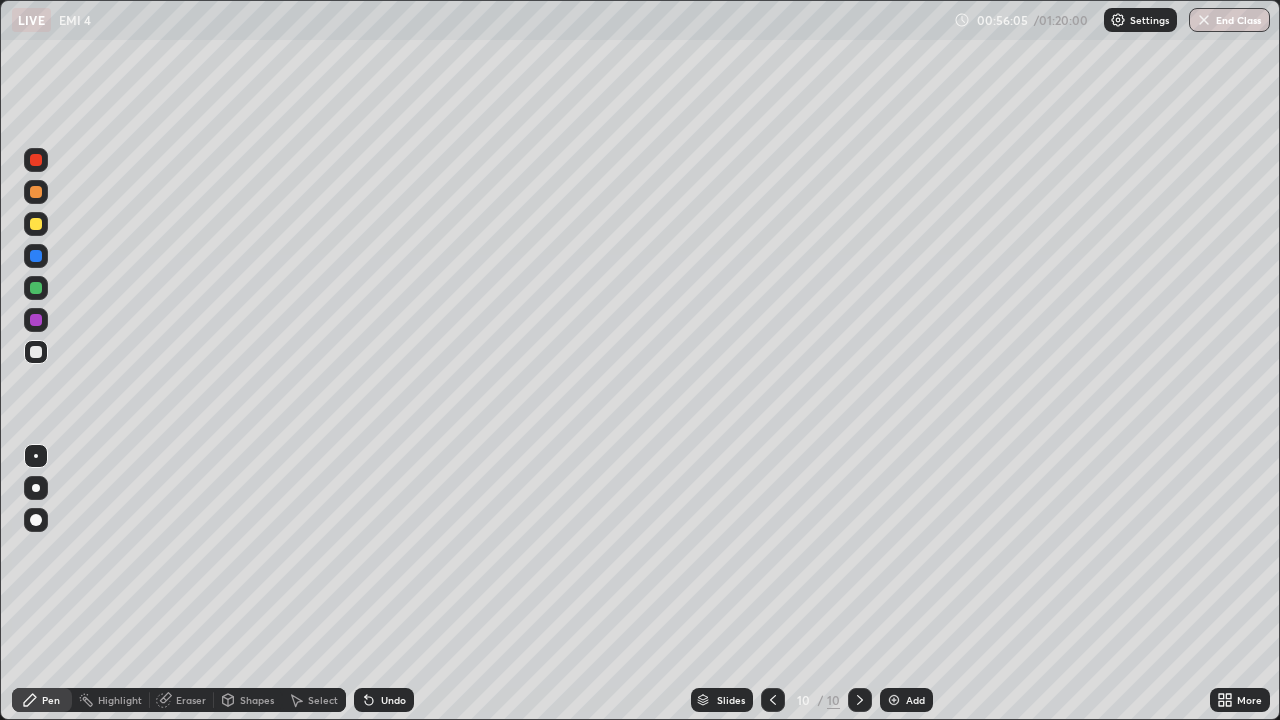 click on "Highlight" at bounding box center (120, 700) 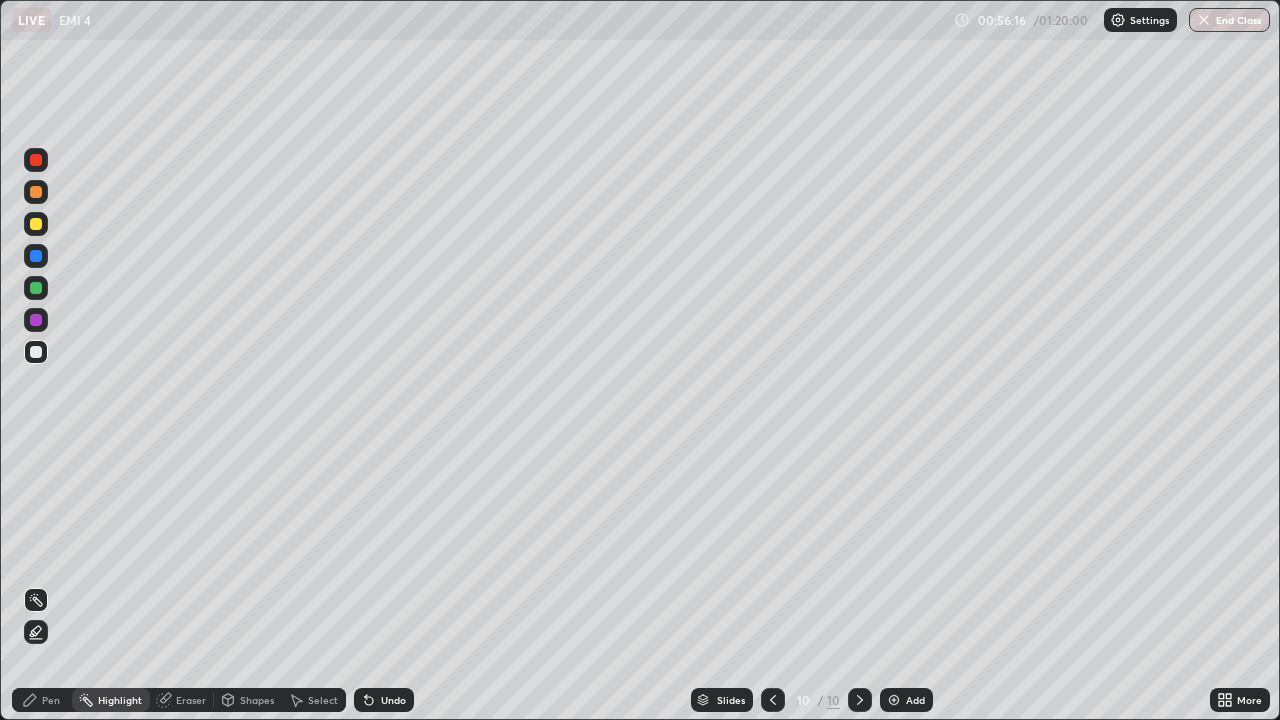 click 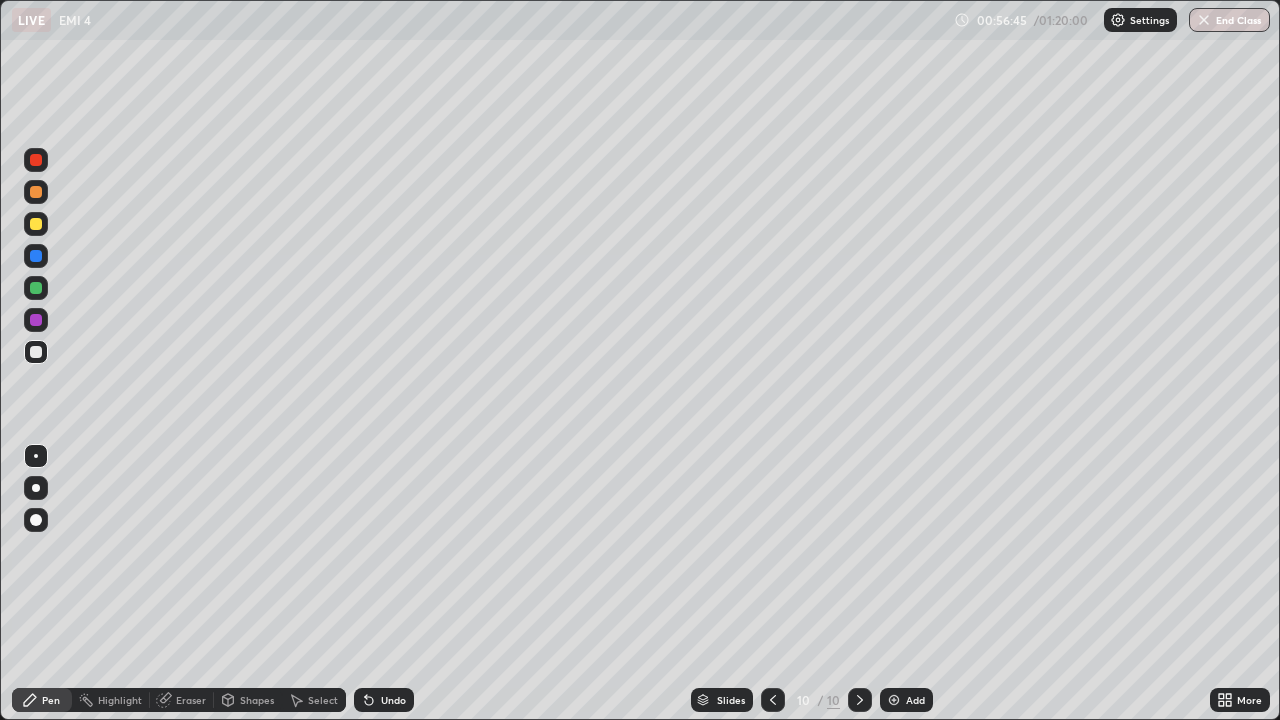 click at bounding box center [36, 224] 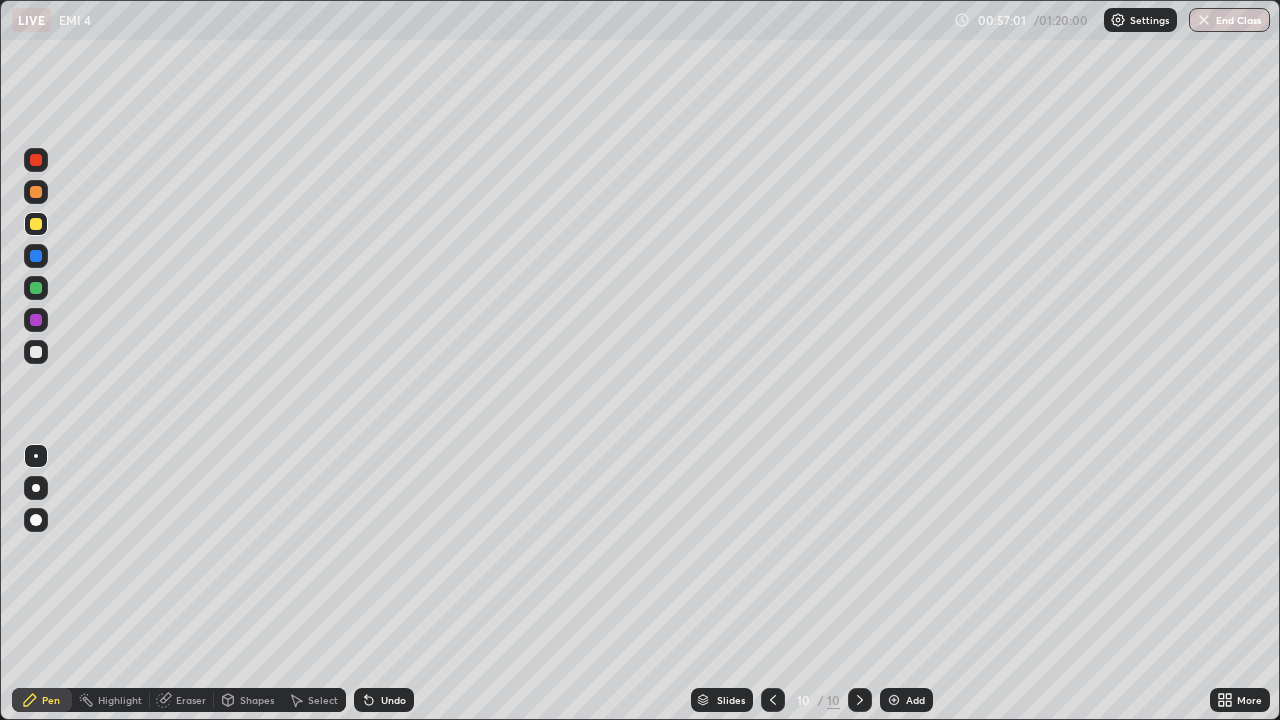 click at bounding box center [36, 352] 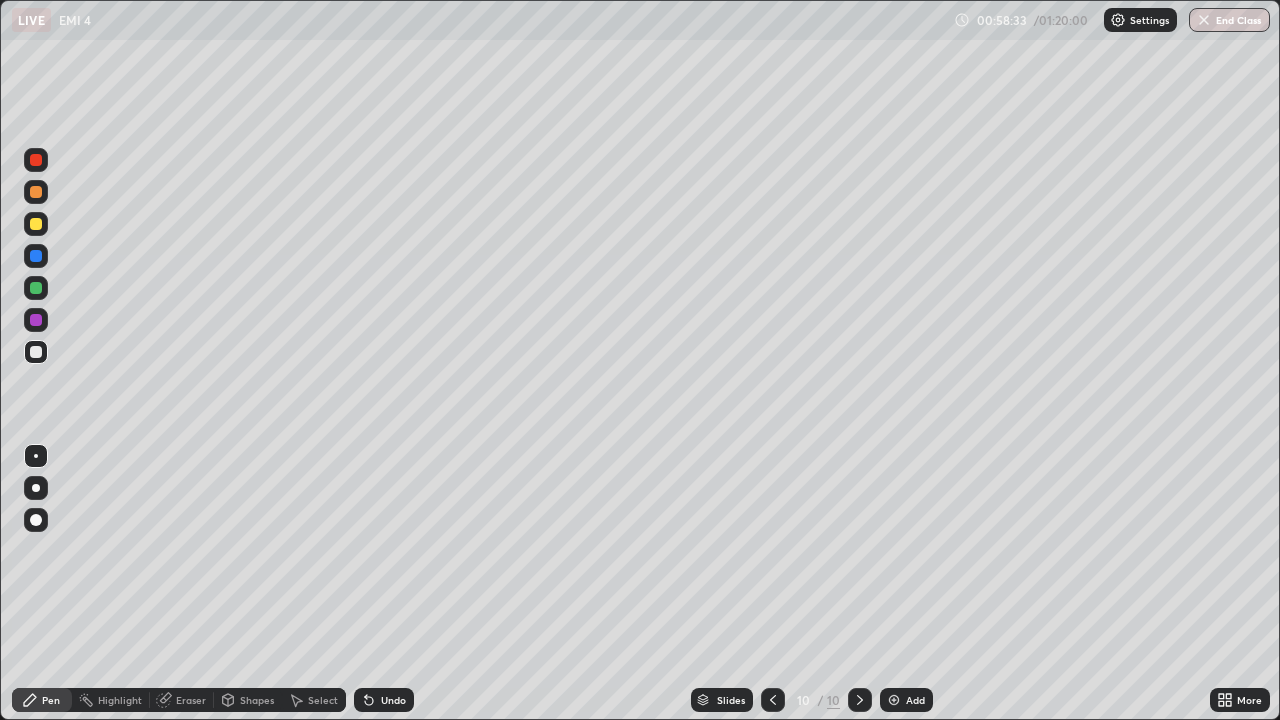 click 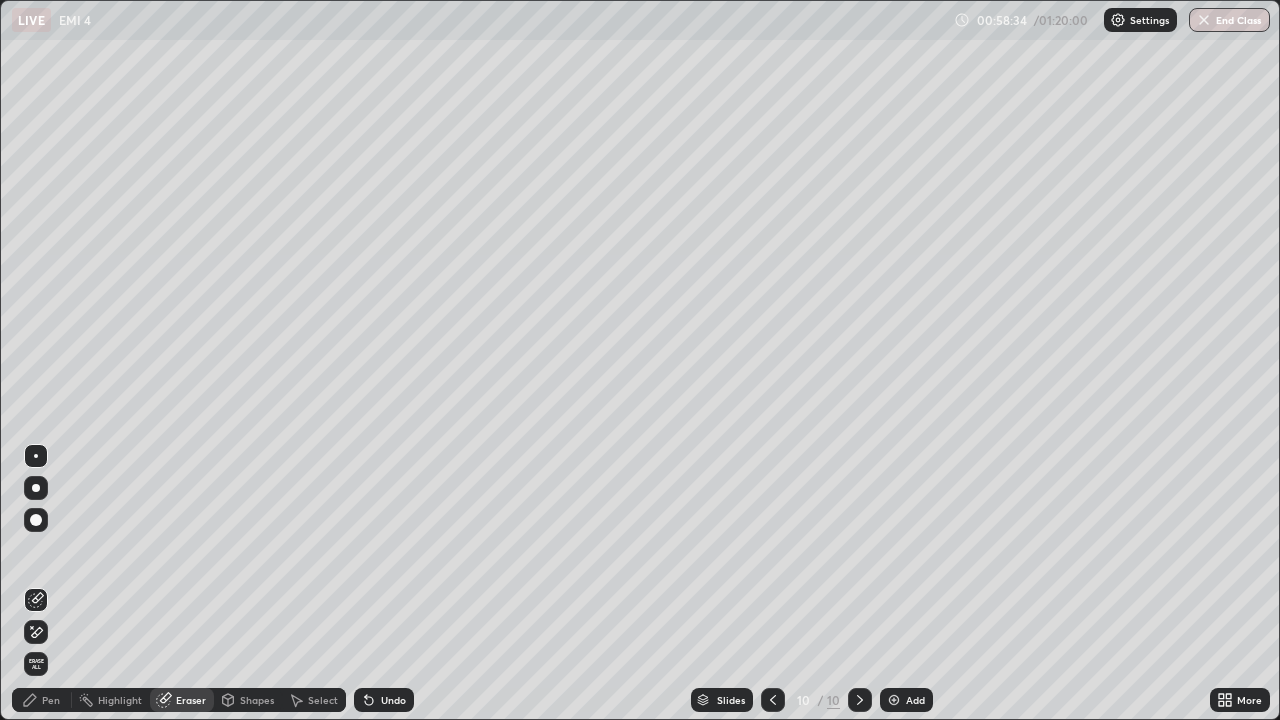 click on "Highlight" at bounding box center (120, 700) 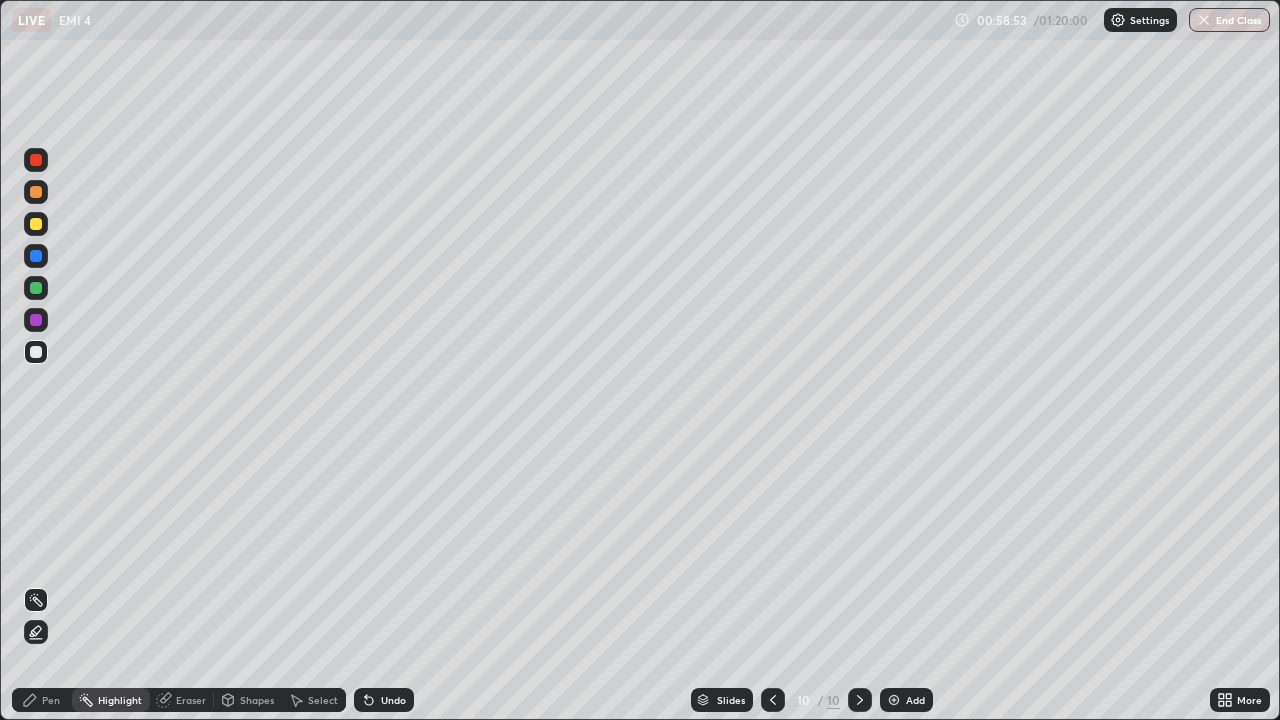 click on "Pen" at bounding box center (42, 700) 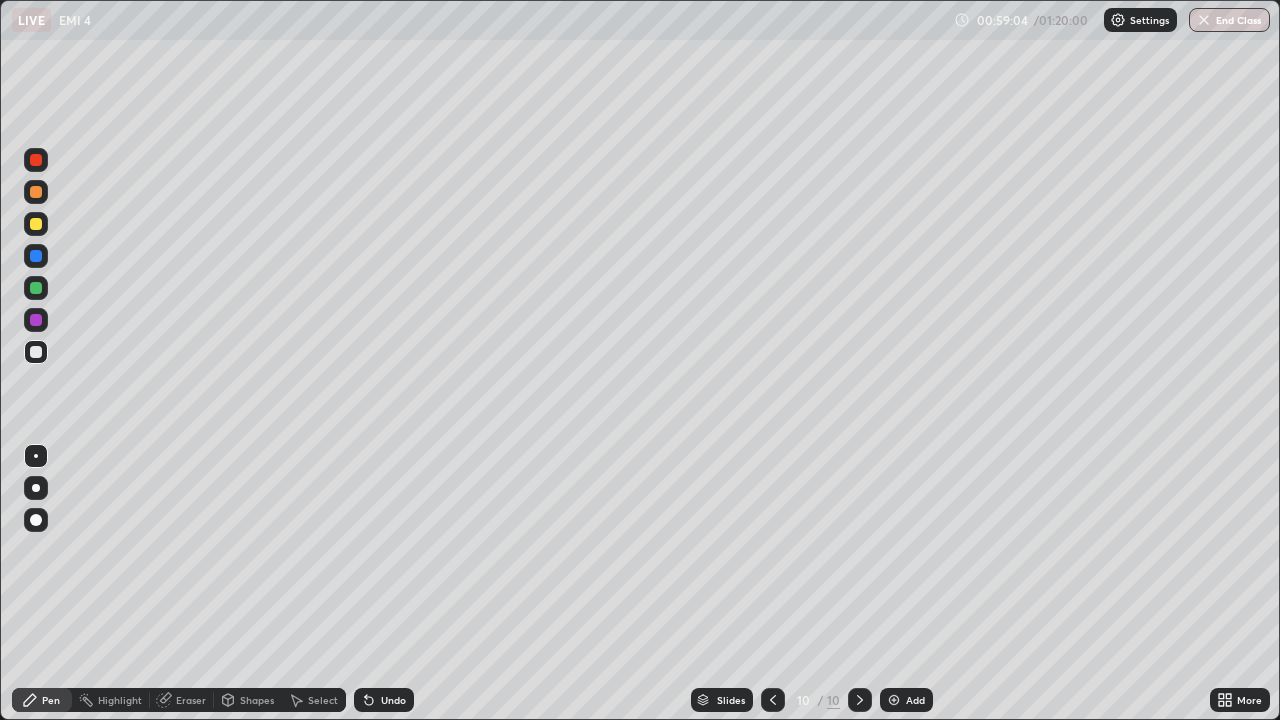 click on "Highlight" at bounding box center [120, 700] 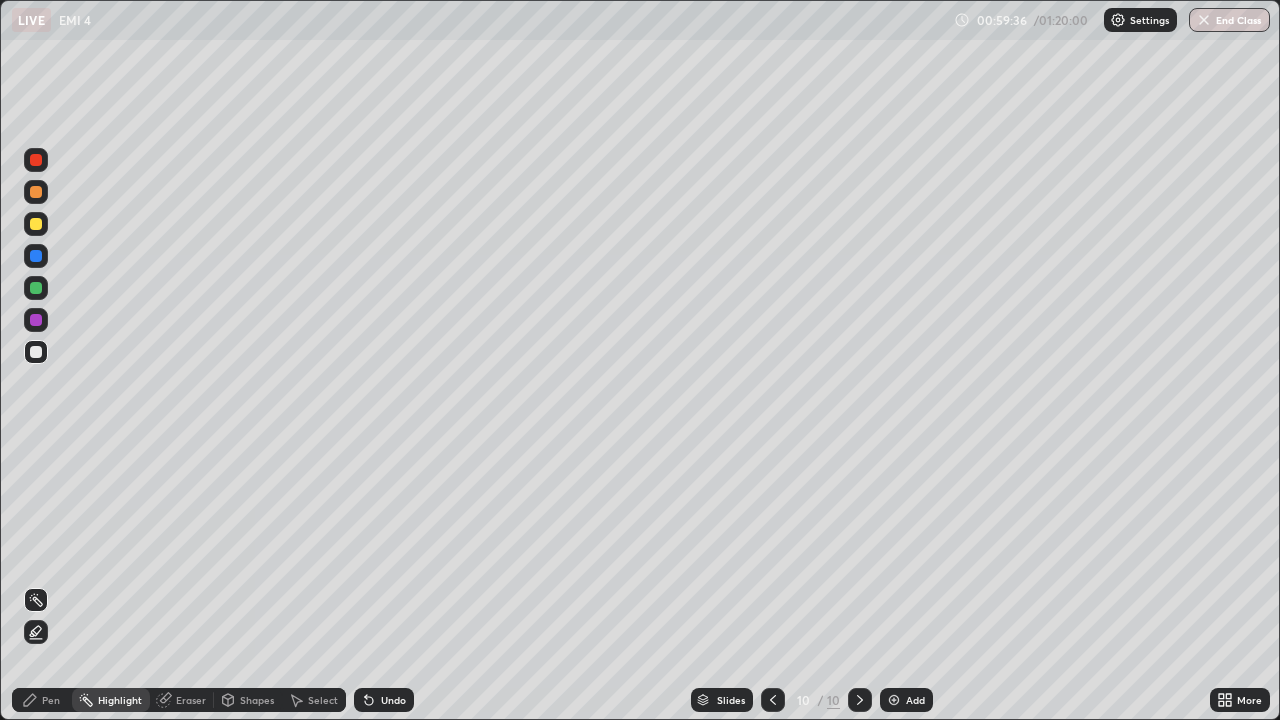 click 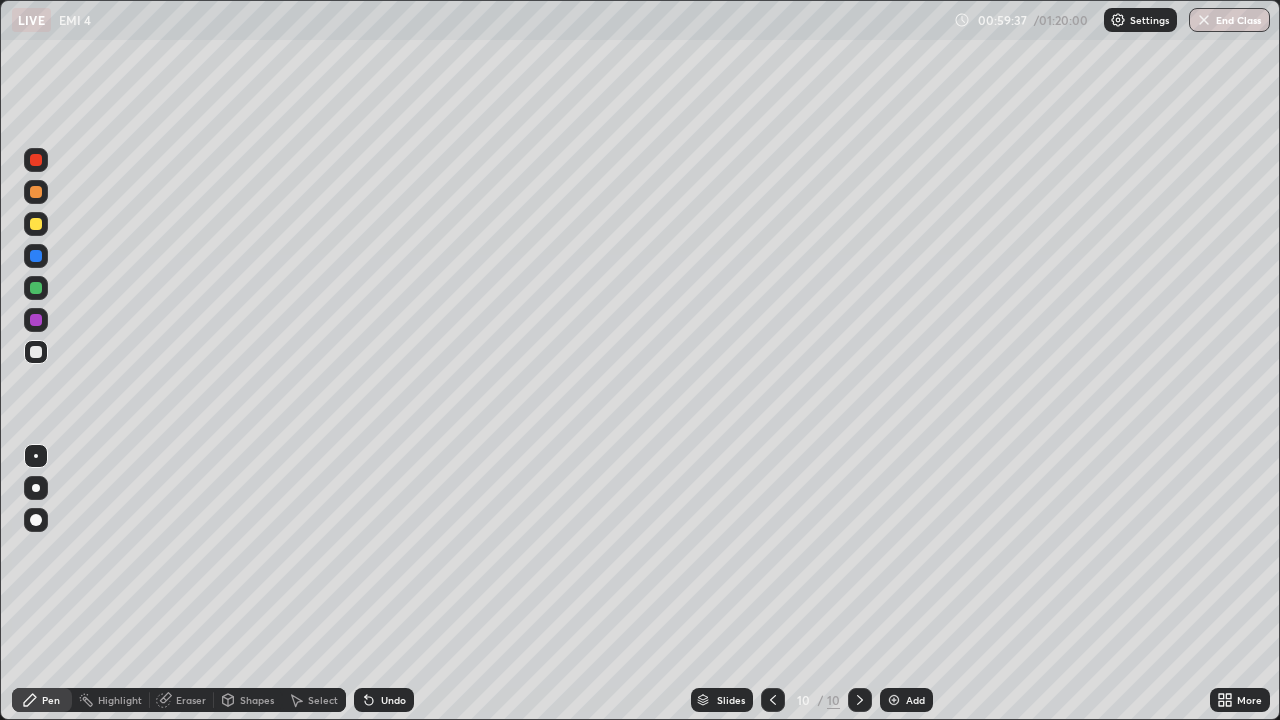 click at bounding box center (36, 352) 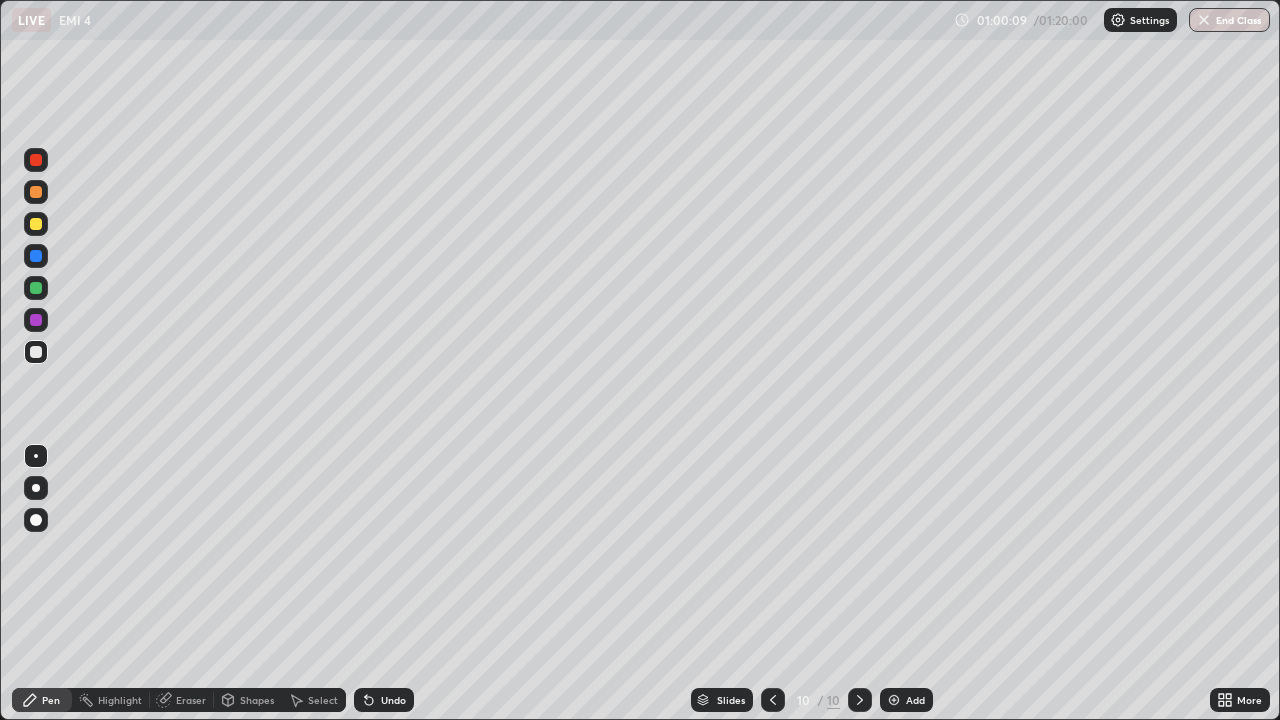 click on "Highlight" at bounding box center (111, 700) 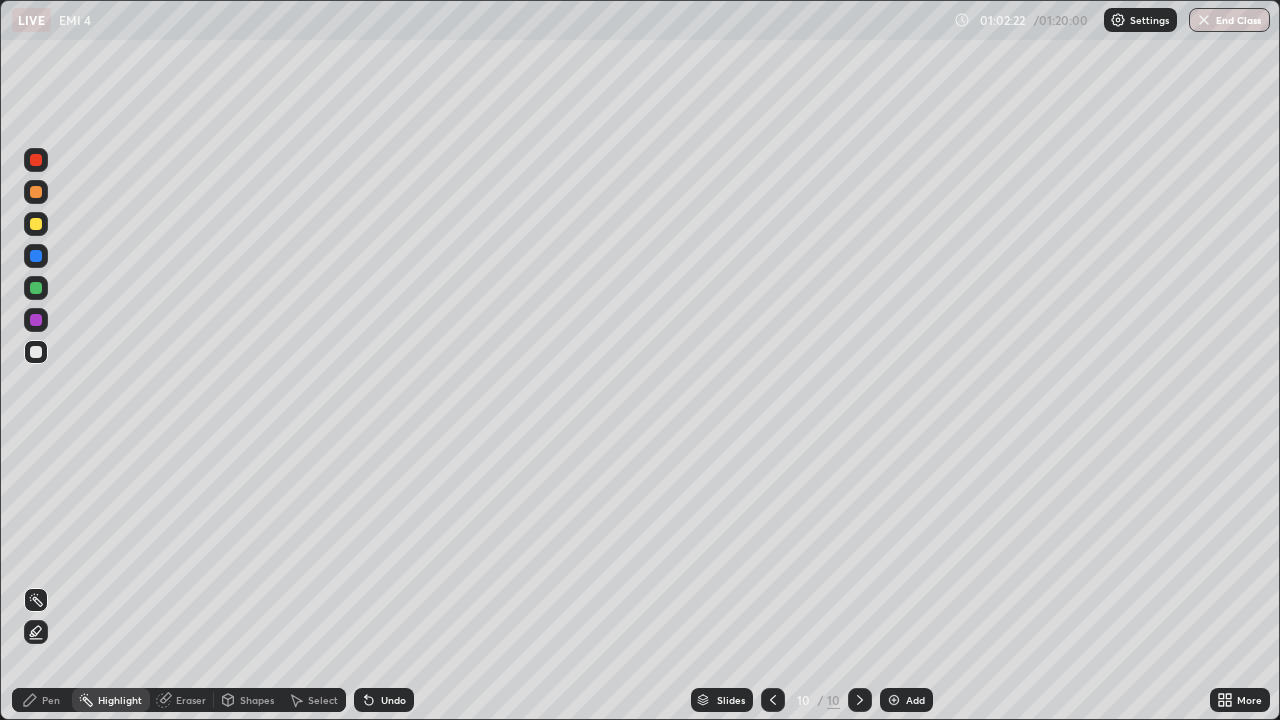 click on "Pen" at bounding box center (42, 700) 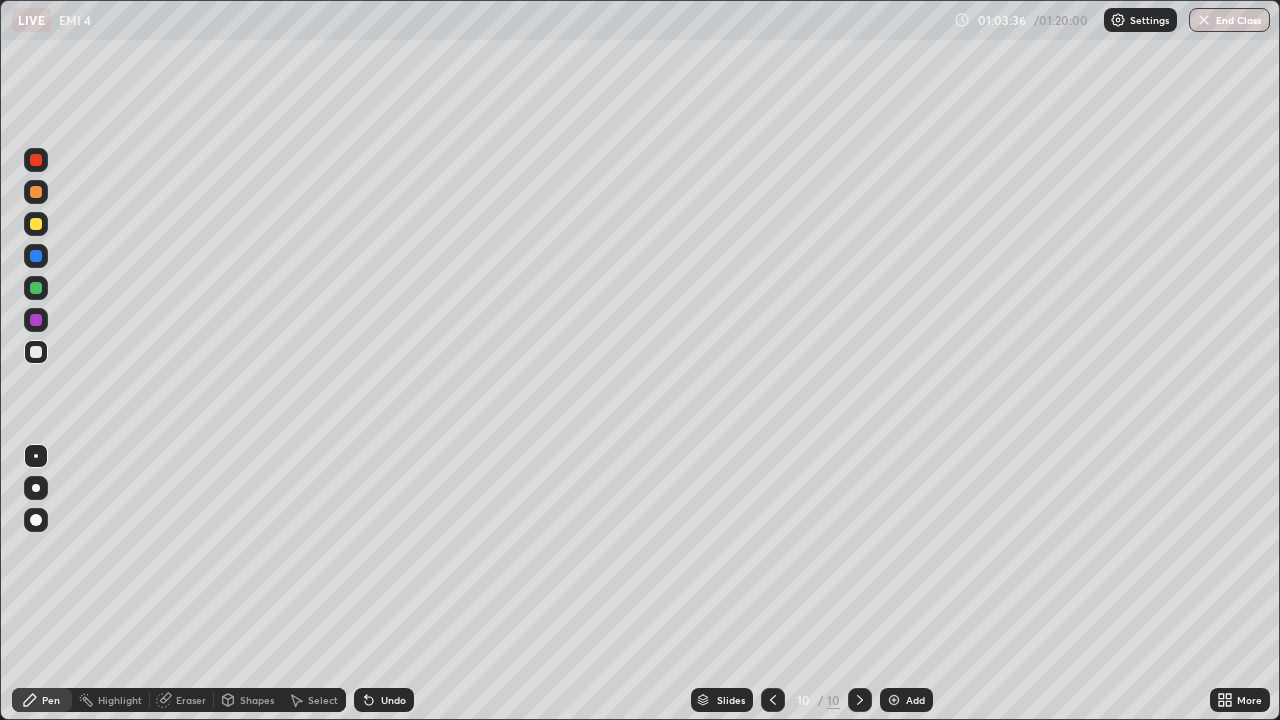 click at bounding box center (894, 700) 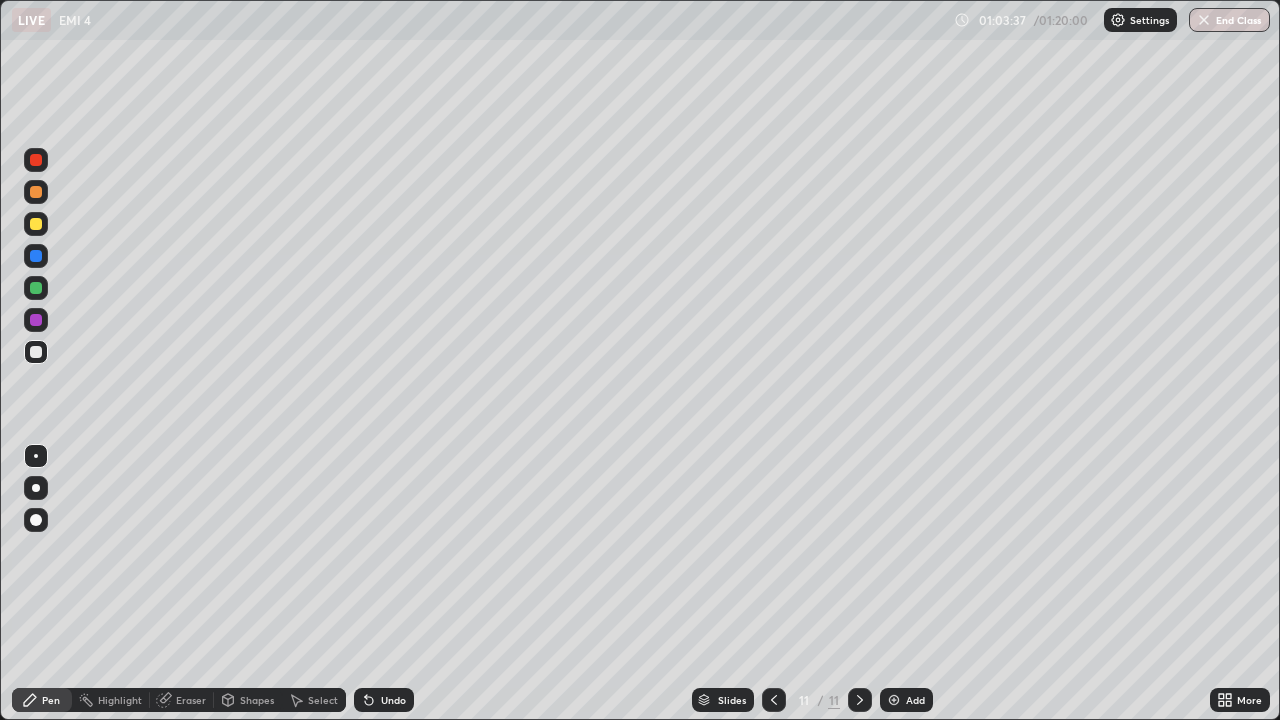 click on "Shapes" at bounding box center (257, 700) 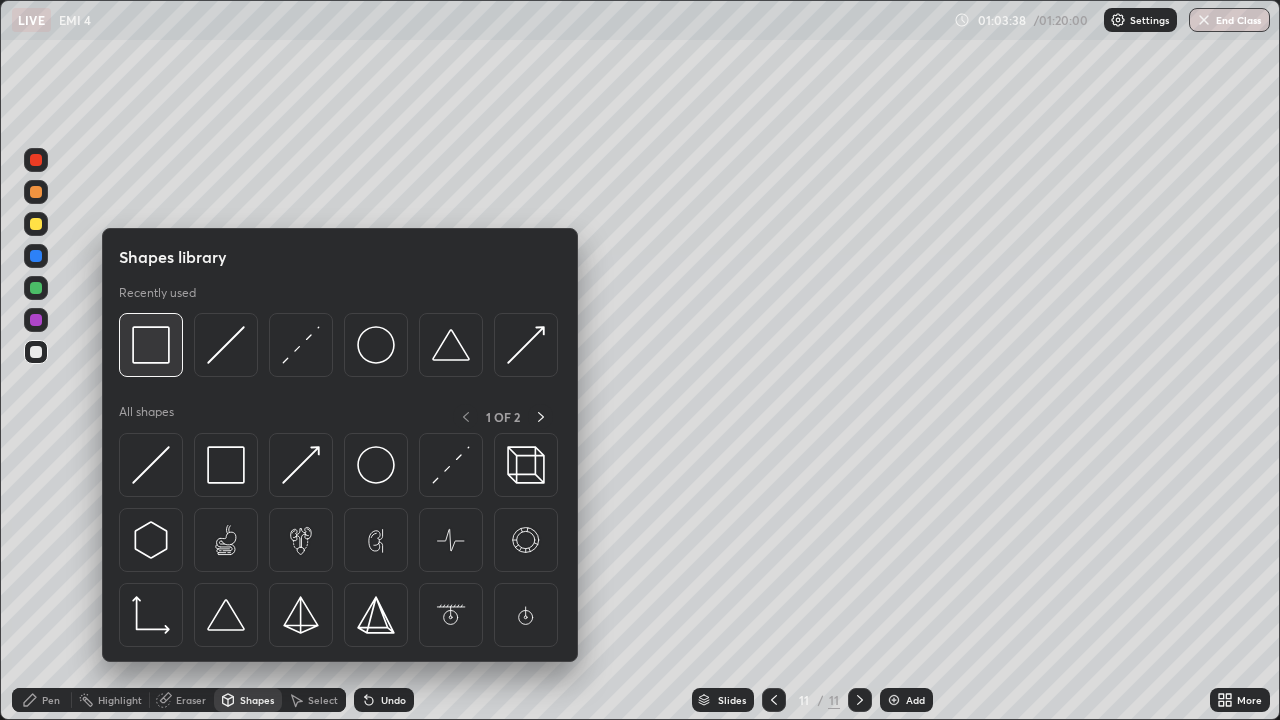 click at bounding box center [151, 345] 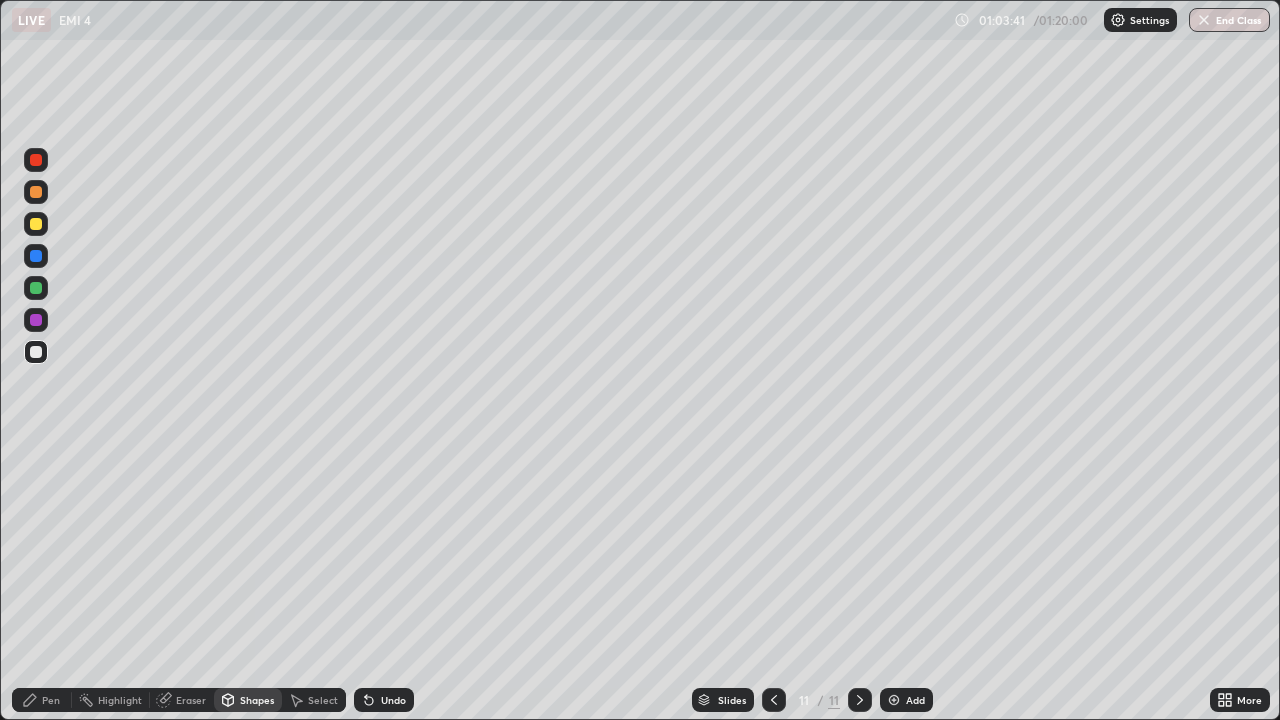 click on "Pen" at bounding box center [42, 700] 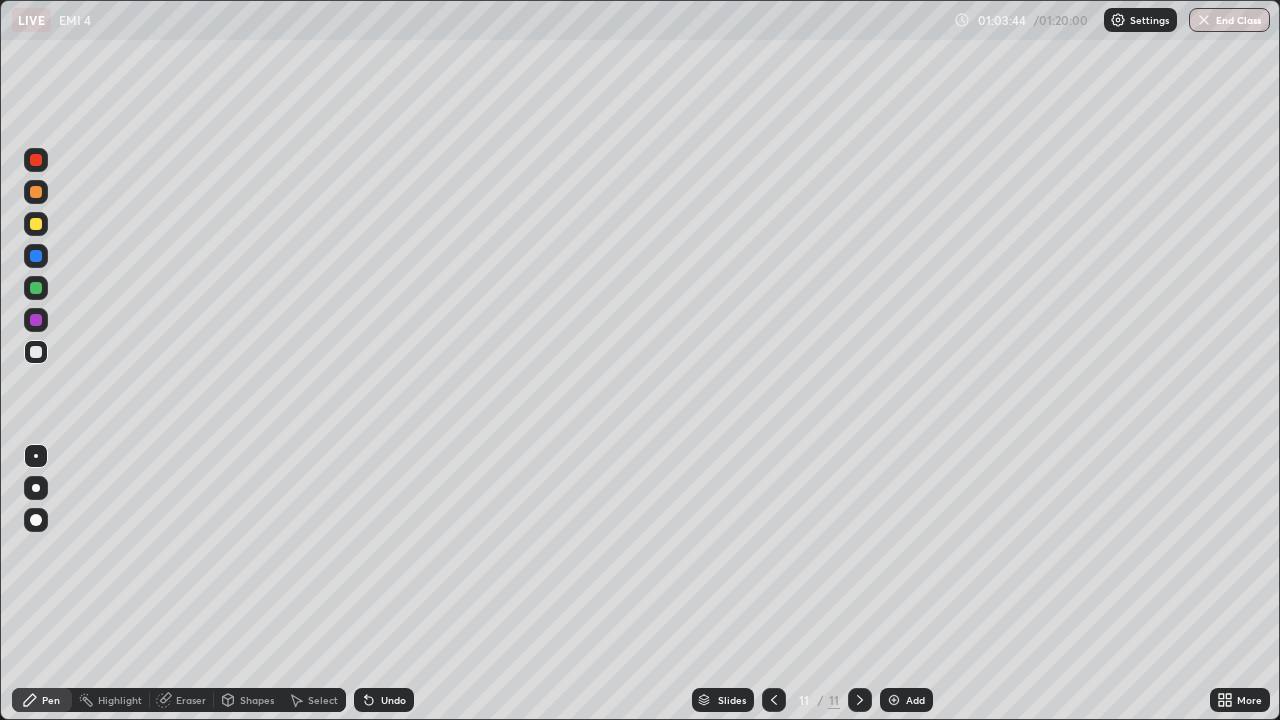 click at bounding box center (36, 224) 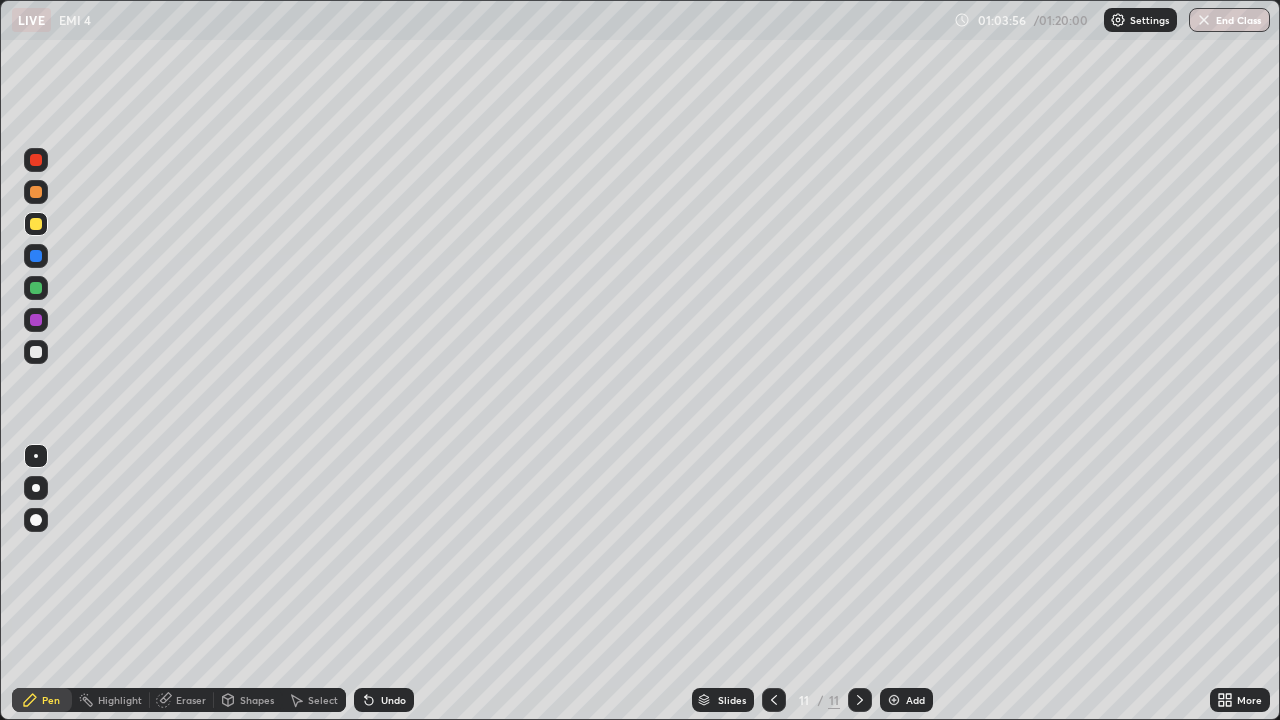 click at bounding box center [36, 192] 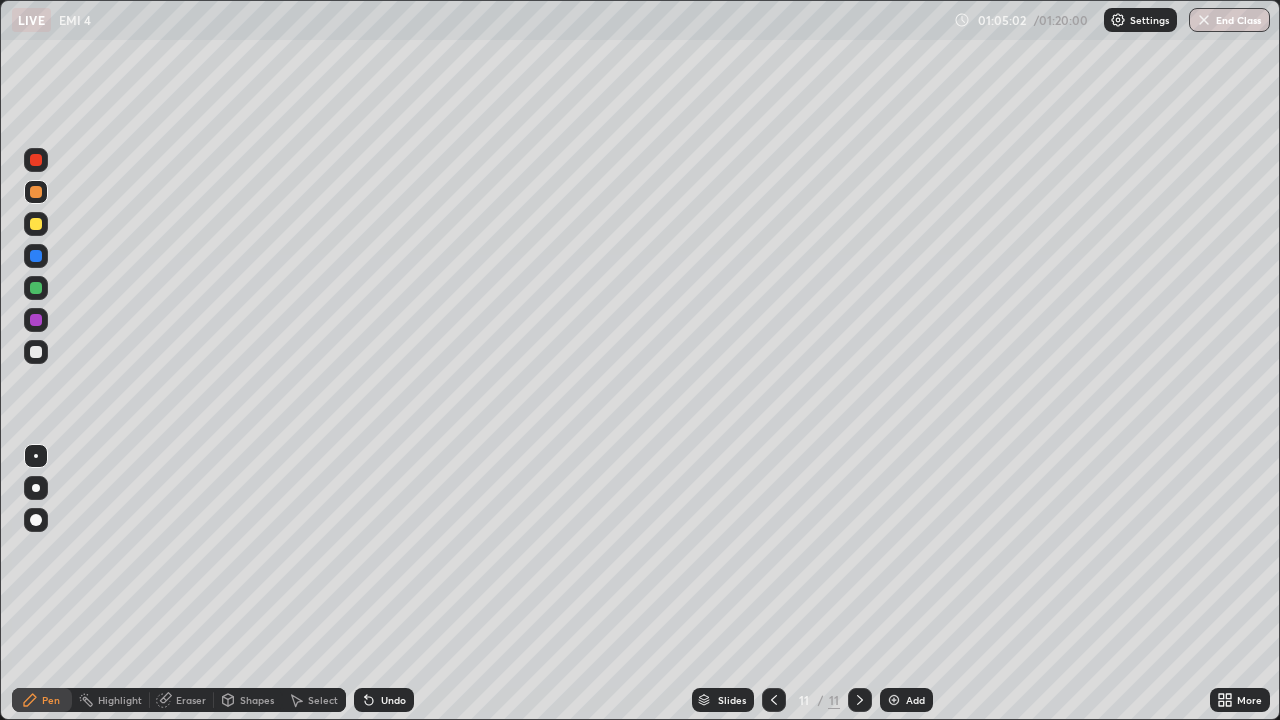 click at bounding box center (36, 288) 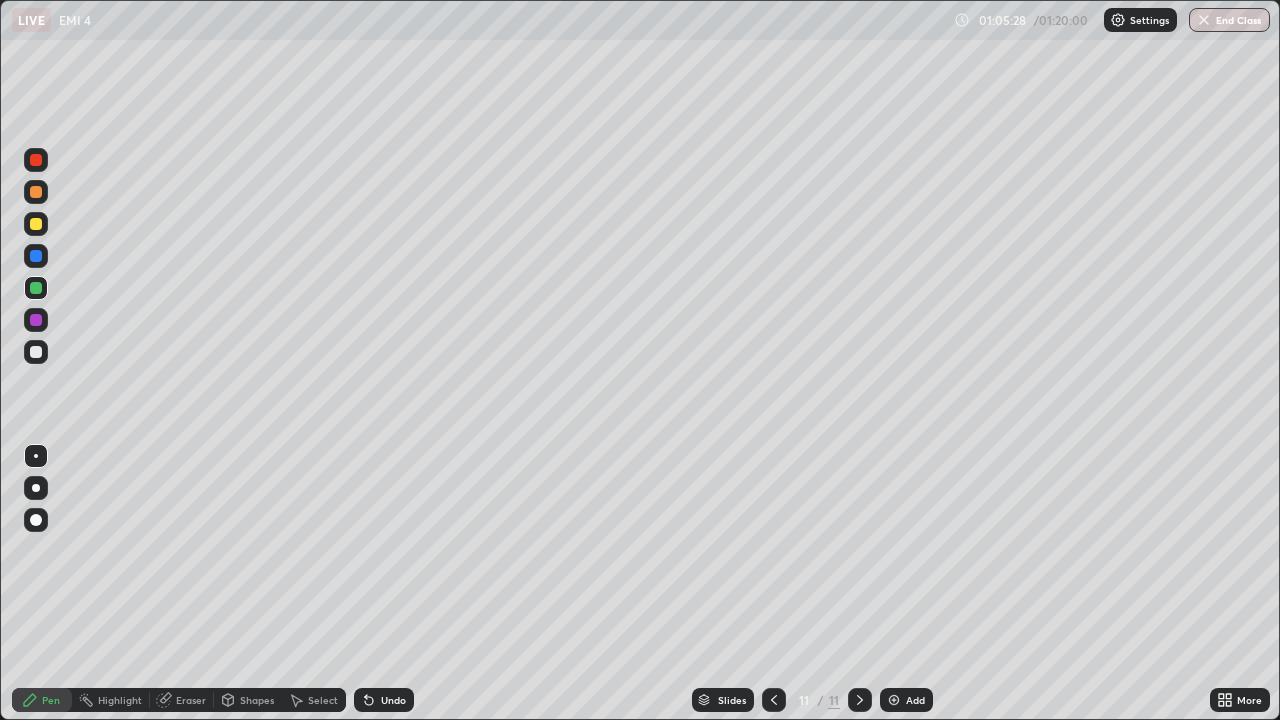 click at bounding box center (36, 352) 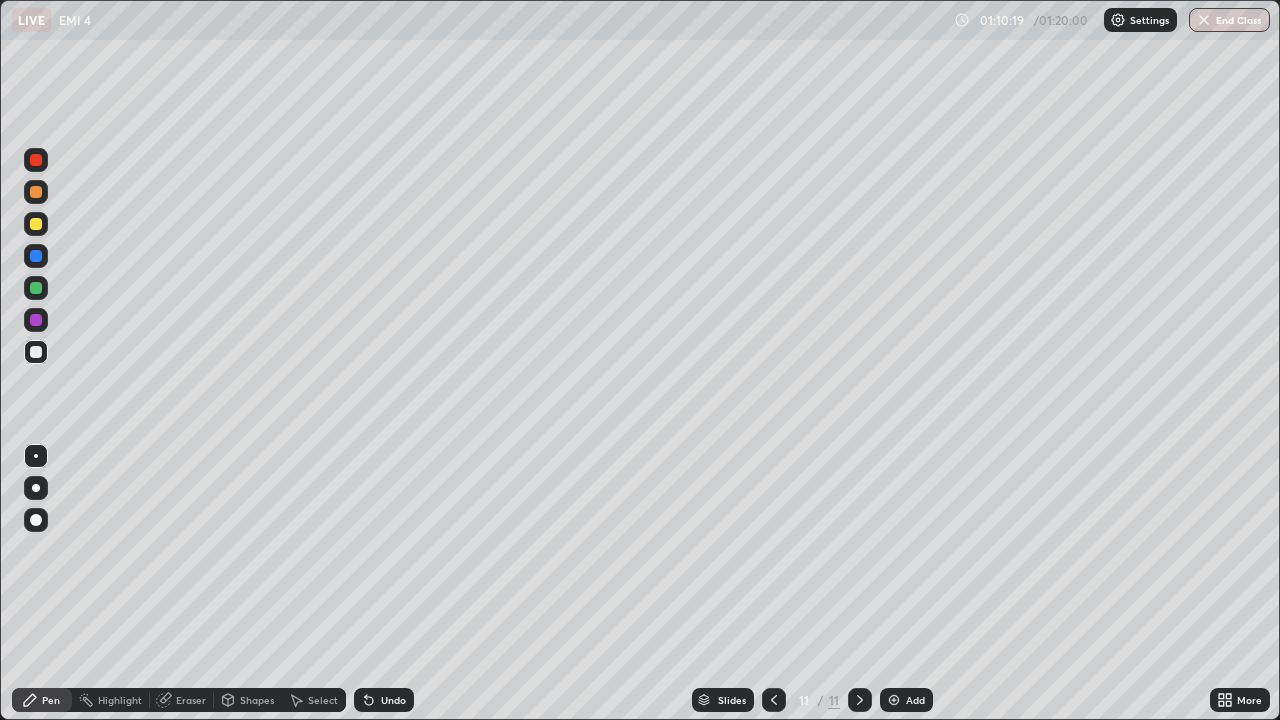 click 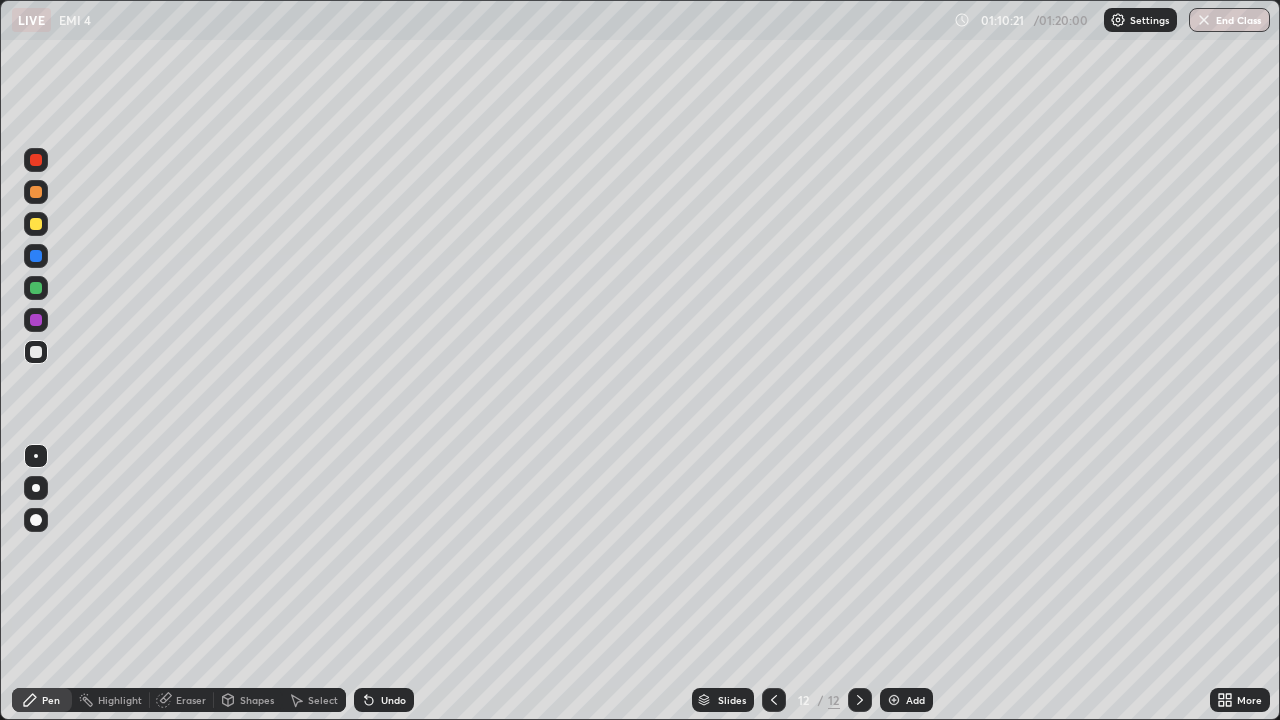 click on "Pen" at bounding box center (51, 700) 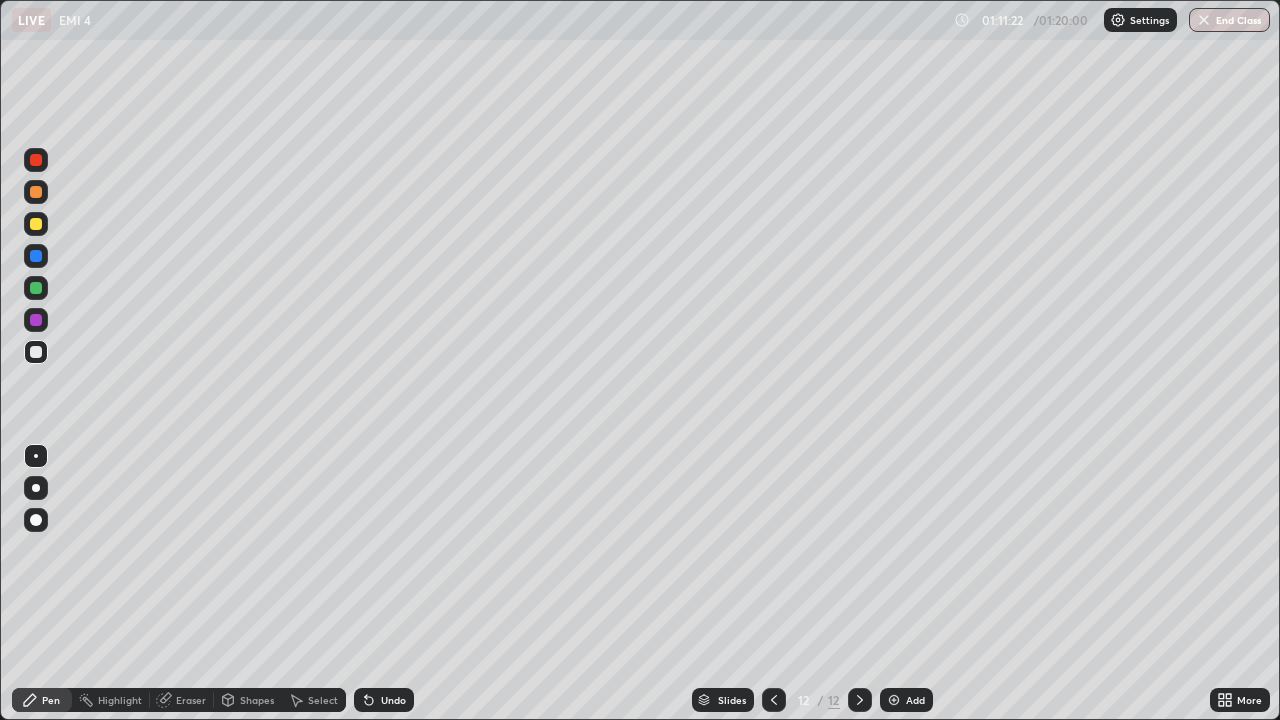 click on "Pen" at bounding box center (42, 700) 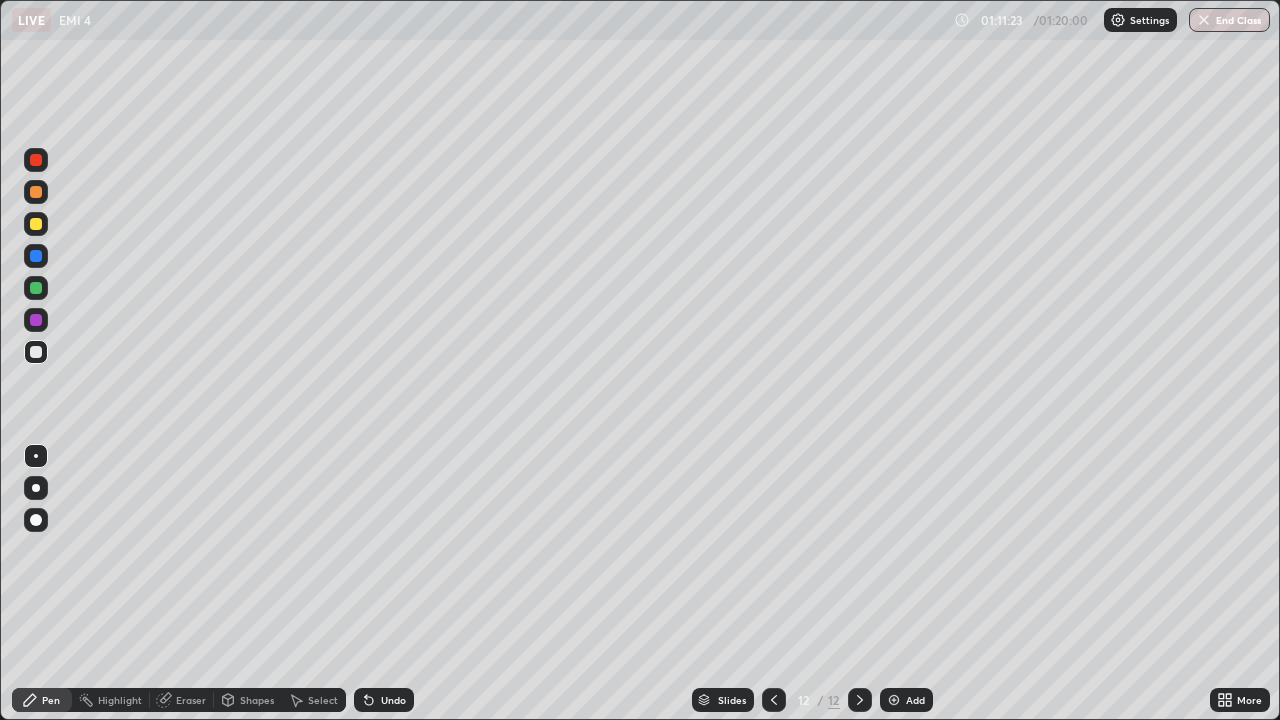 click at bounding box center [36, 456] 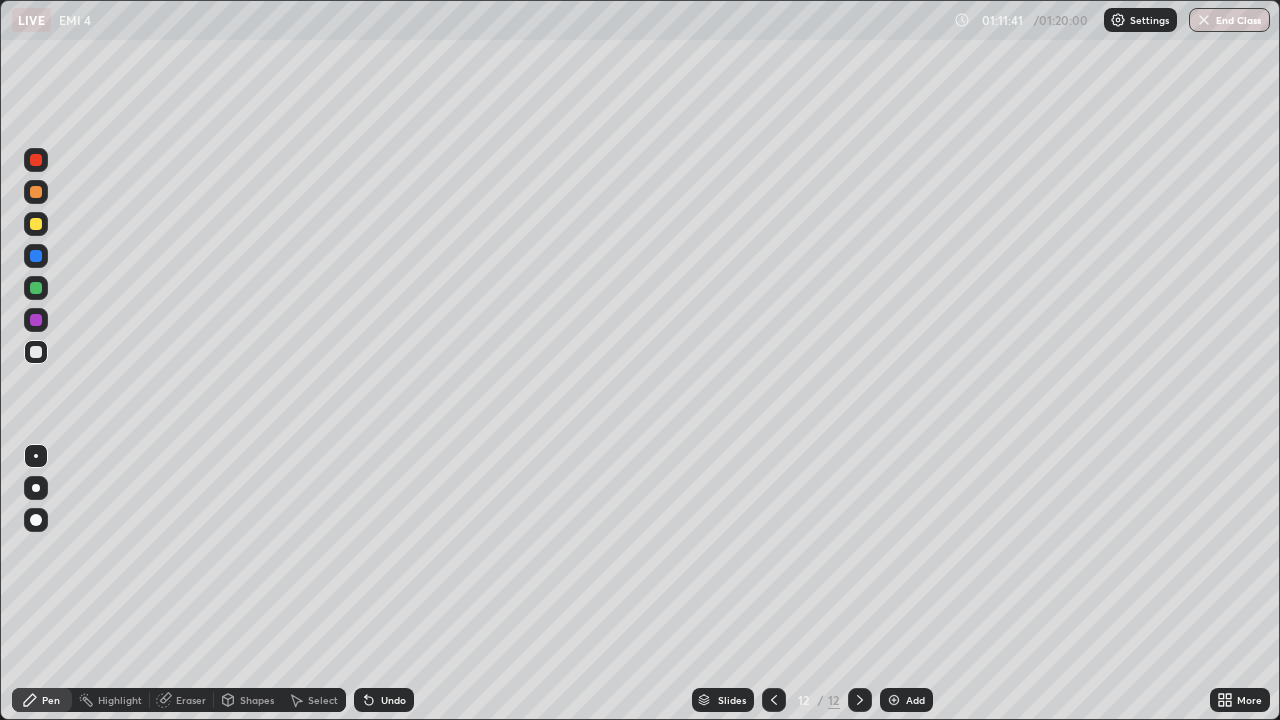 click on "Shapes" at bounding box center [257, 700] 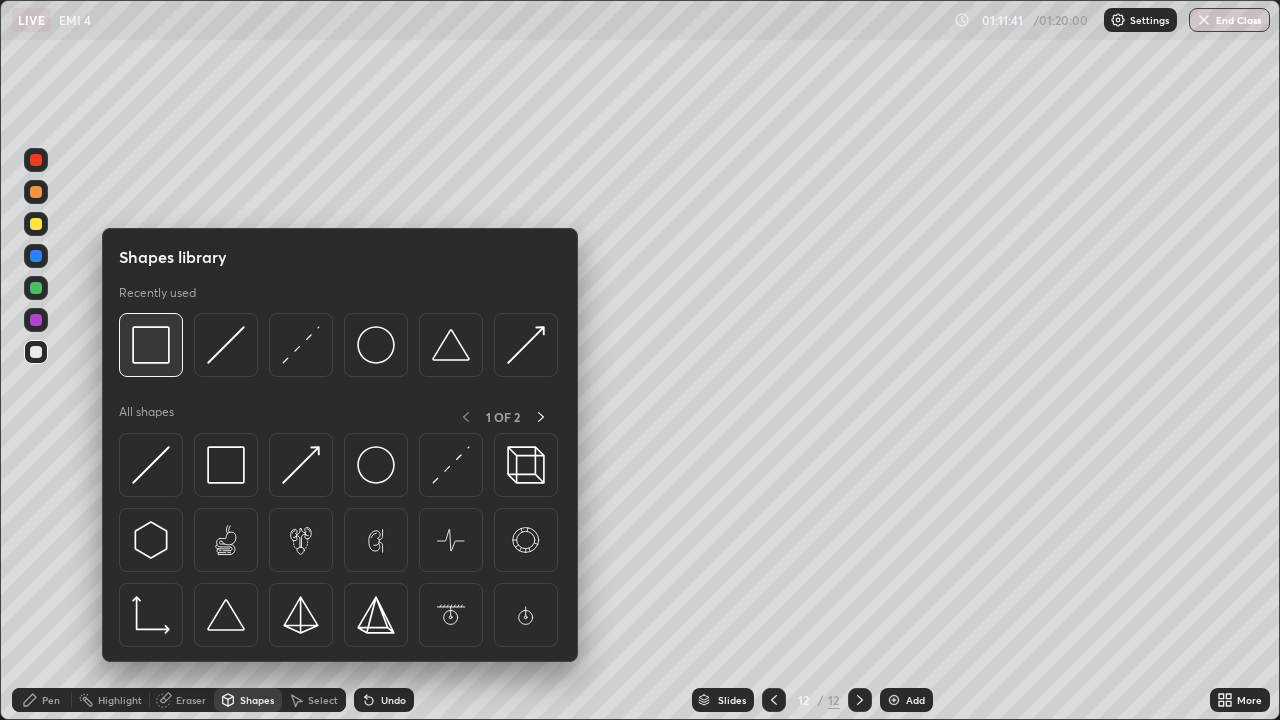 click at bounding box center (151, 345) 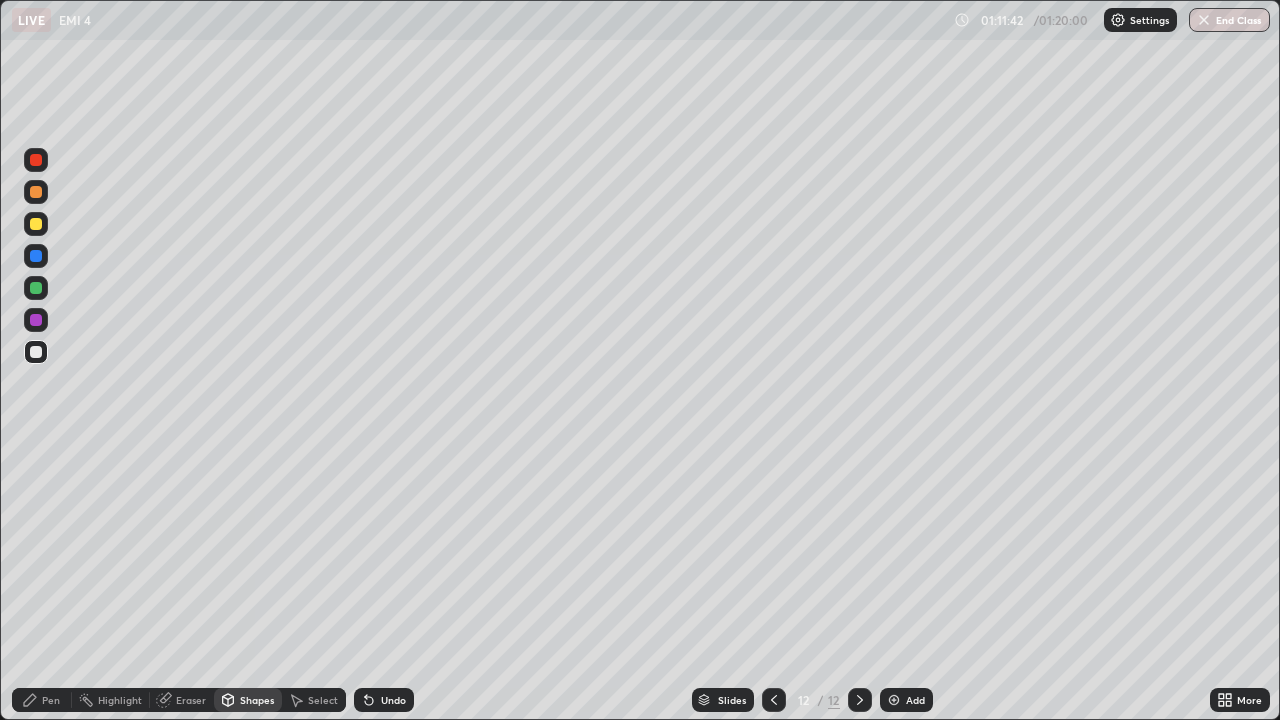 click at bounding box center (36, 224) 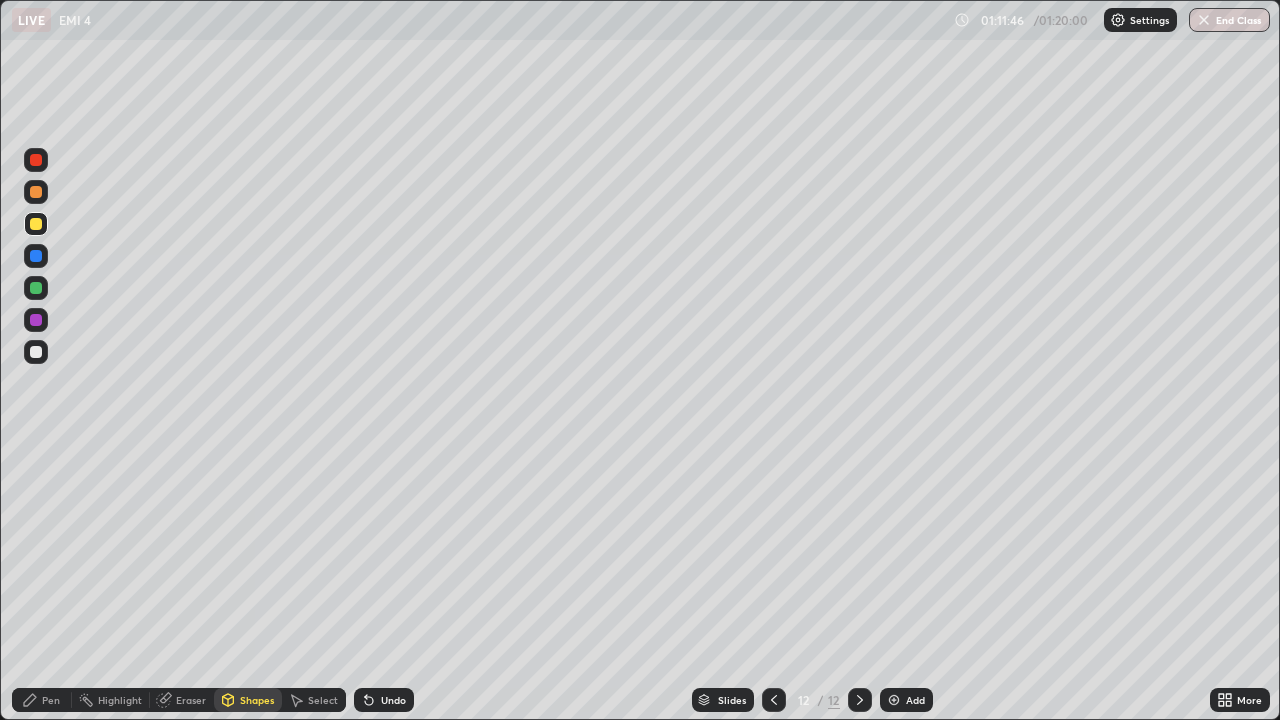 click on "Pen" at bounding box center [51, 700] 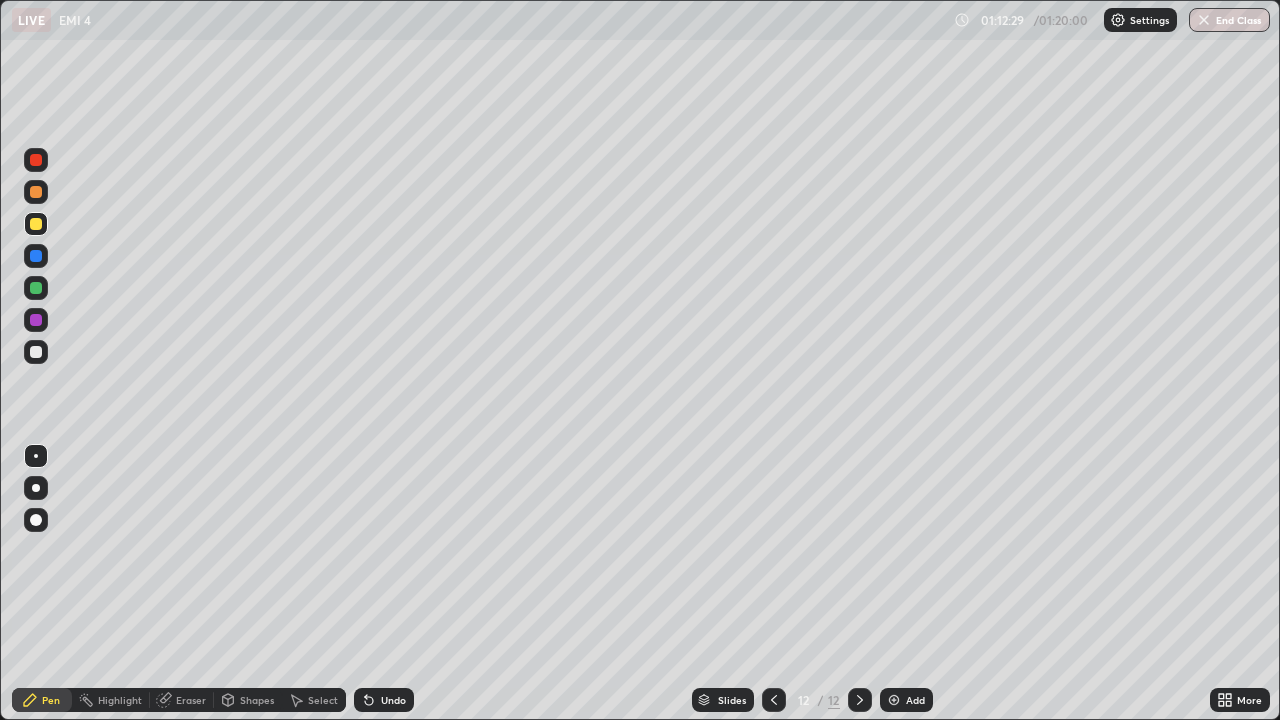 click at bounding box center (36, 352) 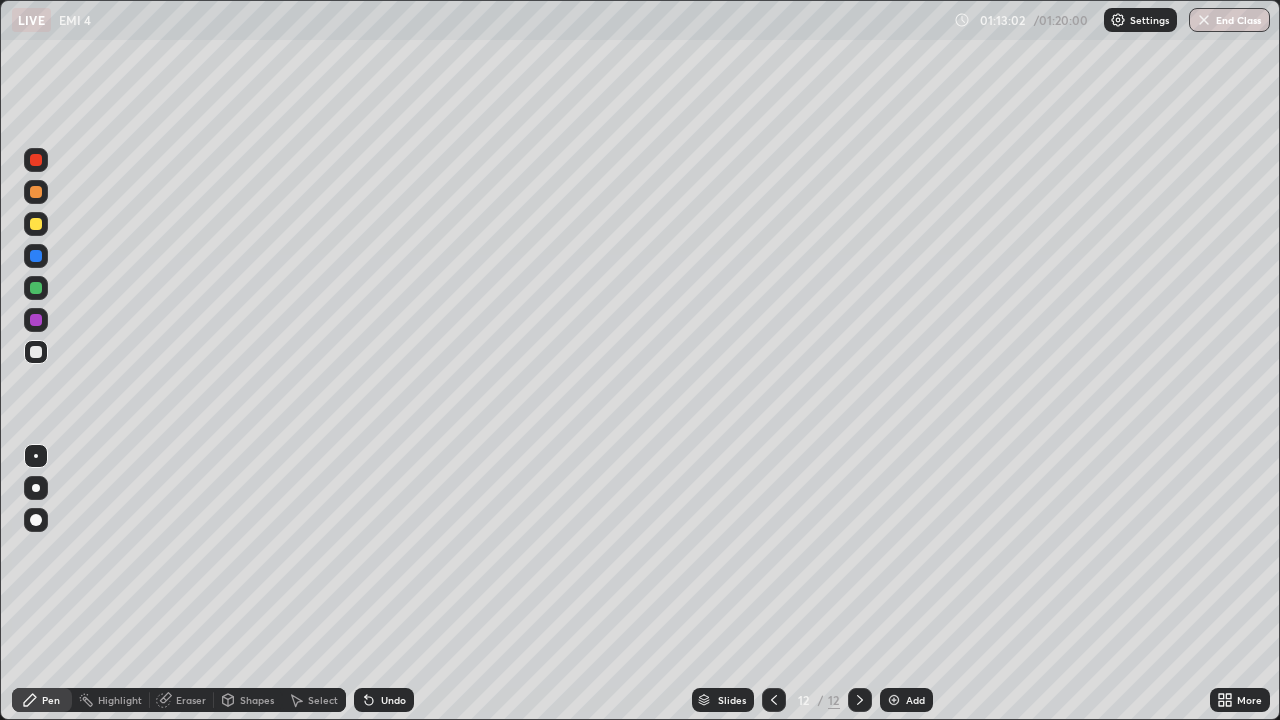 click on "Highlight" at bounding box center [120, 700] 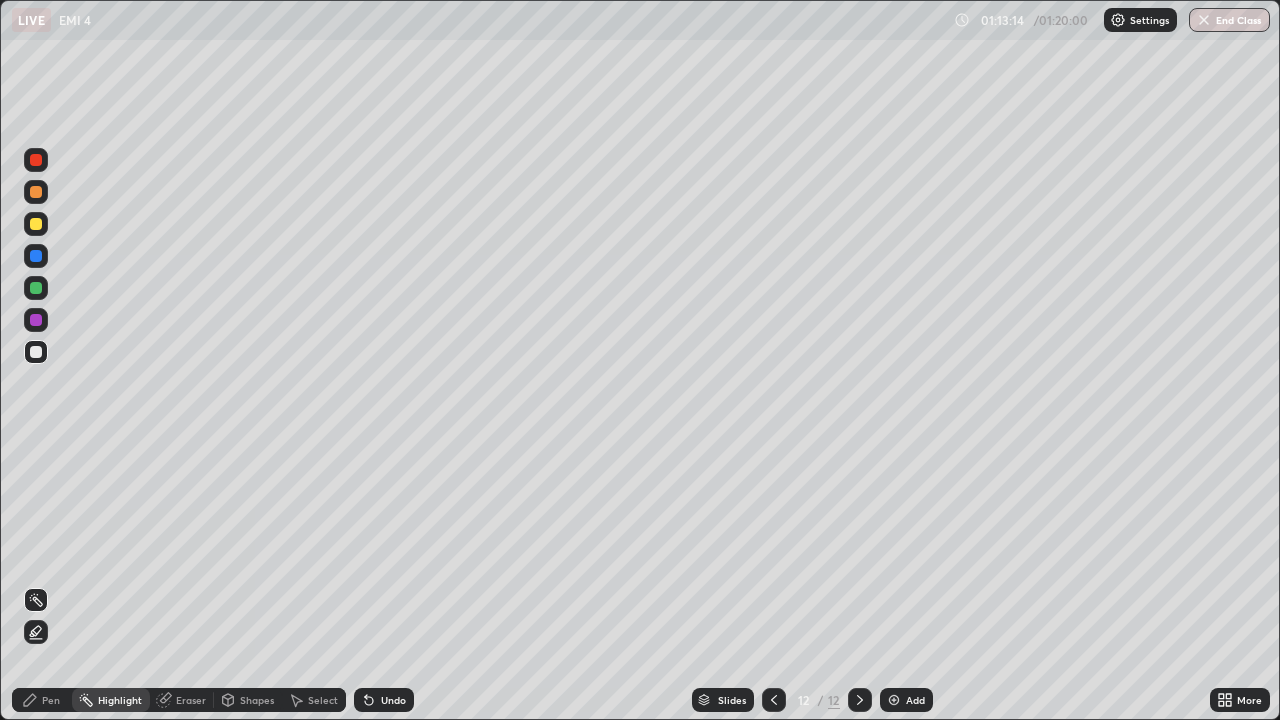 click at bounding box center (36, 224) 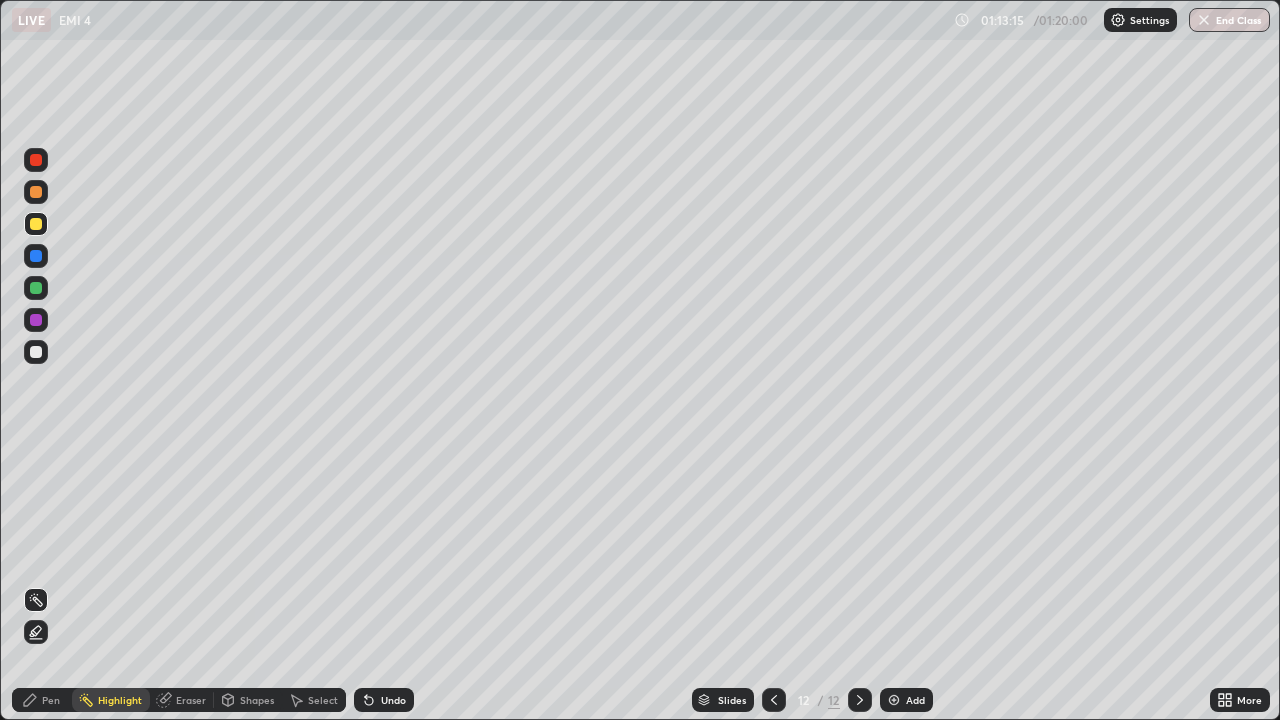 click at bounding box center (36, 288) 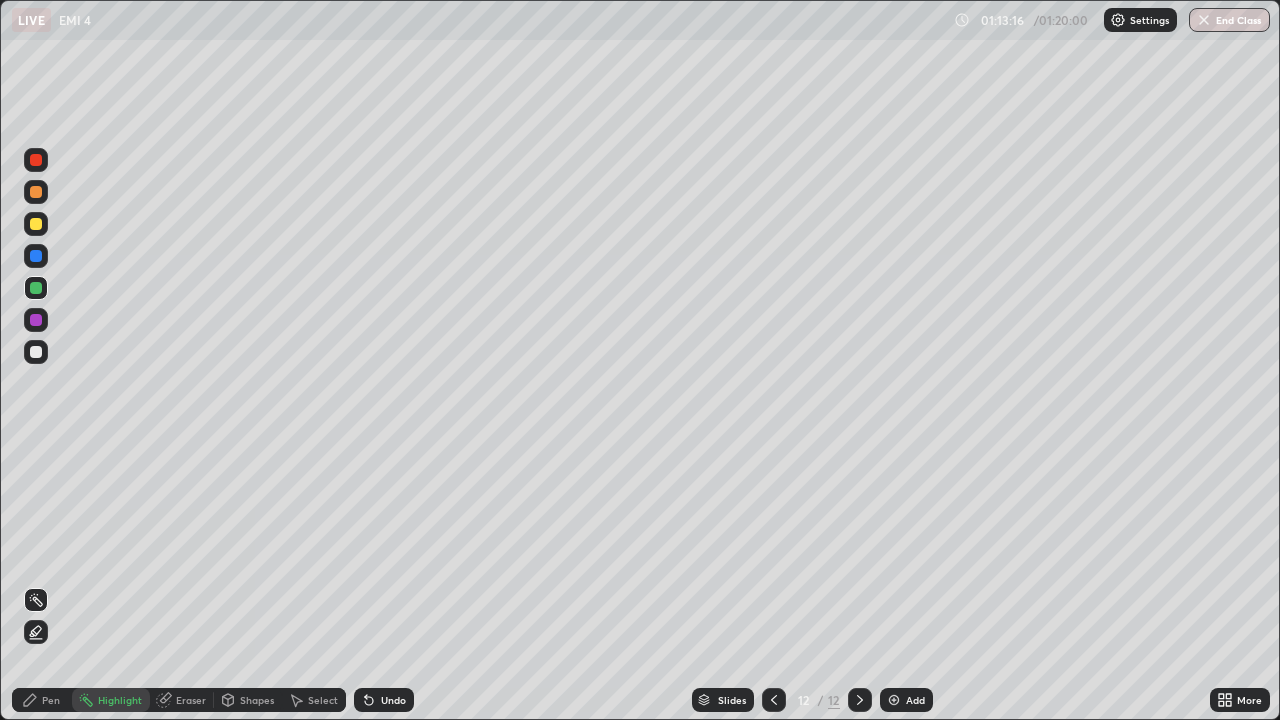 click at bounding box center [36, 320] 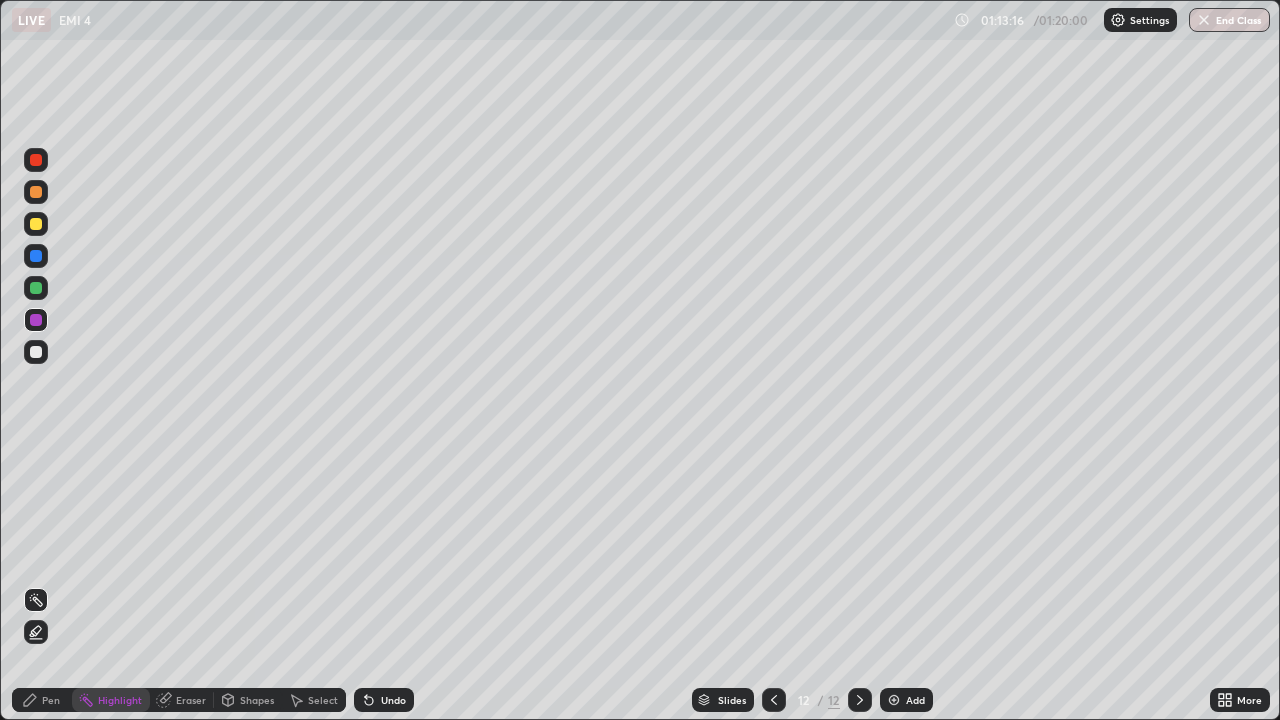 click on "Pen" at bounding box center (42, 700) 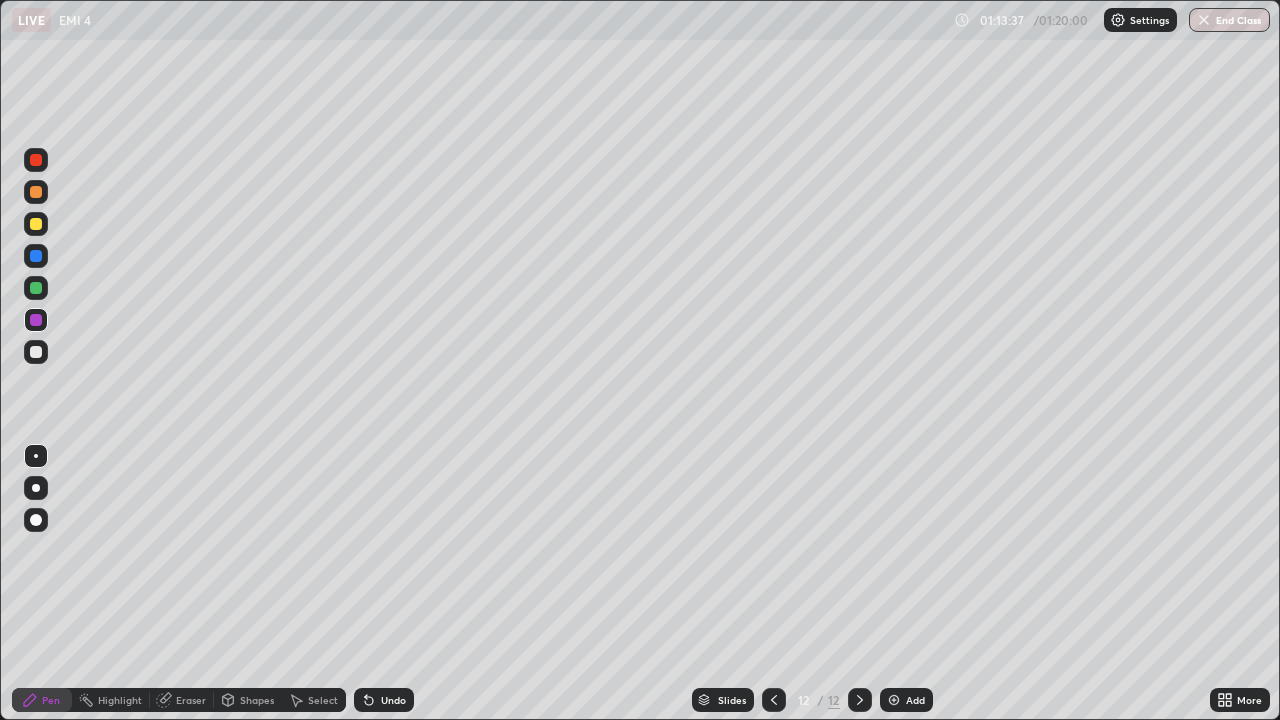click at bounding box center [36, 352] 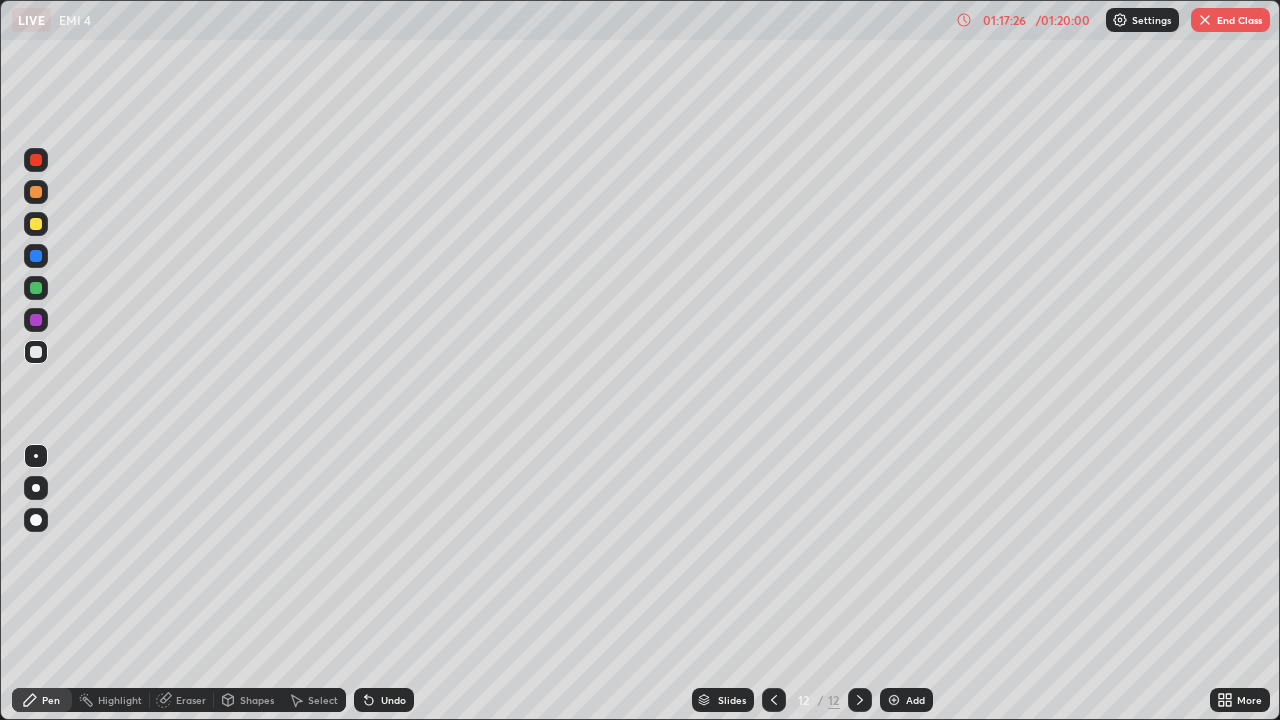 click on "Highlight" at bounding box center [120, 700] 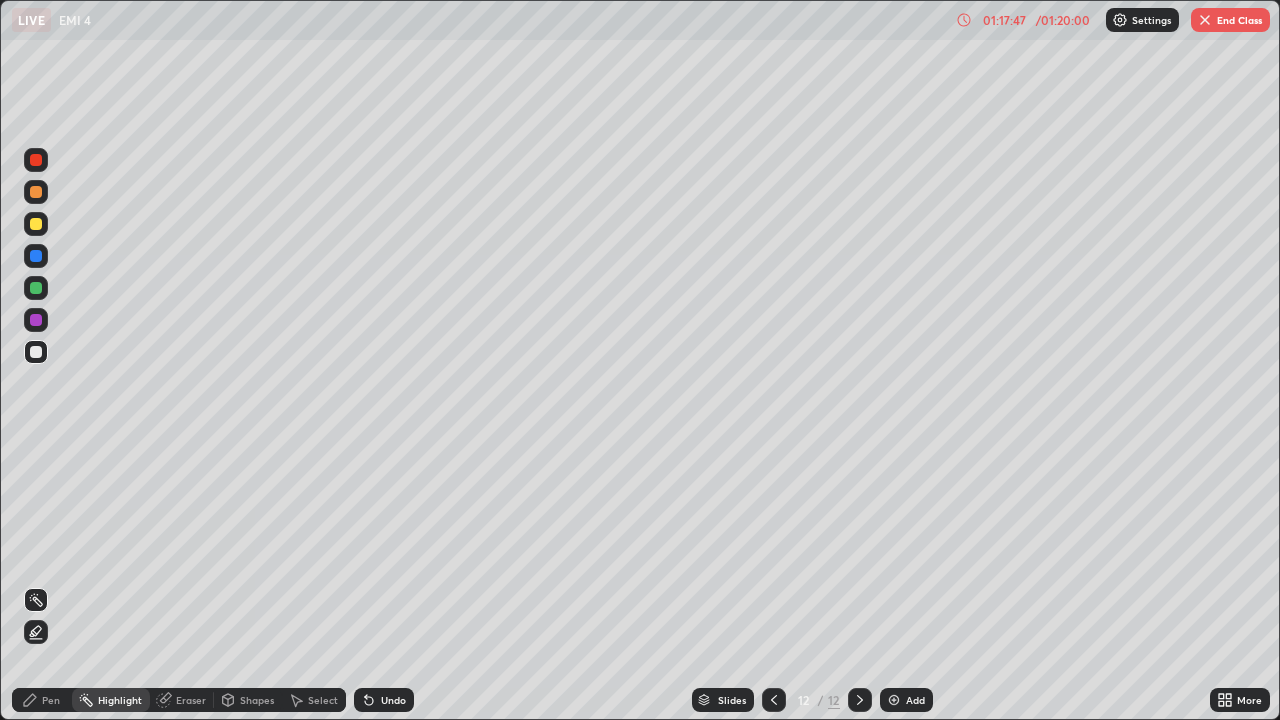 click on "Pen" at bounding box center [51, 700] 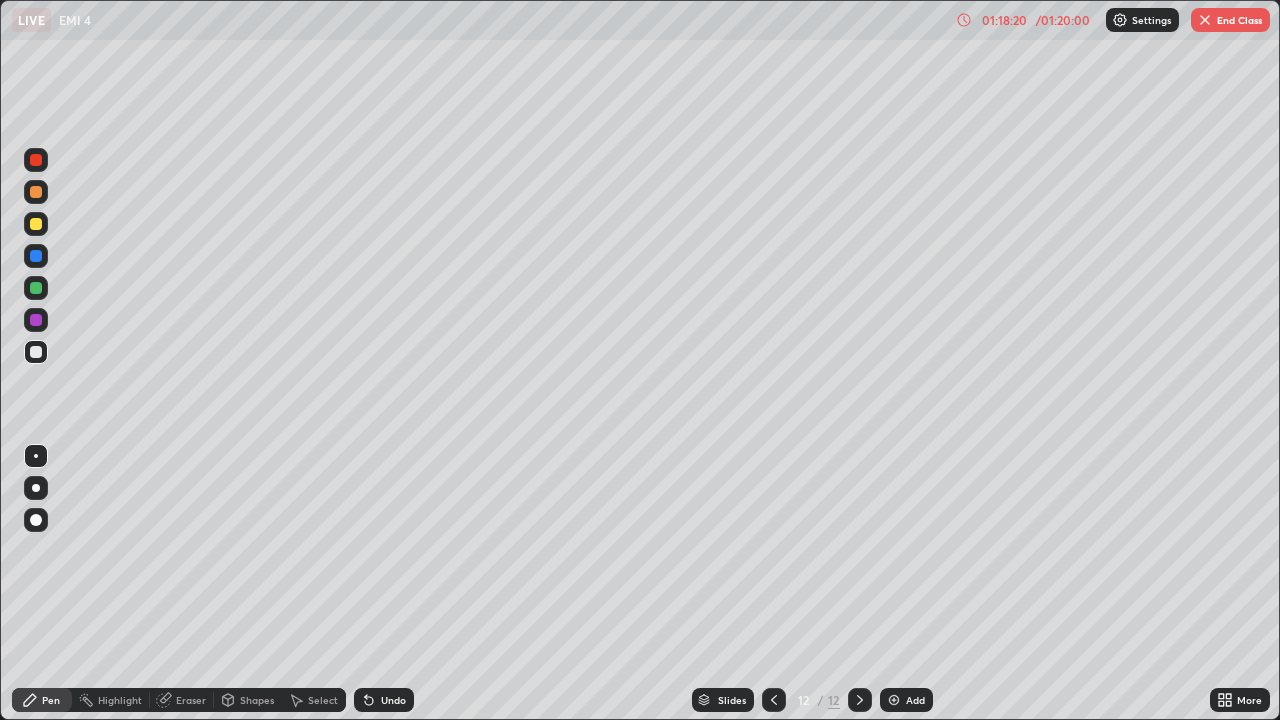 click on "Highlight" at bounding box center [120, 700] 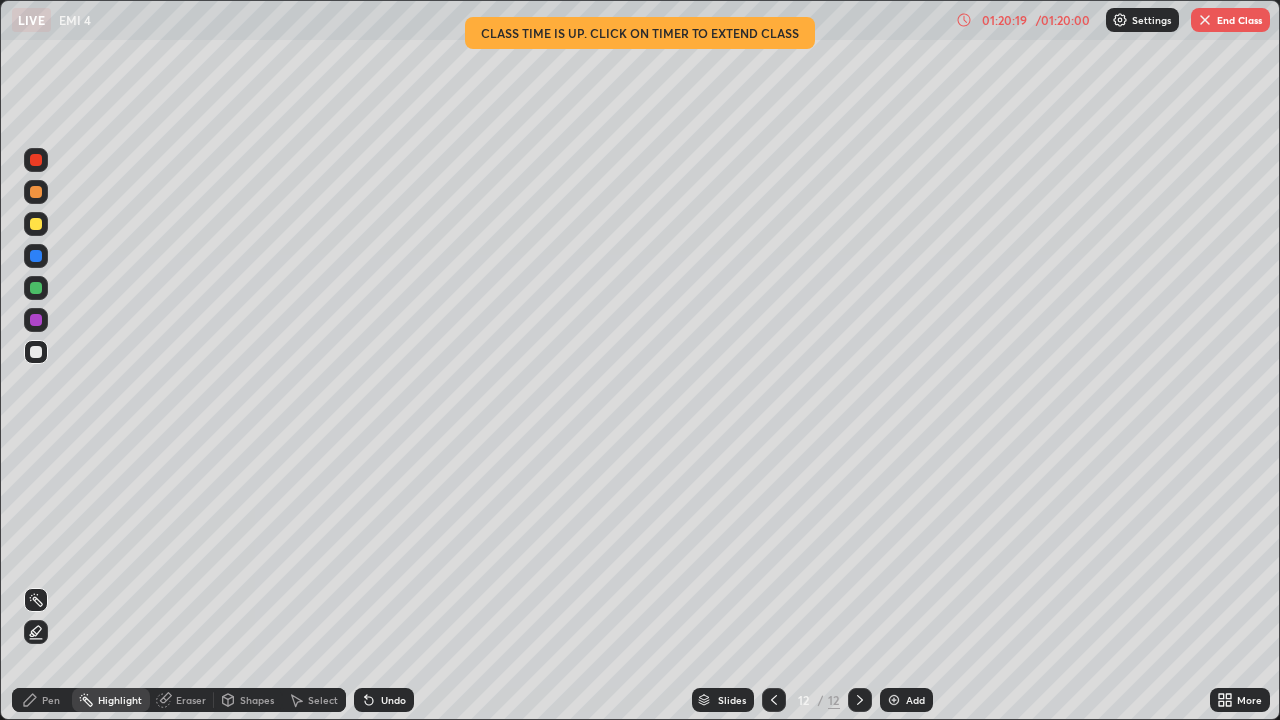 click on "01:20:19" at bounding box center (1004, 20) 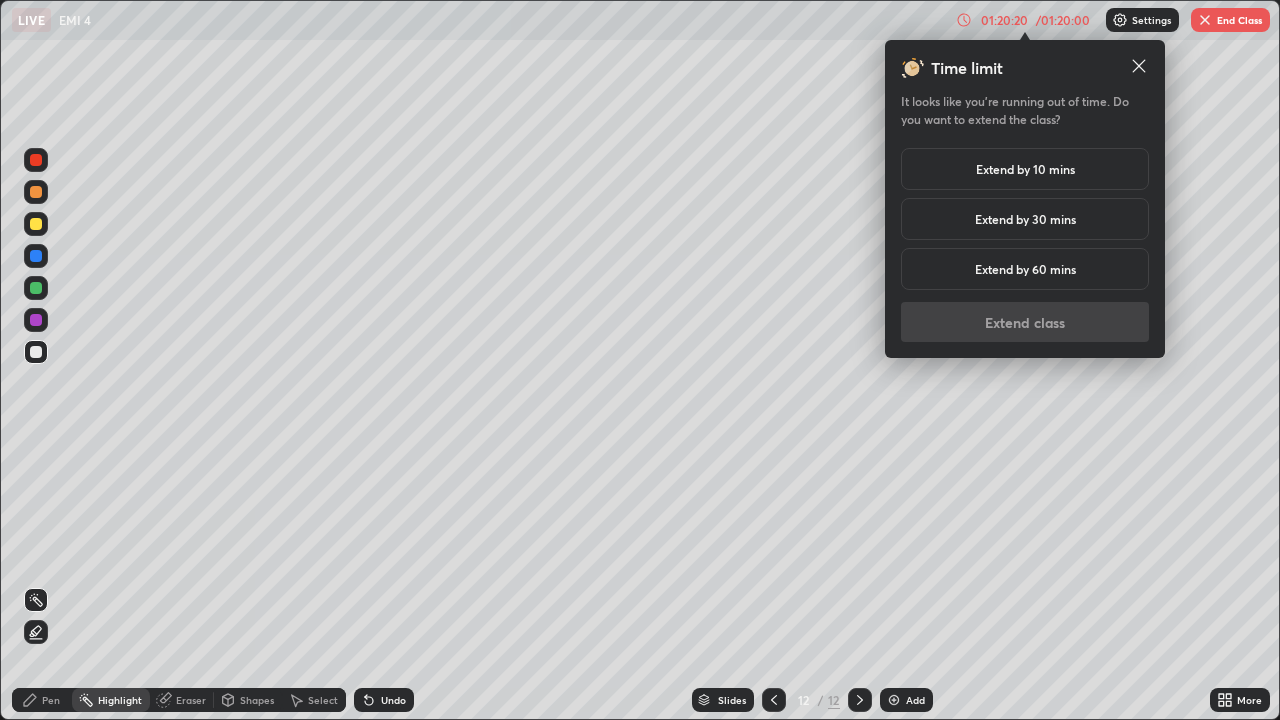 click on "Extend by 10 mins" at bounding box center [1025, 169] 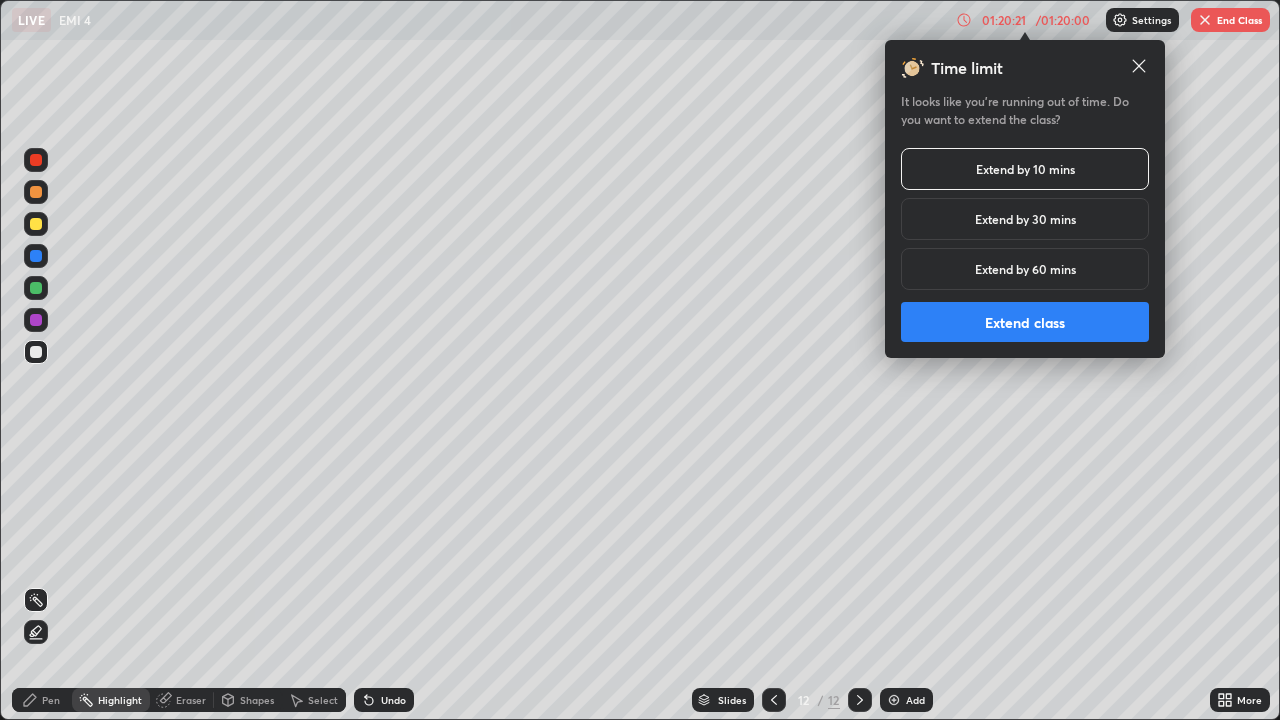 click on "Extend class" at bounding box center [1025, 322] 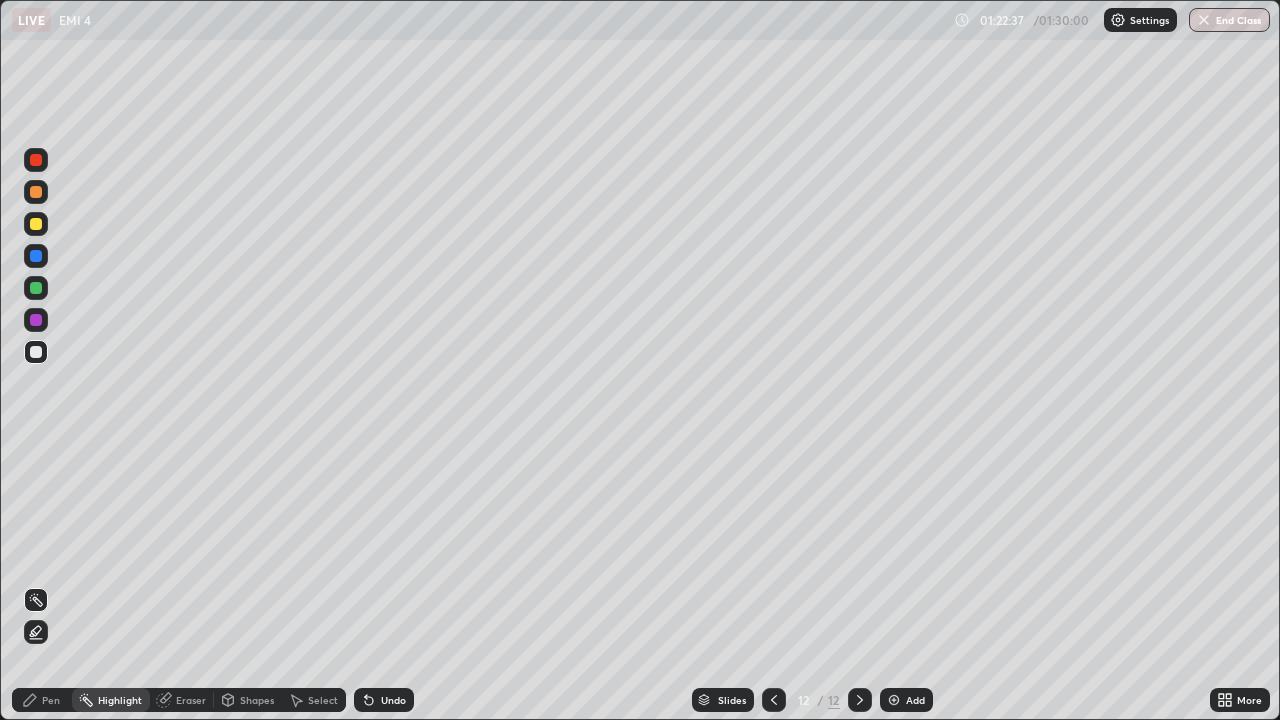 click on "Add" at bounding box center [915, 700] 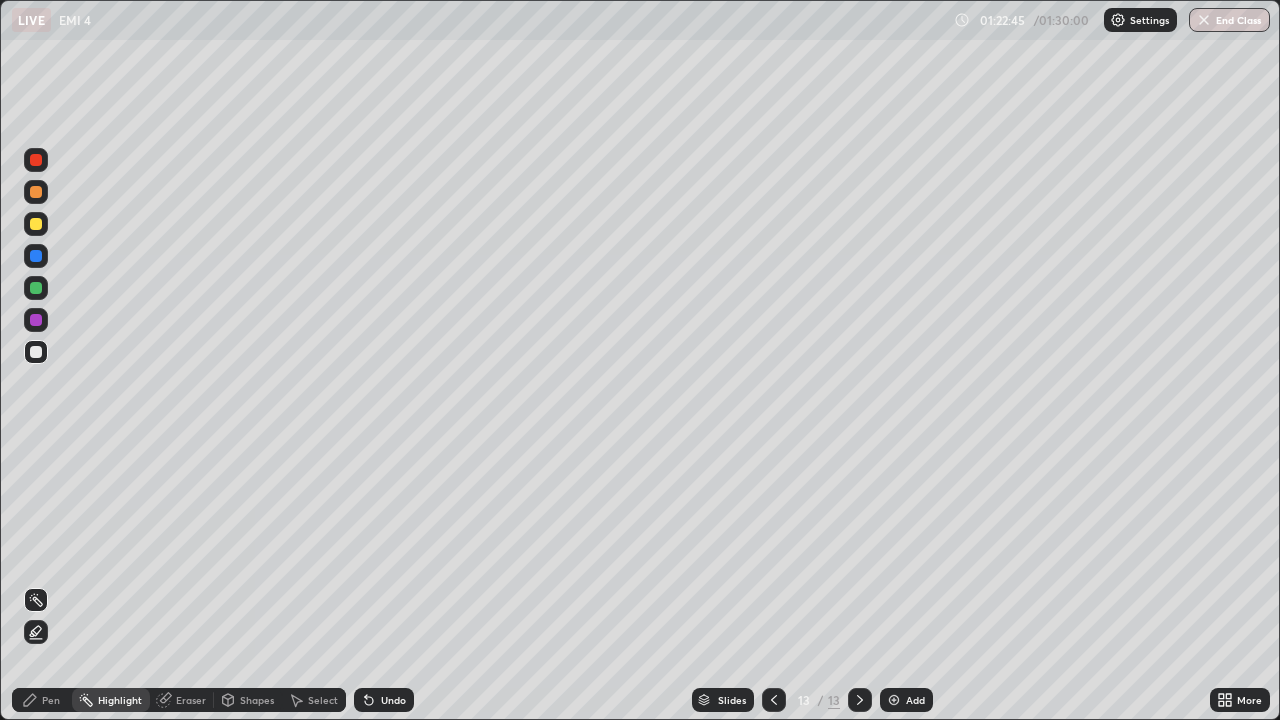 click 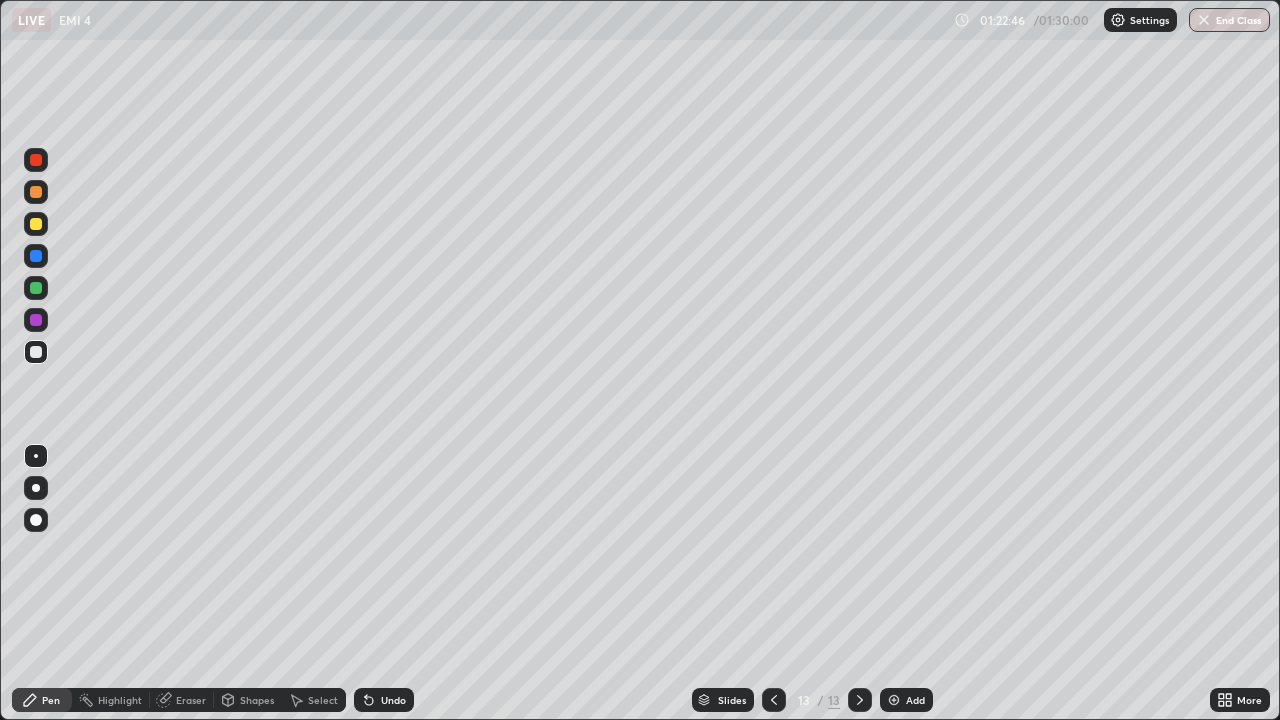 click at bounding box center (36, 352) 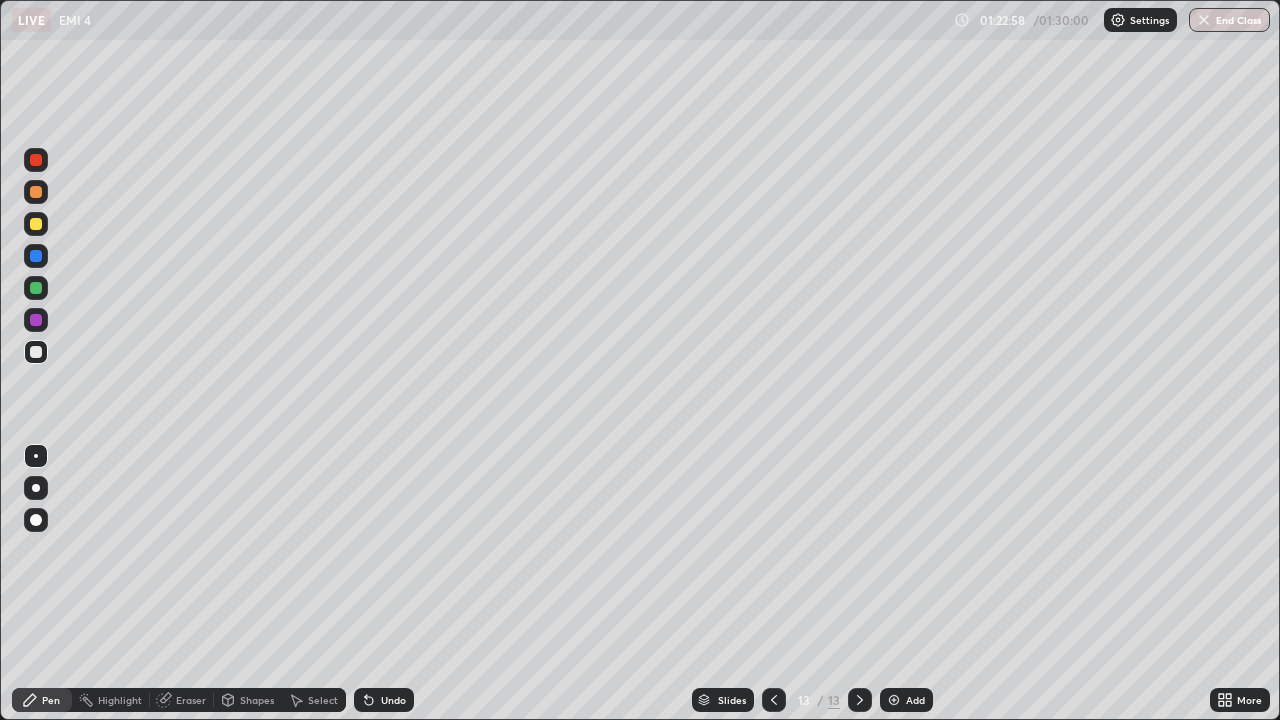 click at bounding box center (36, 352) 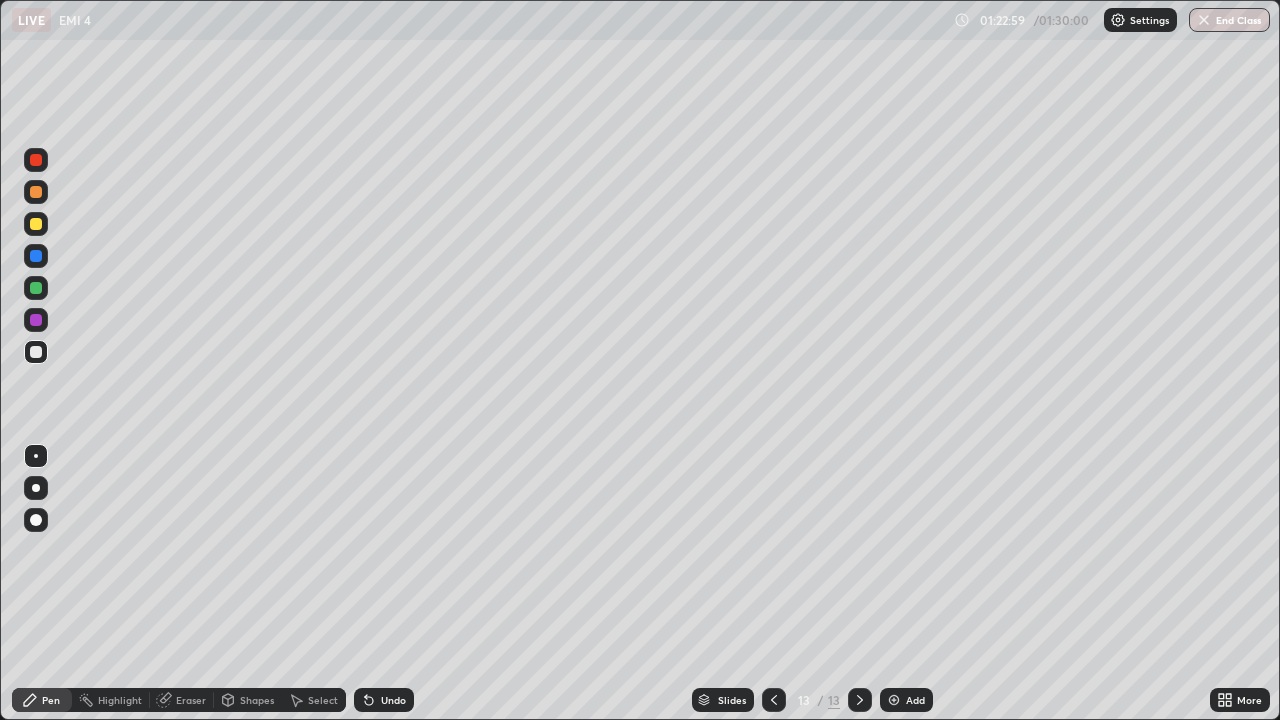 click on "Shapes" at bounding box center (248, 700) 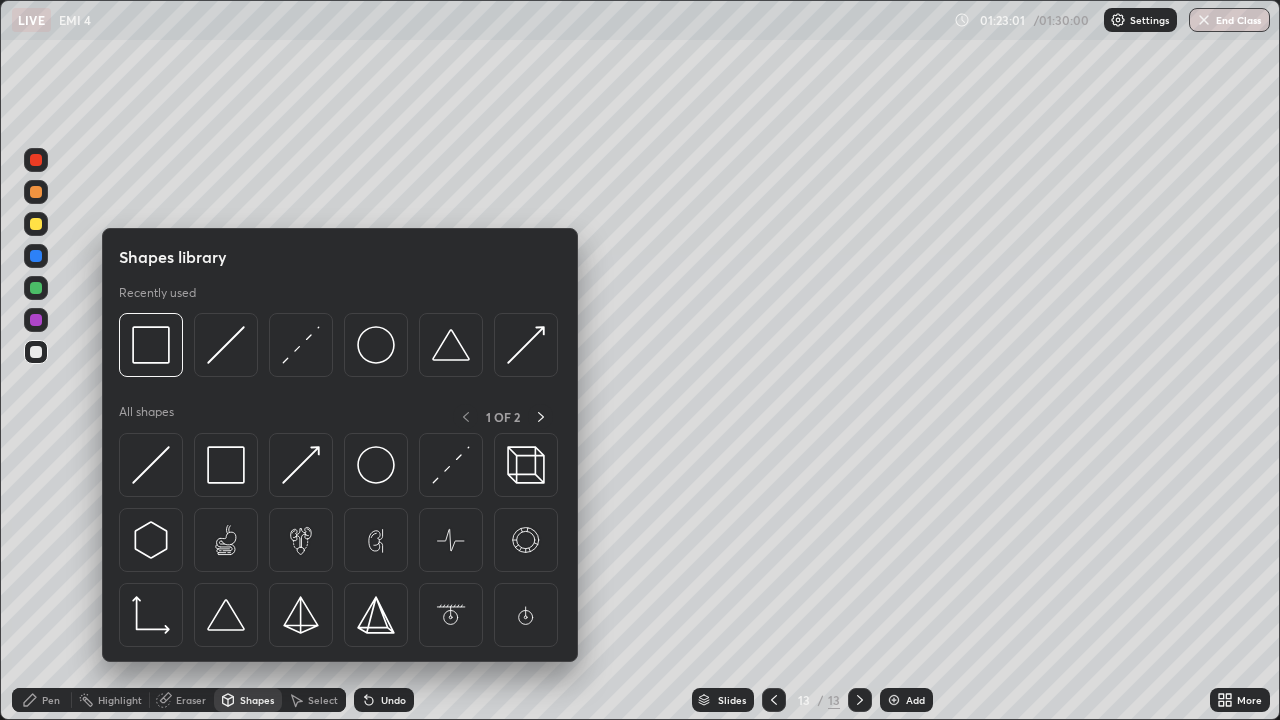 click on "Pen" at bounding box center (51, 700) 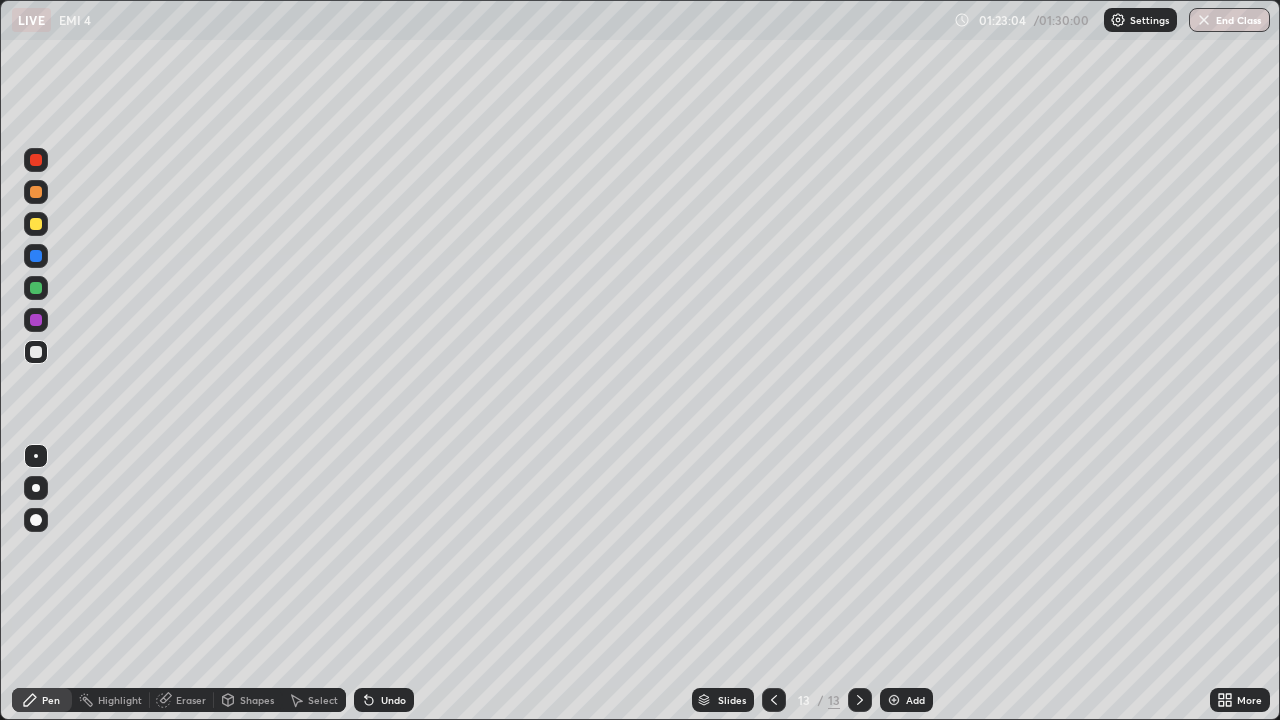 click on "Shapes" at bounding box center (257, 700) 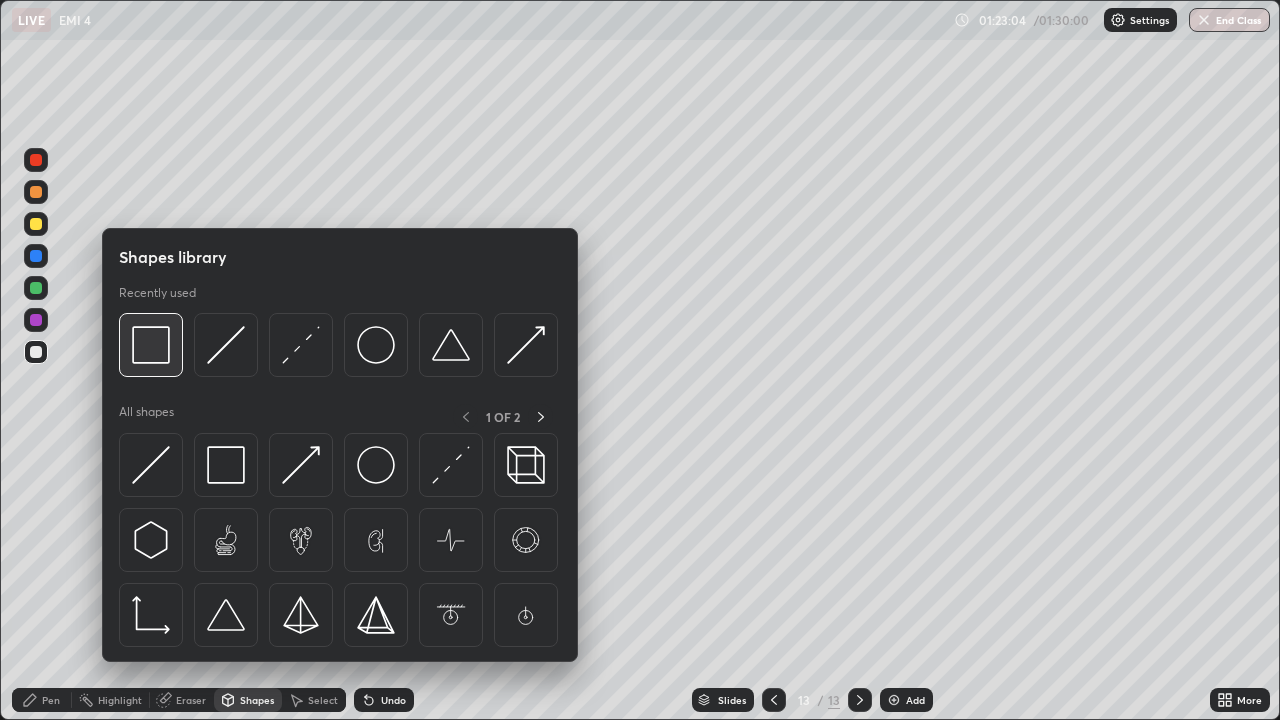 click at bounding box center (151, 345) 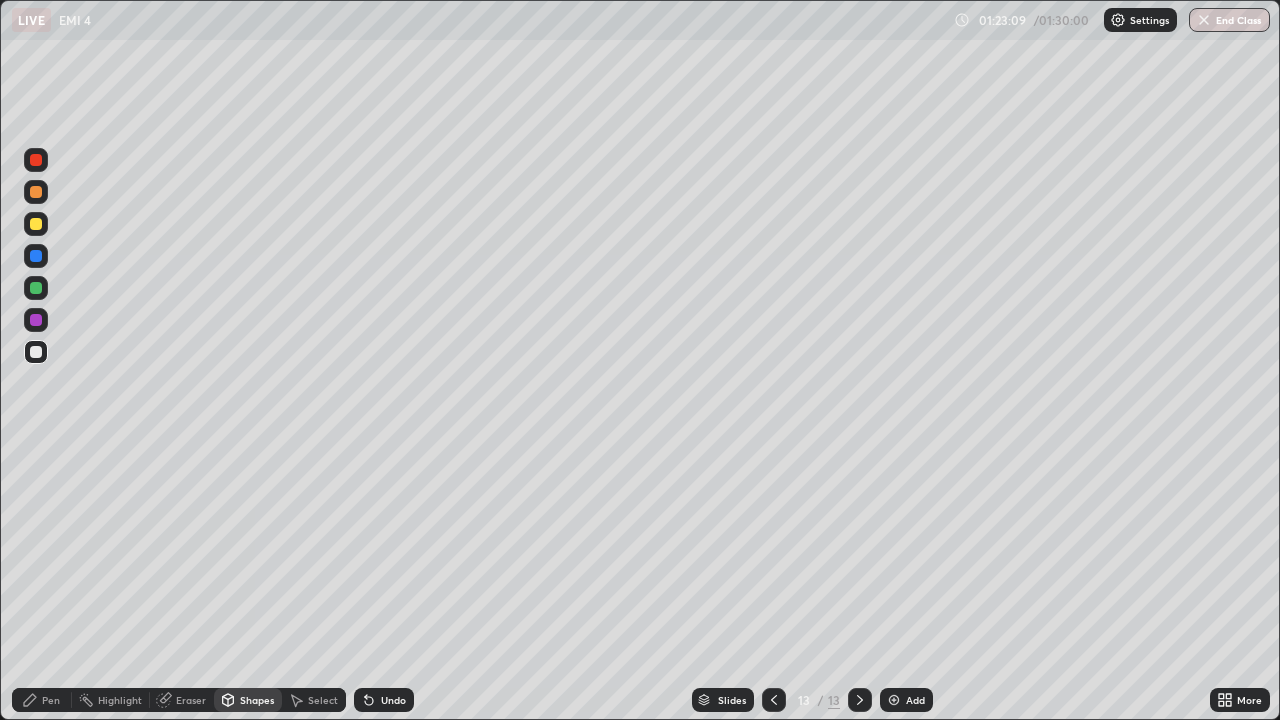 click on "Pen" at bounding box center [42, 700] 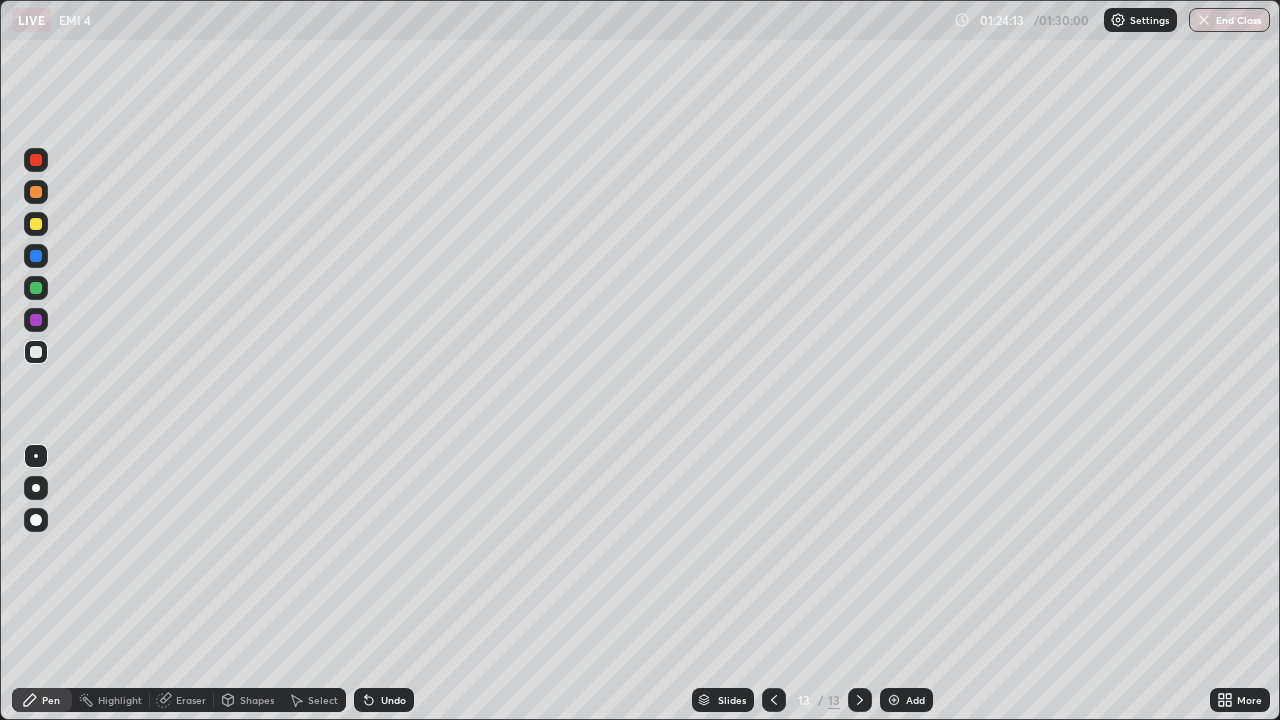 click on "Highlight" at bounding box center [111, 700] 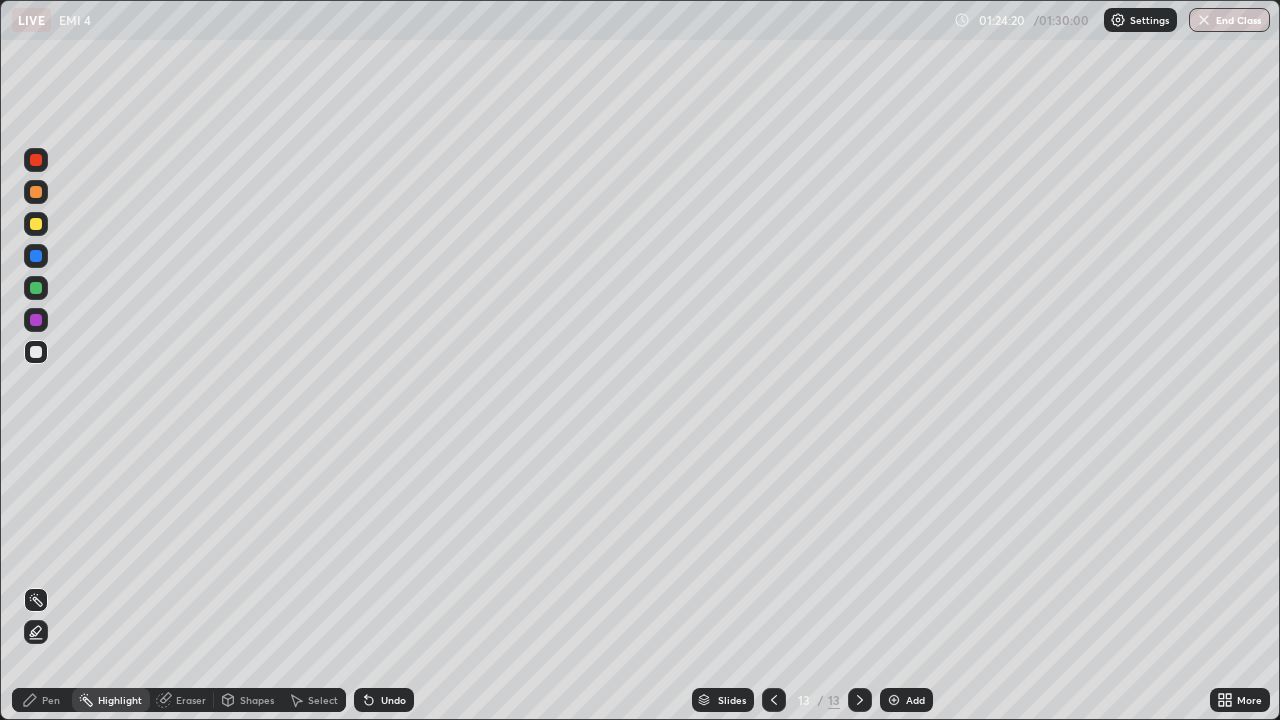 click on "Pen" at bounding box center [42, 700] 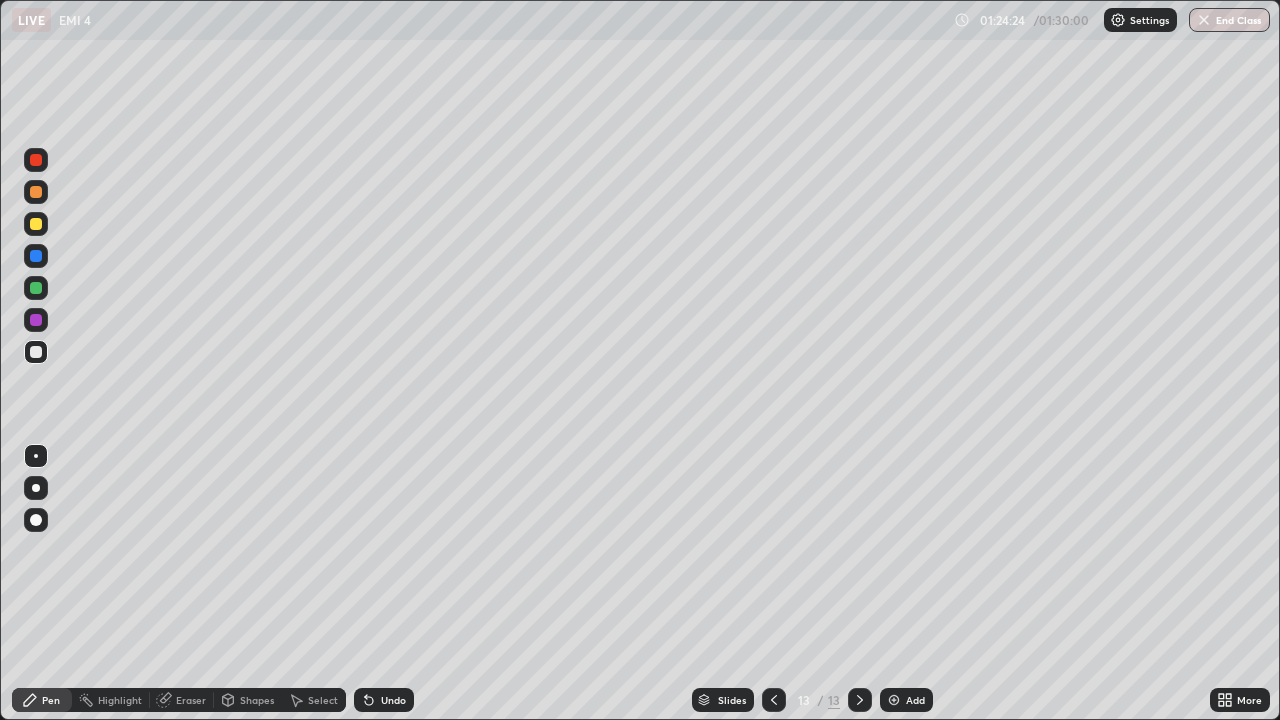 click on "Highlight" at bounding box center (120, 700) 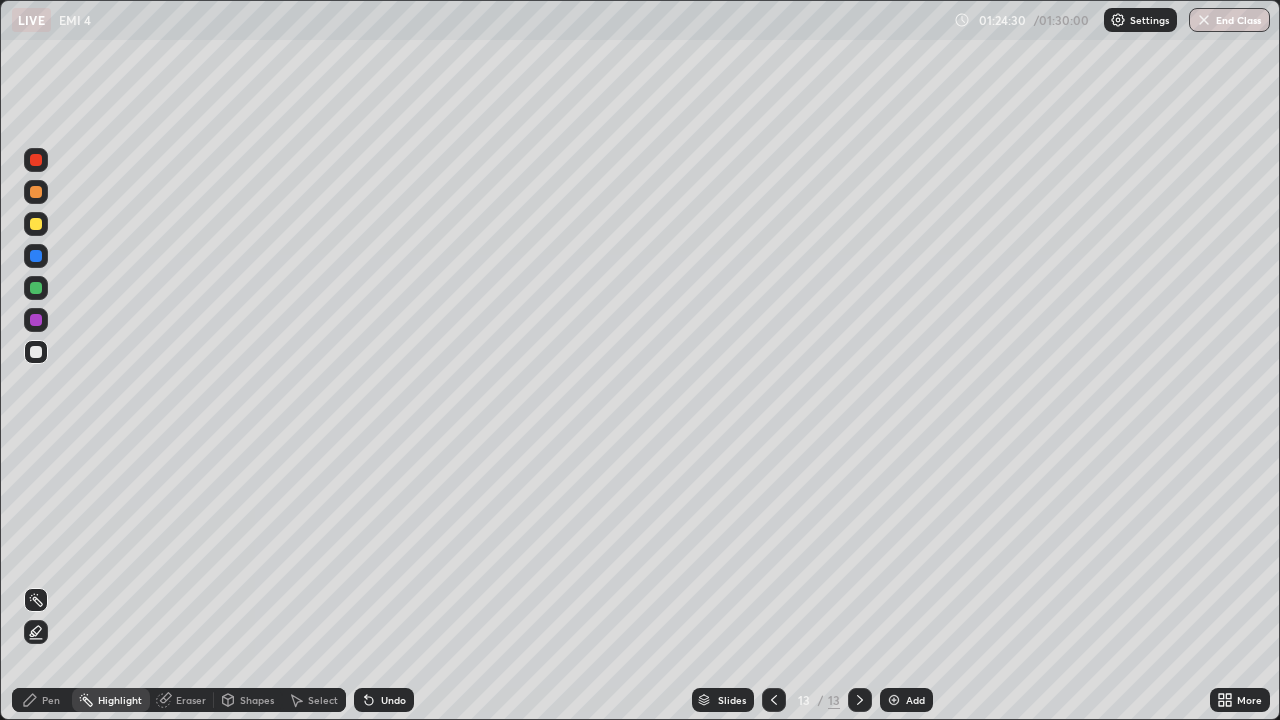 click on "Pen" at bounding box center [42, 700] 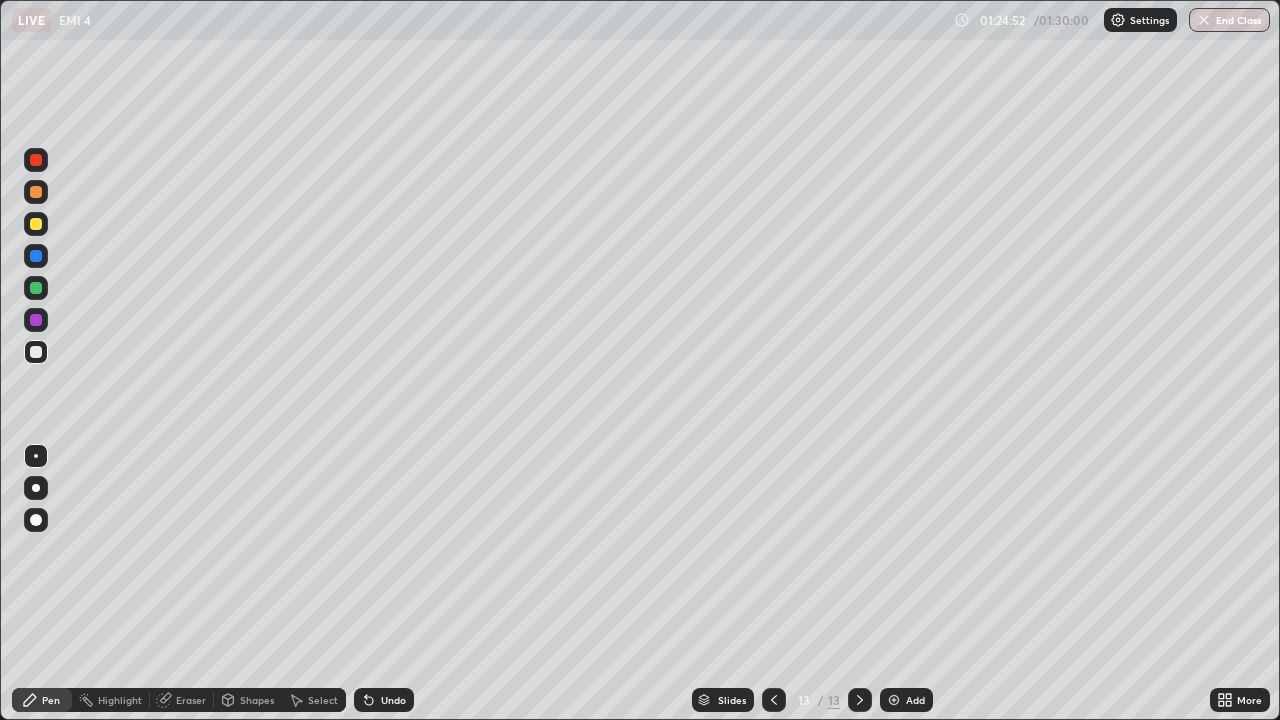 click on "Highlight" at bounding box center [120, 700] 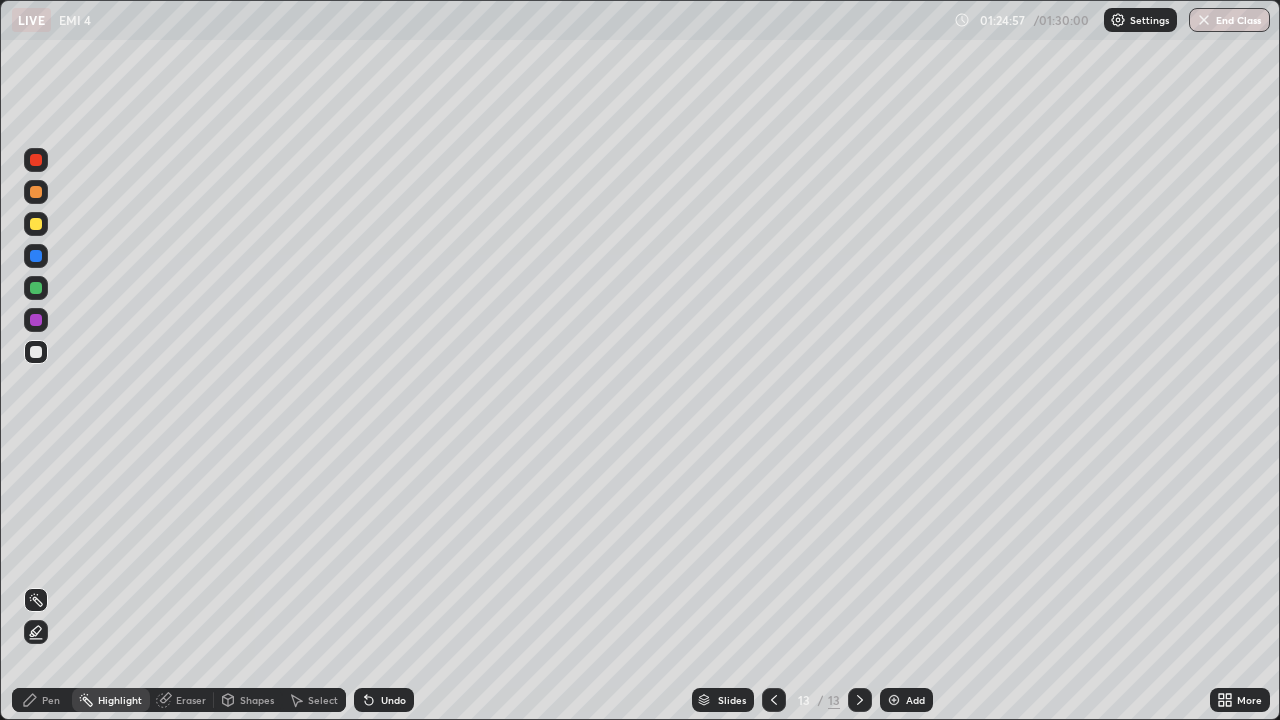 click on "Pen" at bounding box center [42, 700] 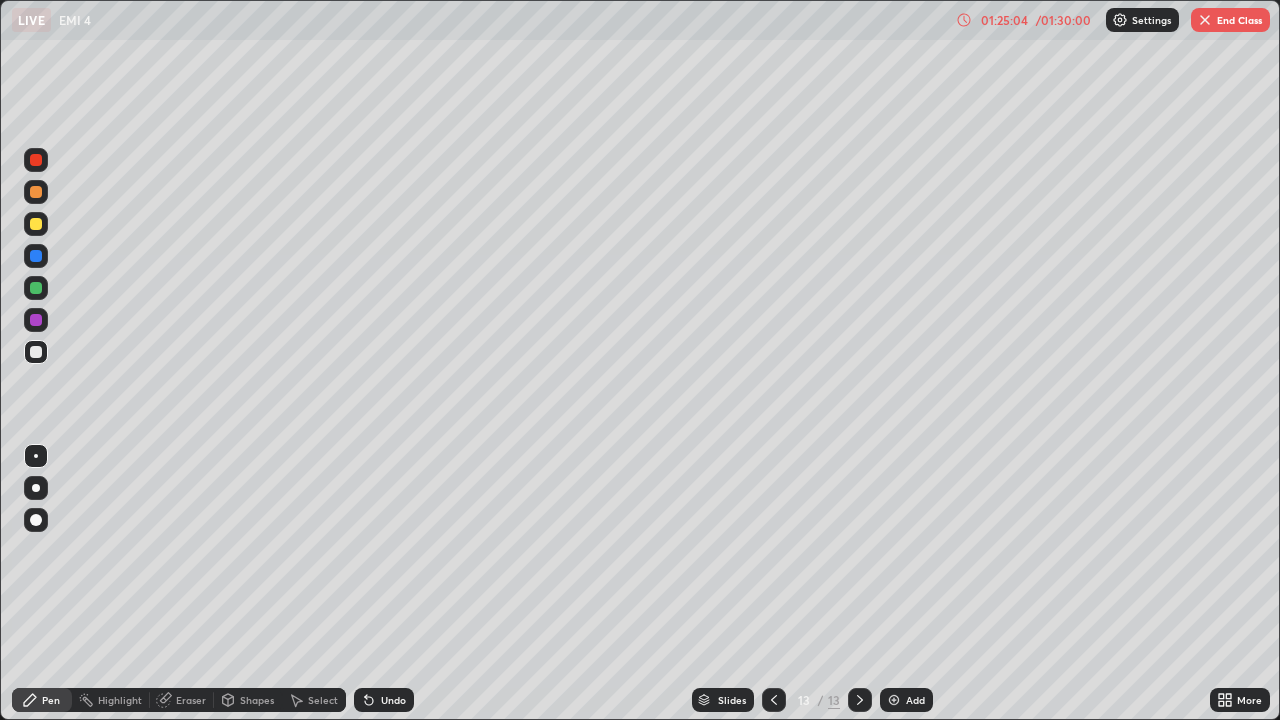 click on "Highlight" at bounding box center (120, 700) 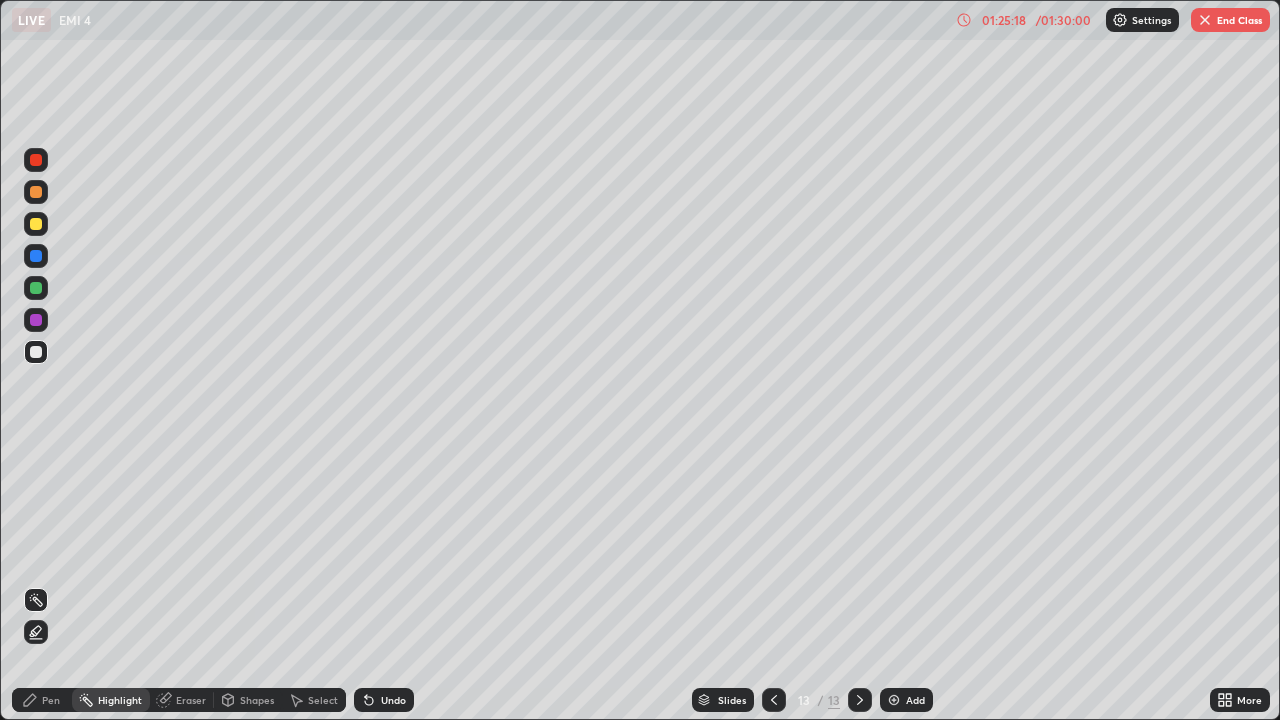 click on "Pen" at bounding box center [51, 700] 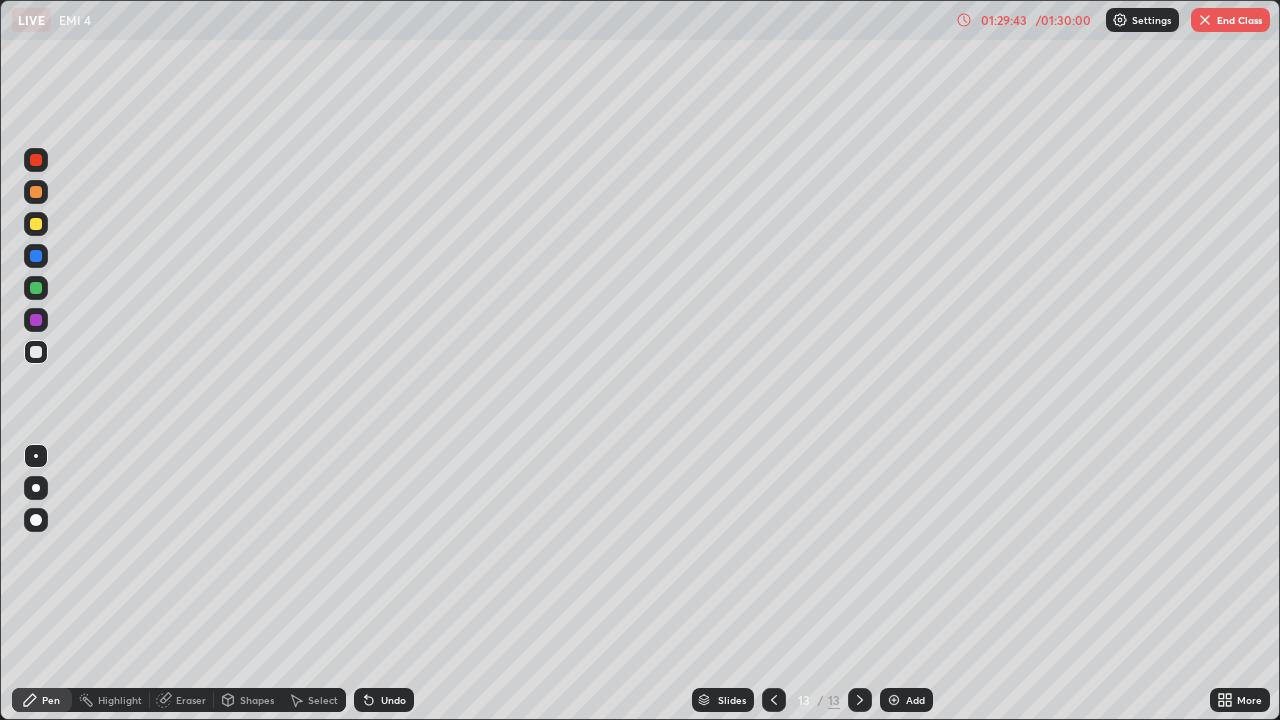 click 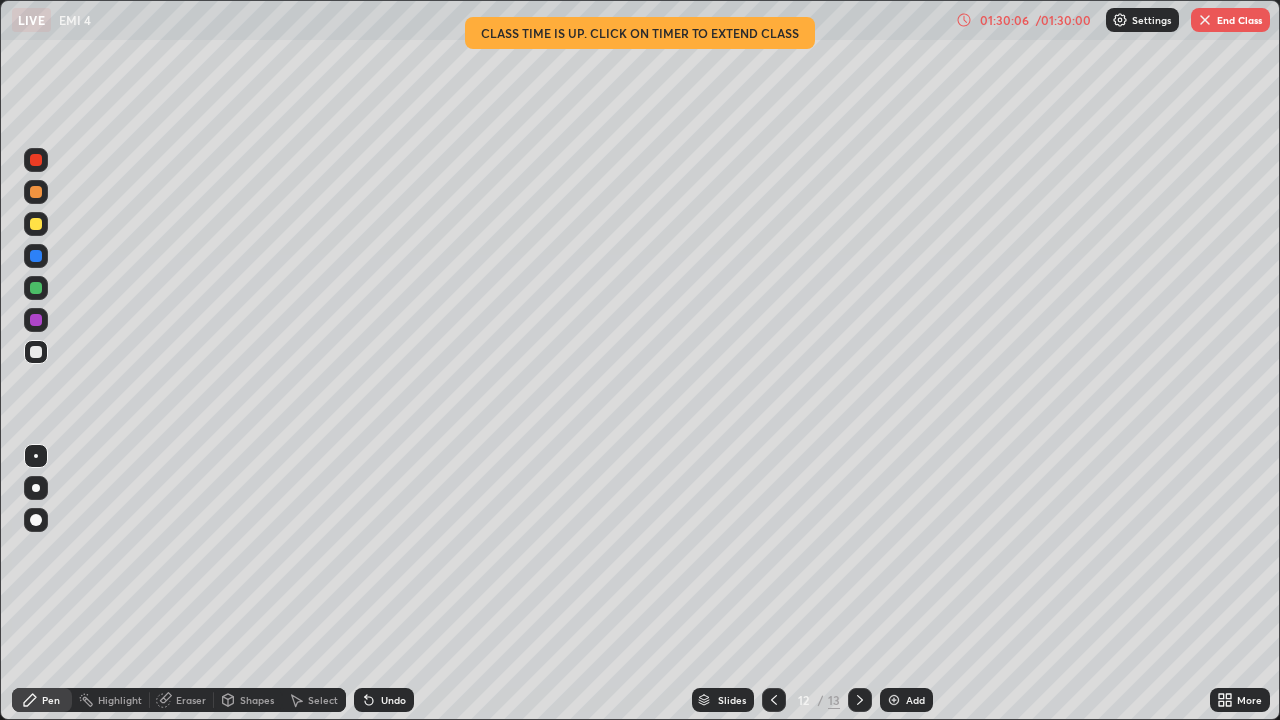 click at bounding box center [860, 700] 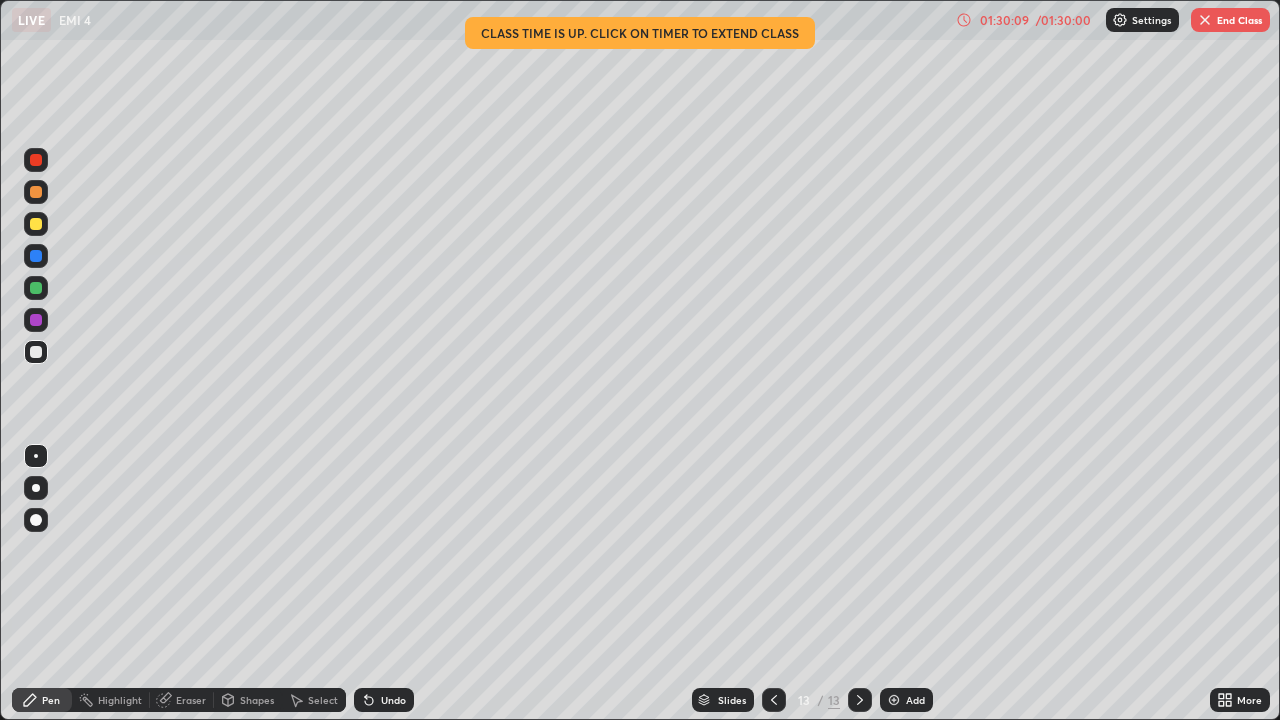 click on "Highlight" at bounding box center (120, 700) 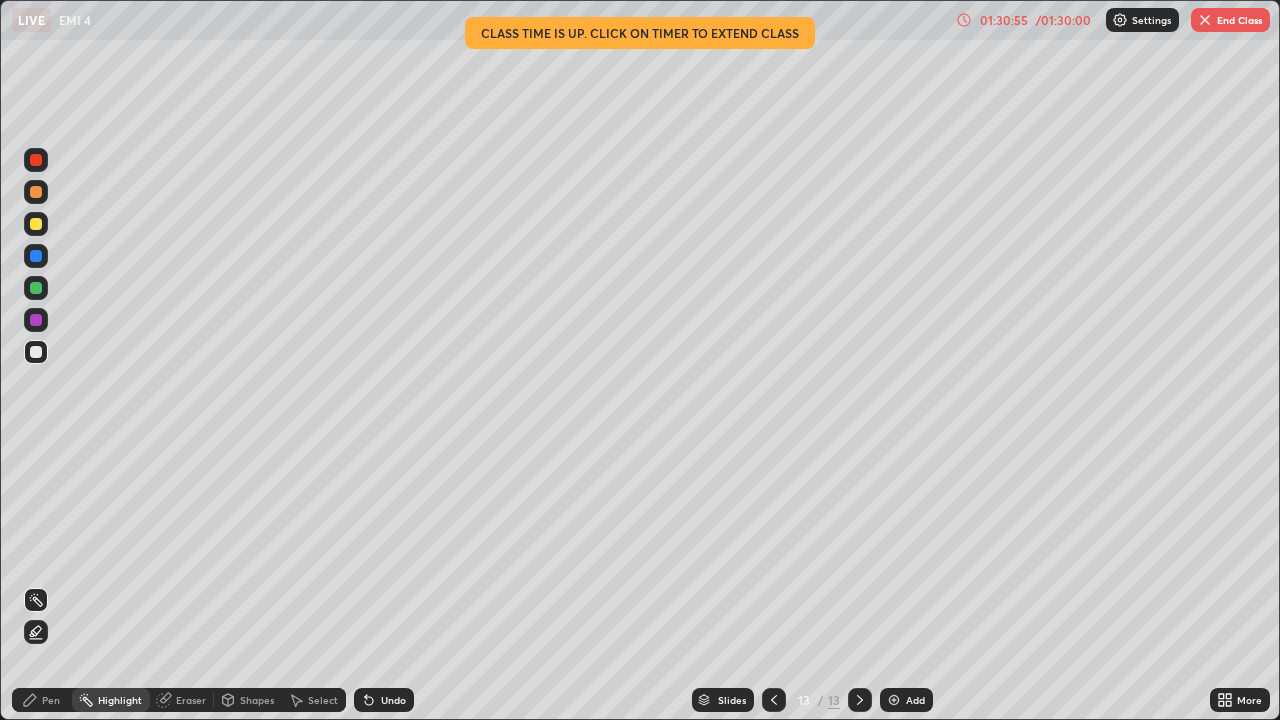 click on "Add" at bounding box center [915, 700] 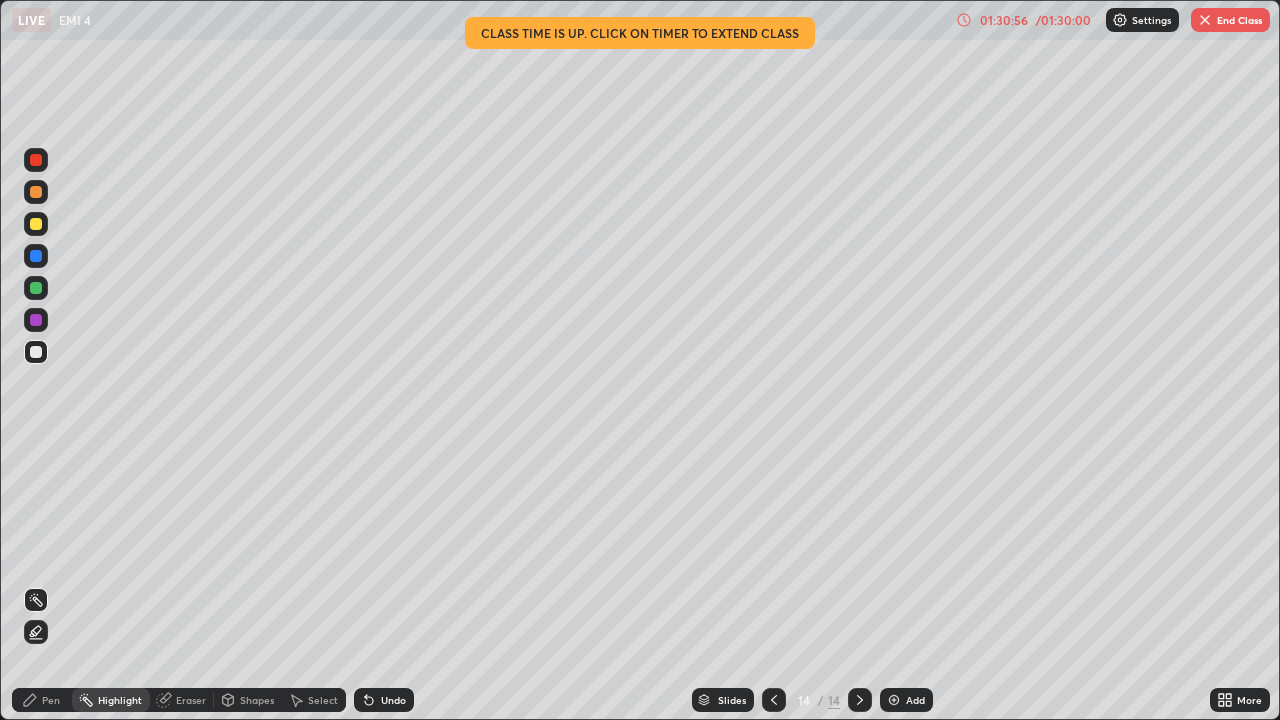 click on "Shapes" at bounding box center [248, 700] 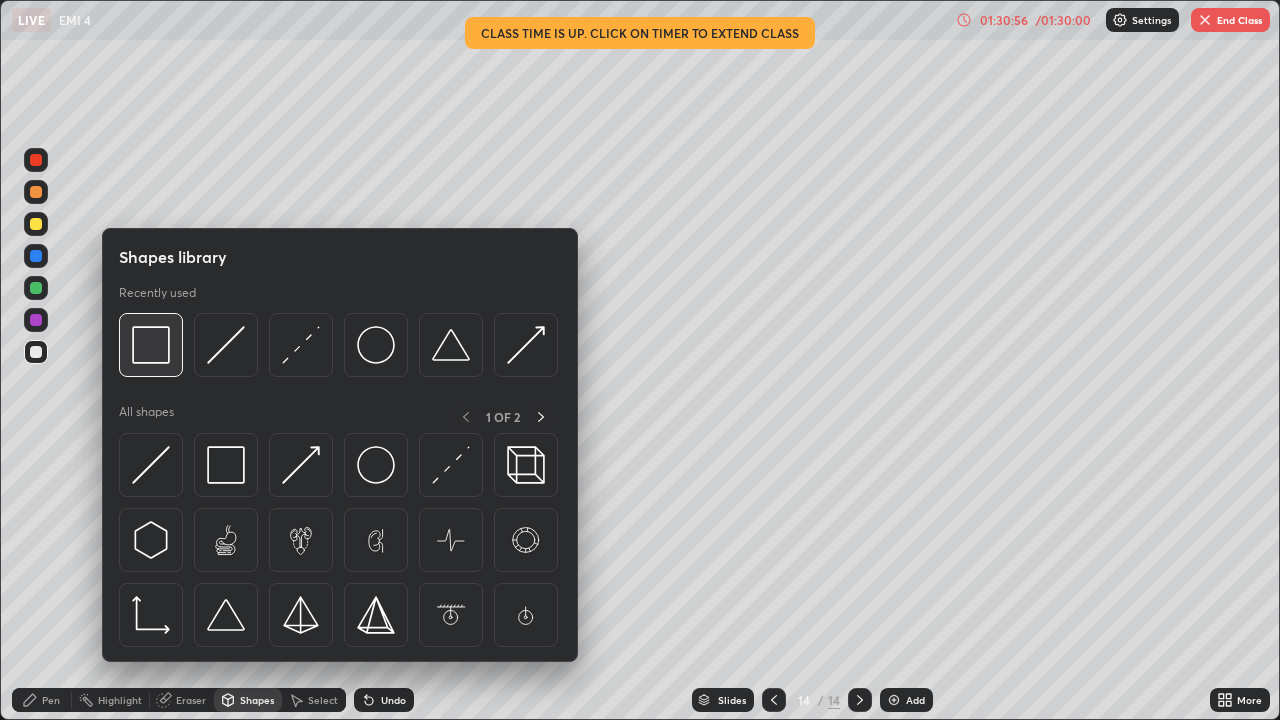 click at bounding box center [151, 345] 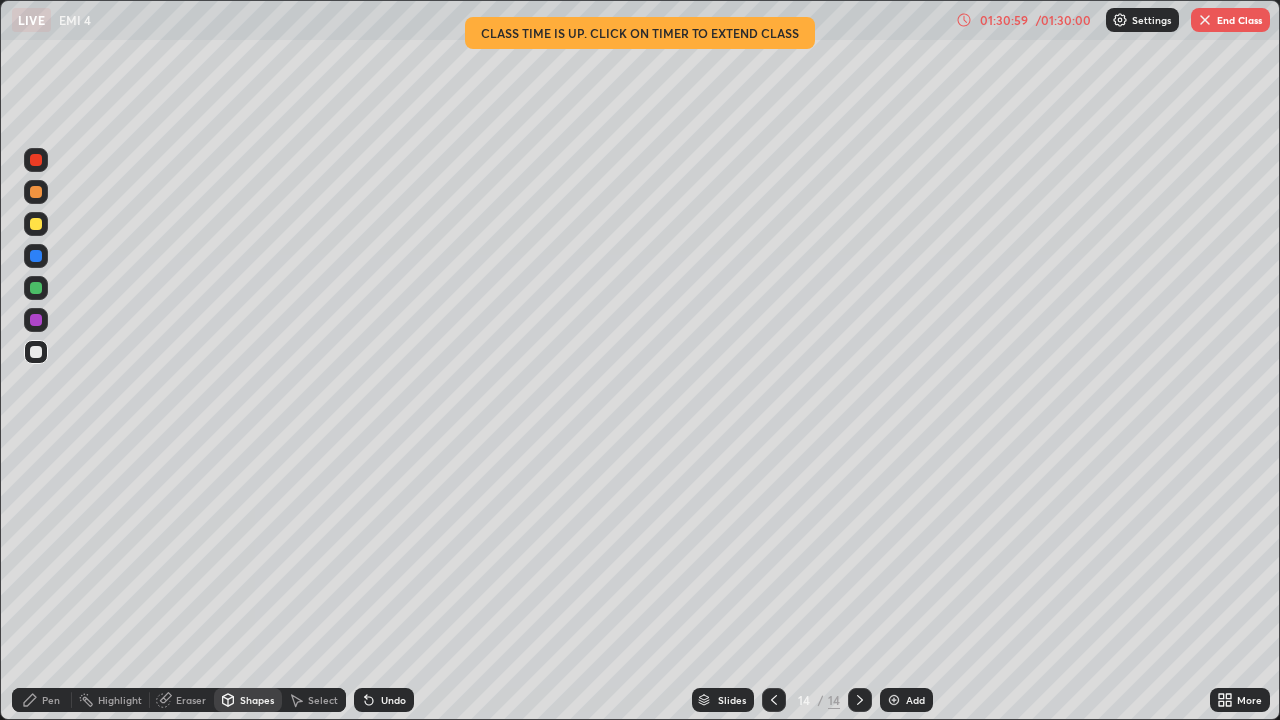 click 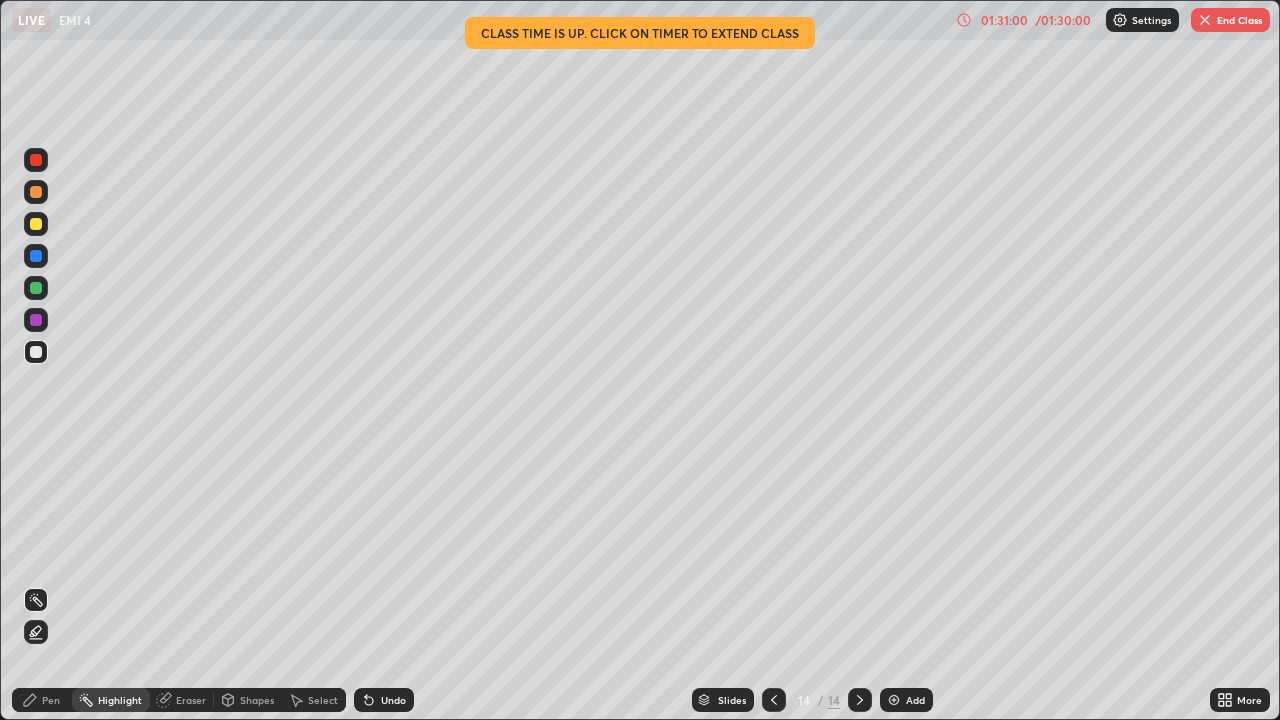 click on "Pen" at bounding box center [42, 700] 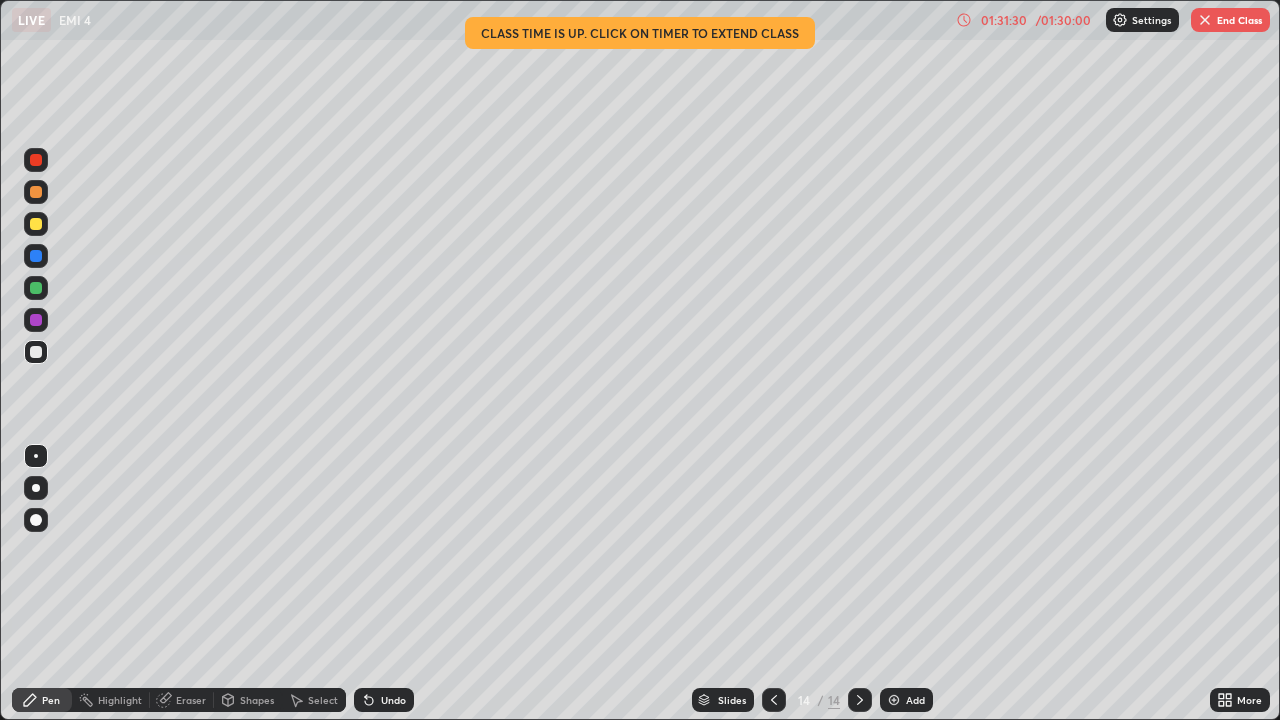 click at bounding box center (36, 224) 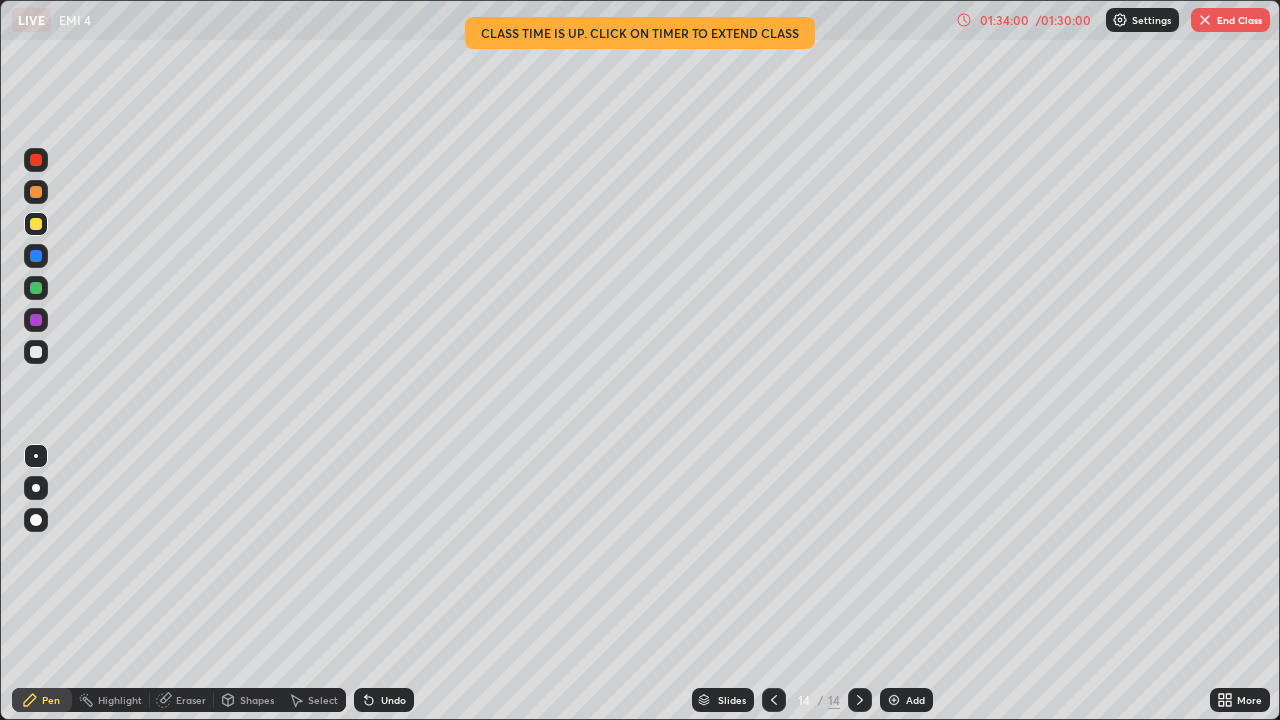 click 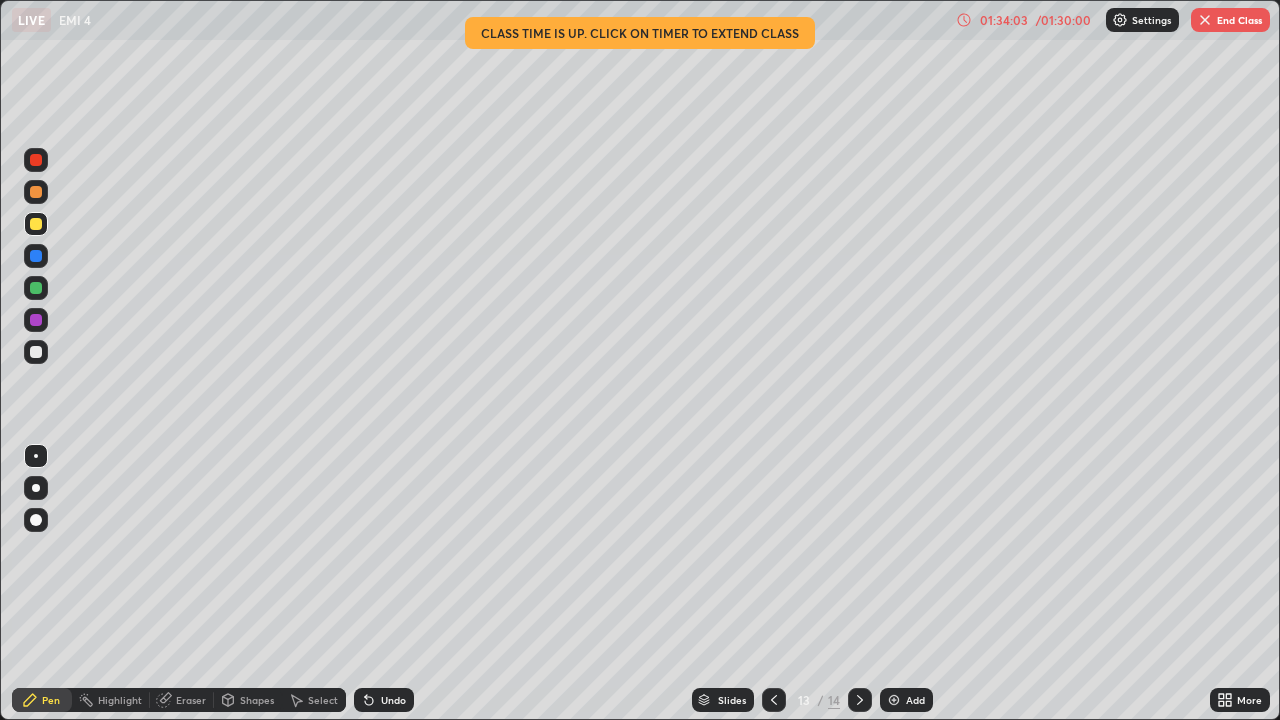 click at bounding box center [860, 700] 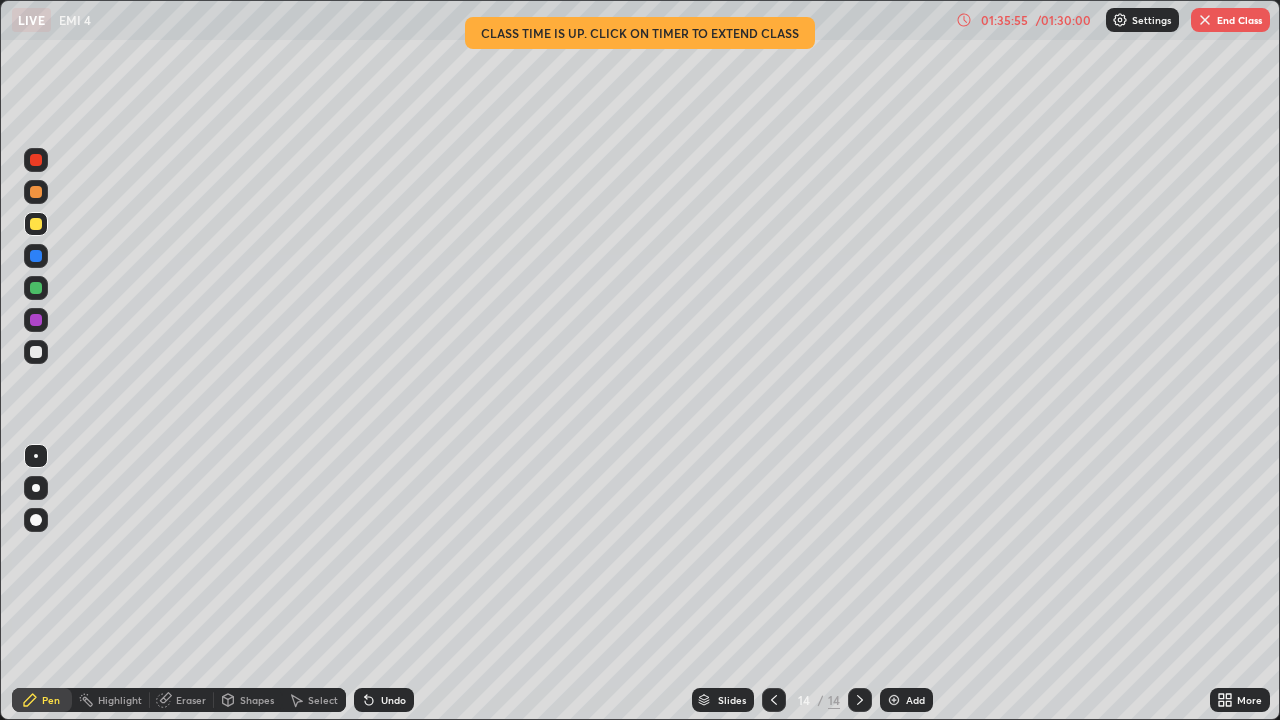 click 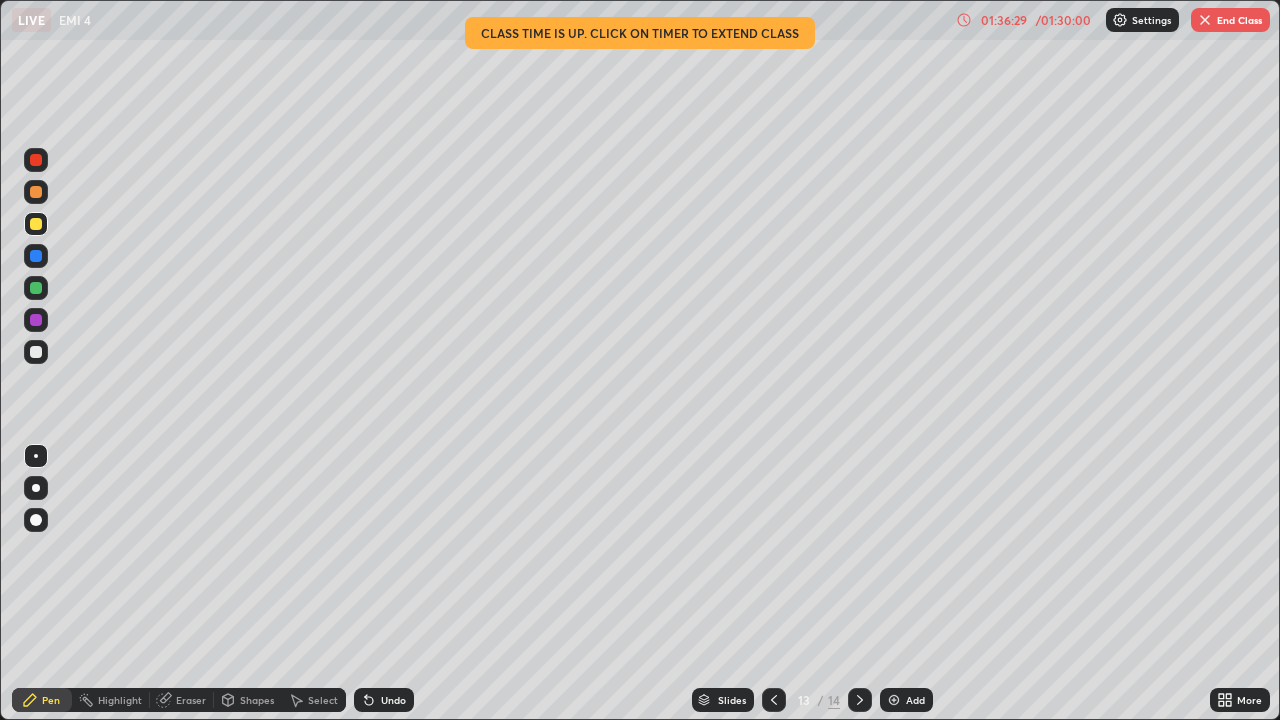 click on "Undo" at bounding box center [384, 700] 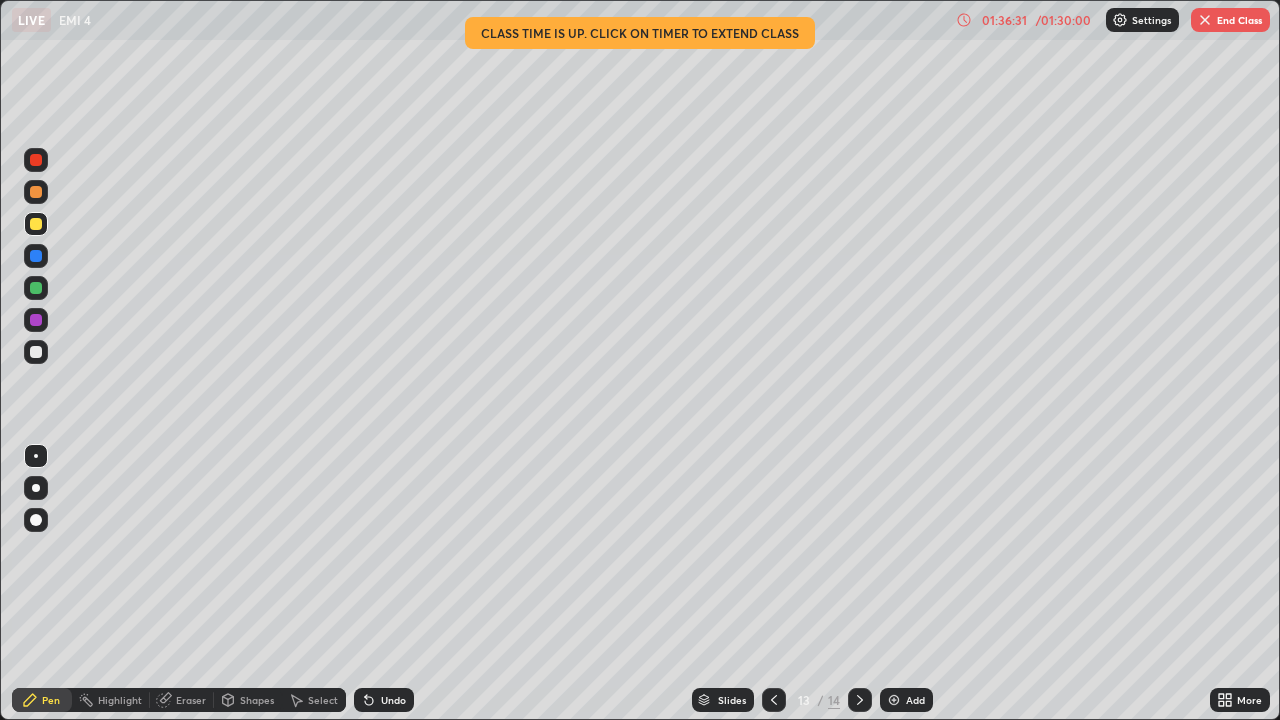click on "Undo" at bounding box center (384, 700) 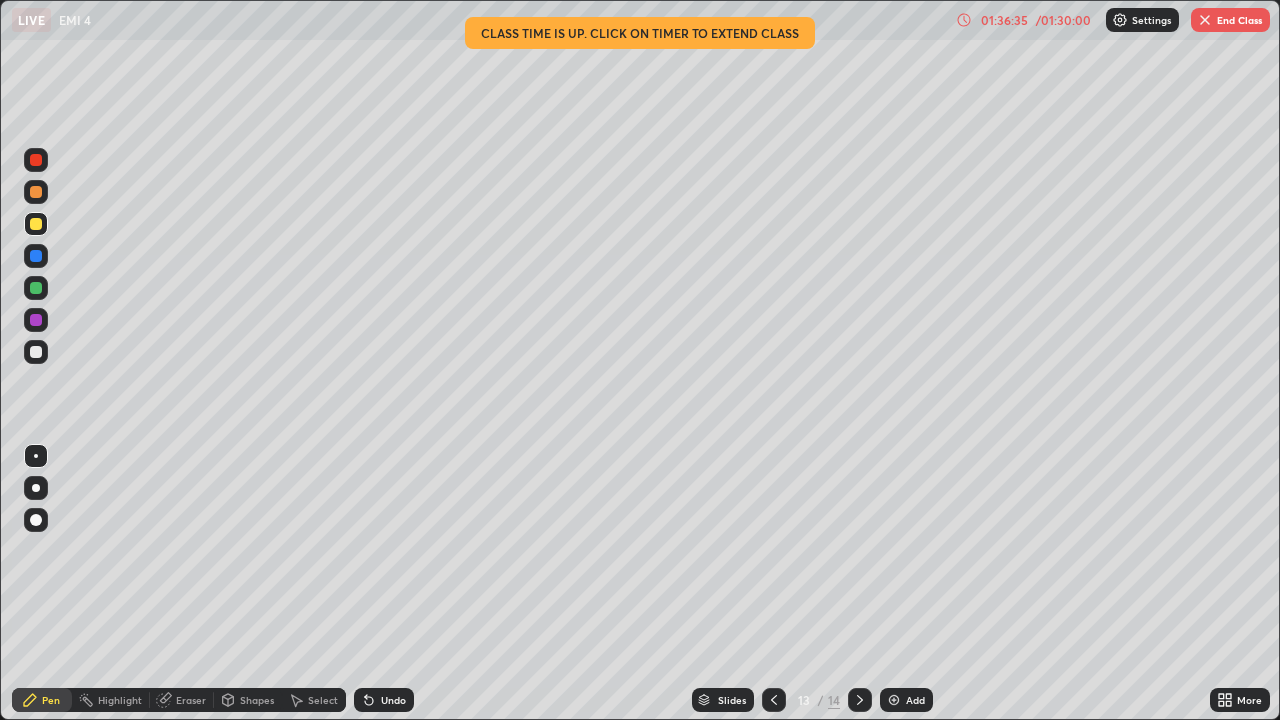 click 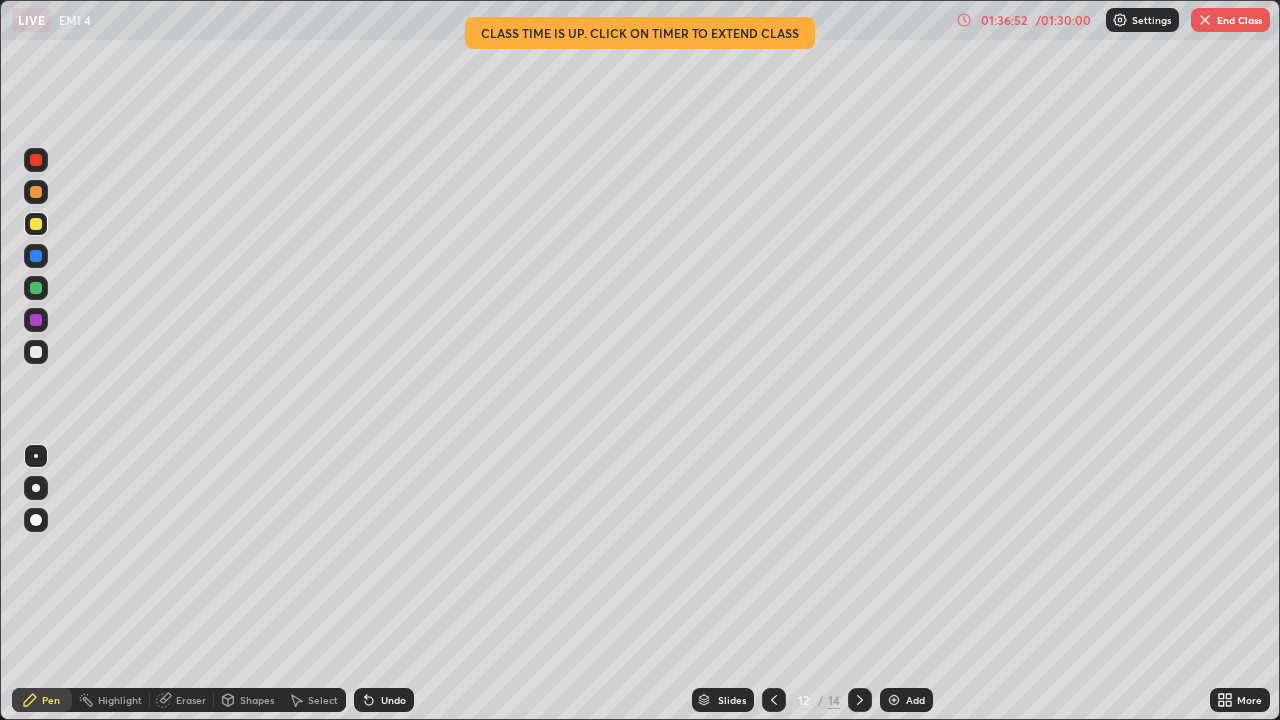 click 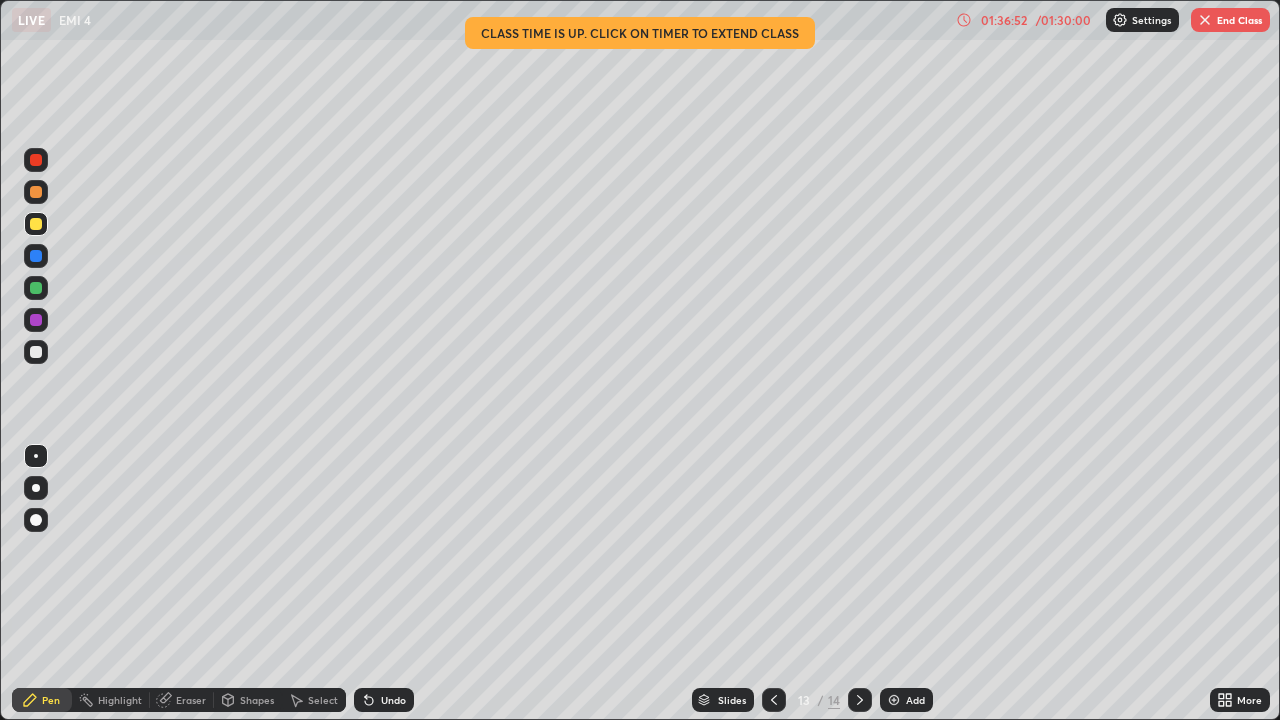 click 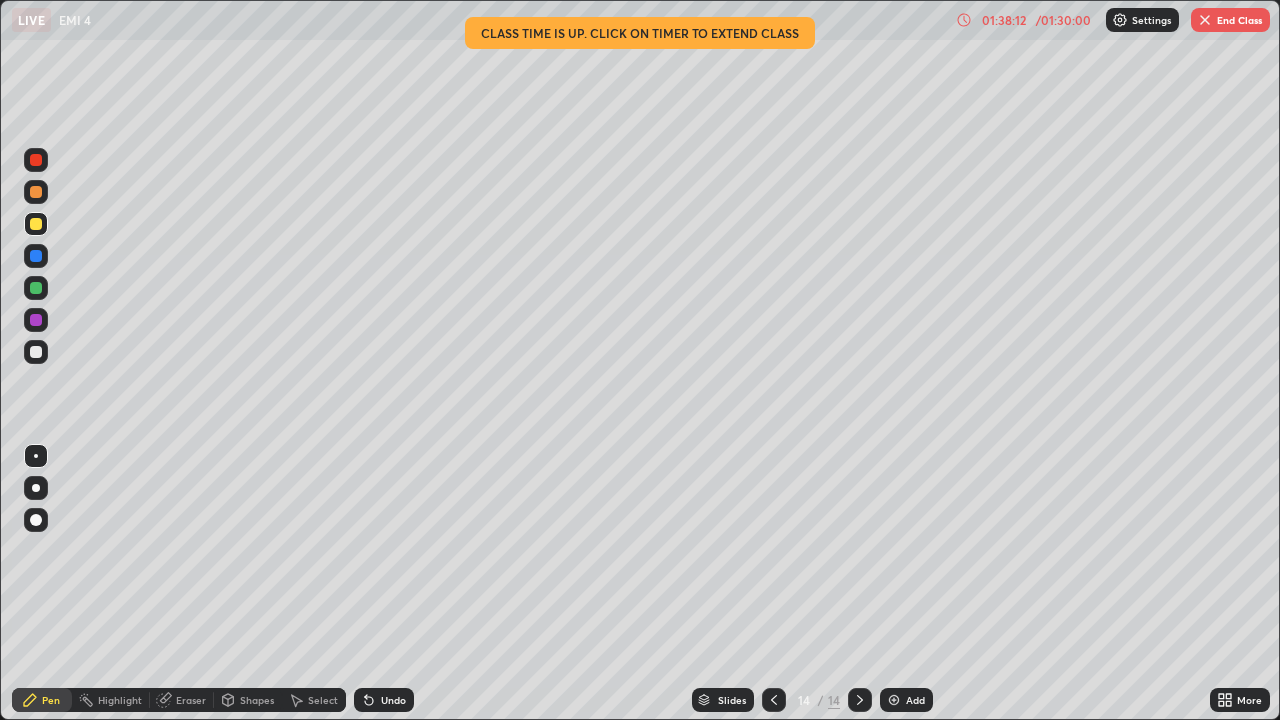 click on "End Class" at bounding box center (1230, 20) 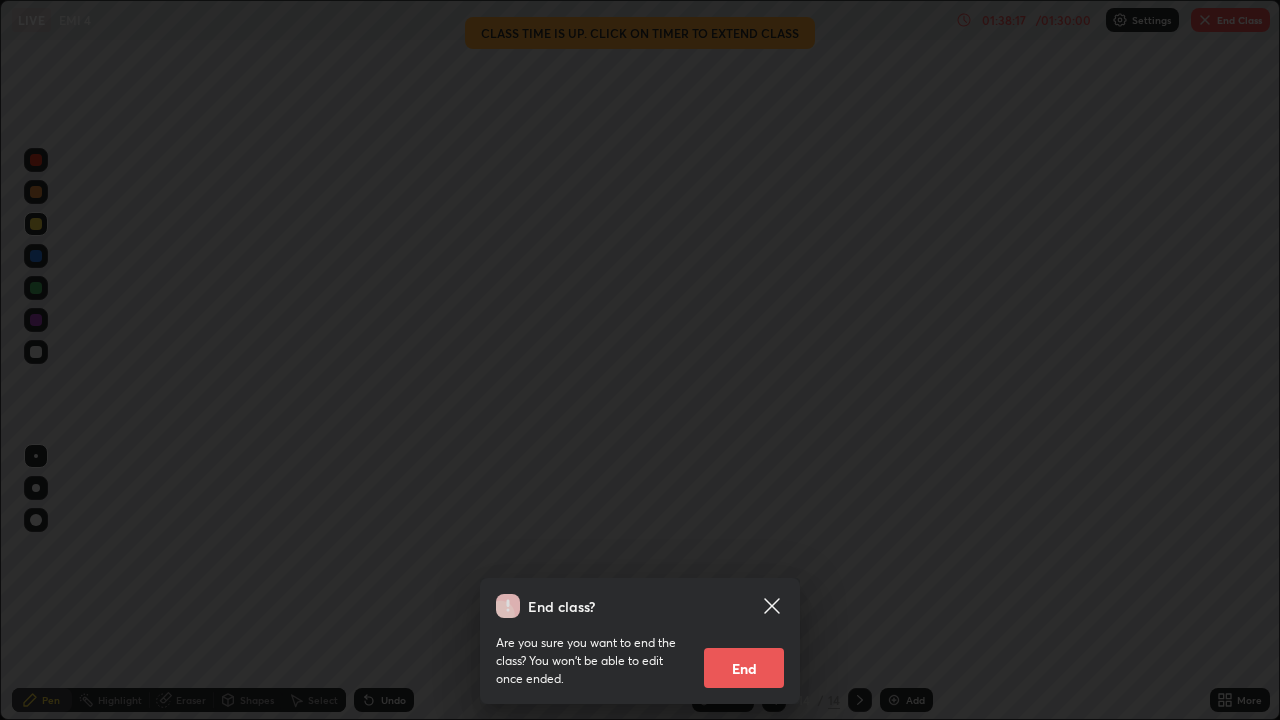 click on "End" at bounding box center [744, 668] 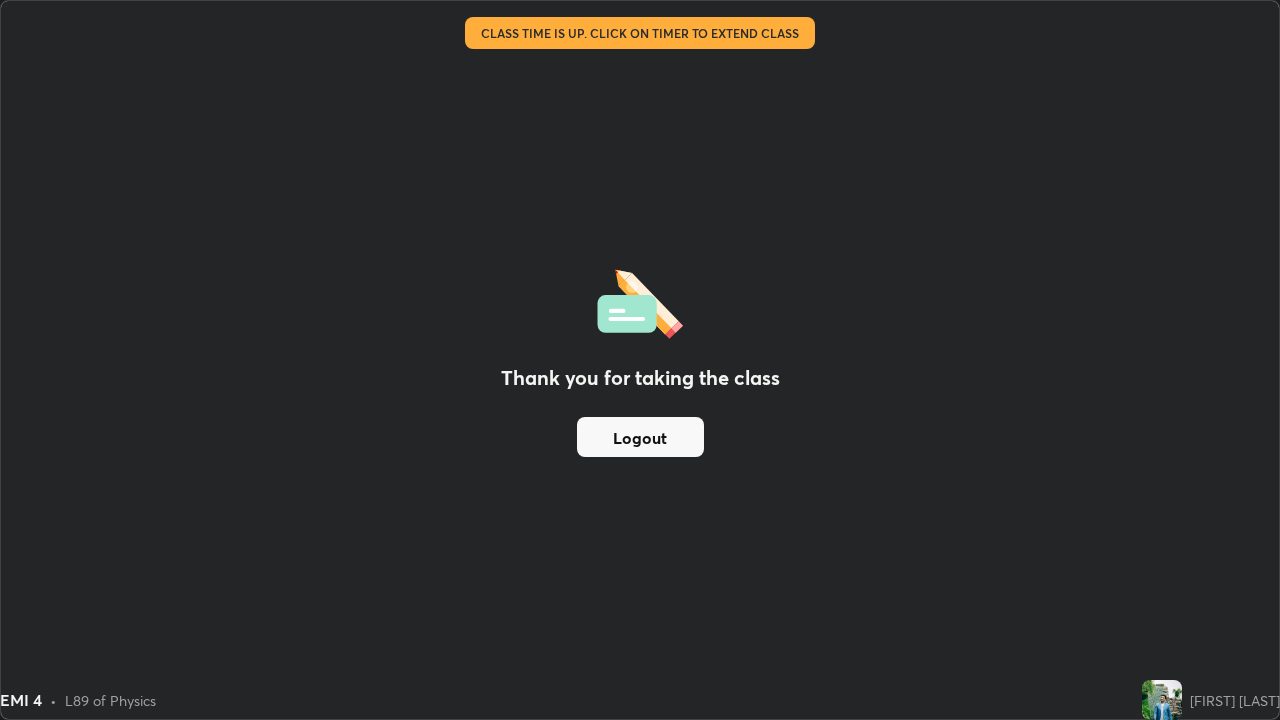 click on "Logout" at bounding box center [640, 437] 